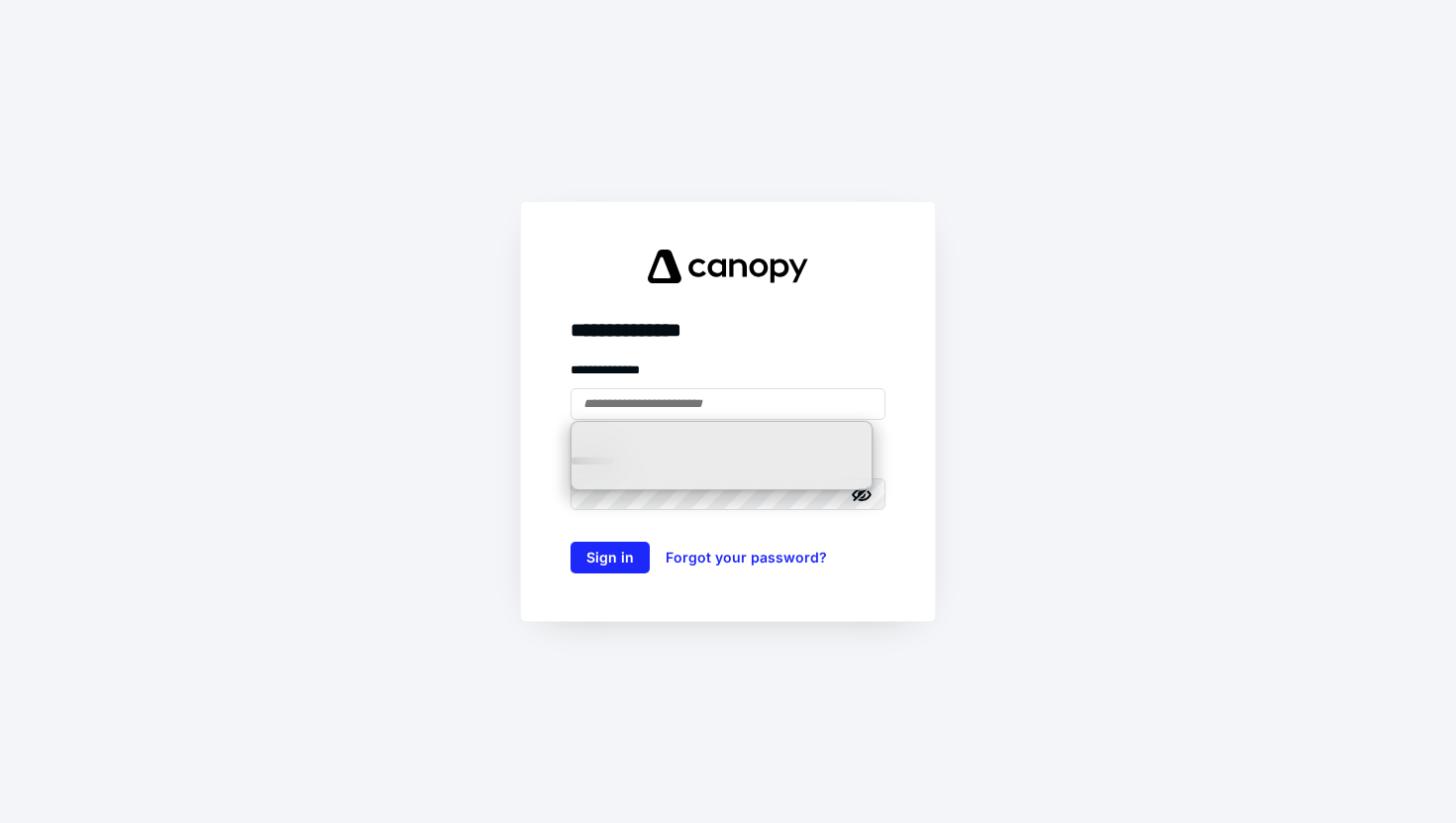 scroll, scrollTop: 0, scrollLeft: 0, axis: both 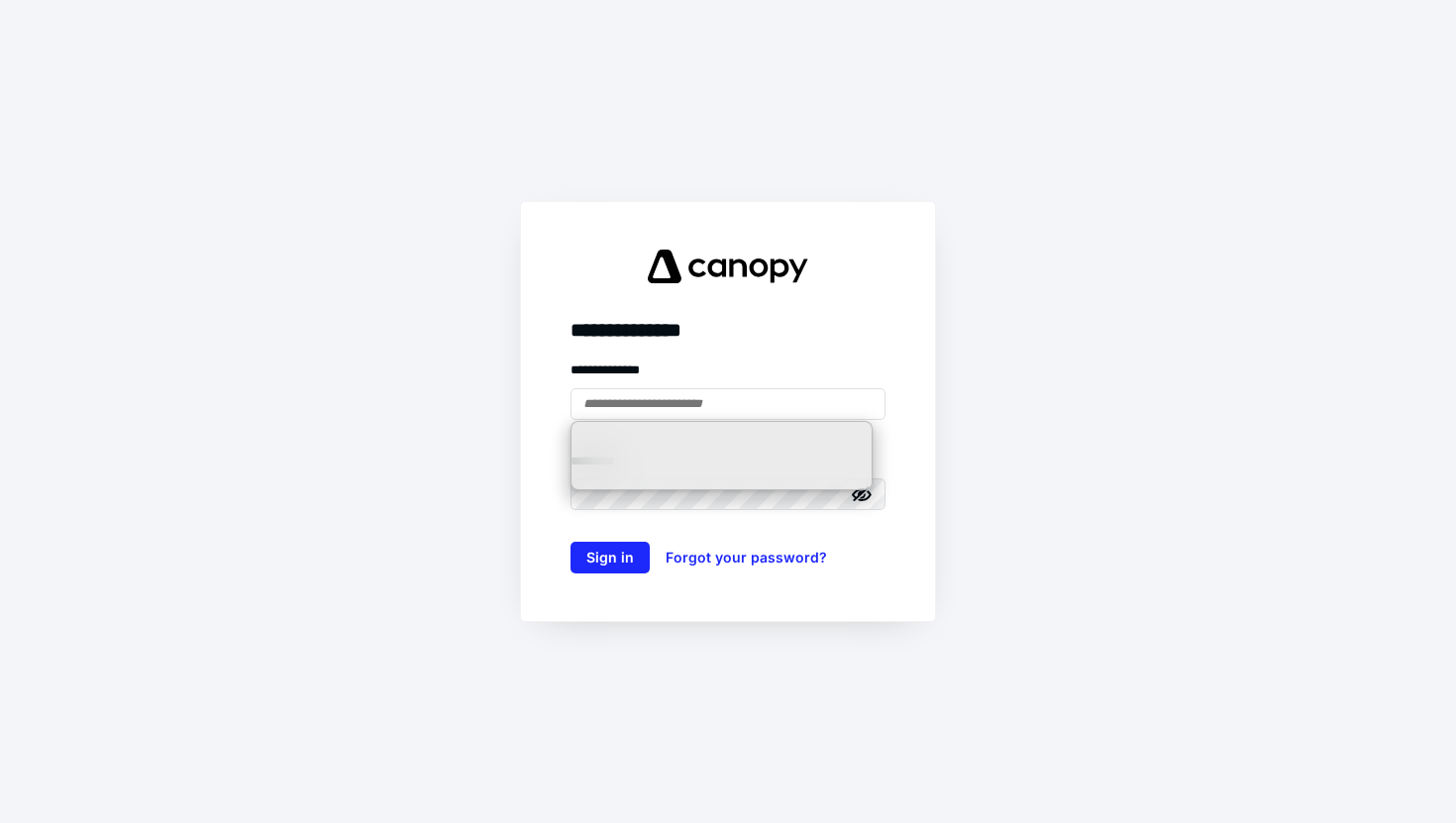 drag, startPoint x: 169, startPoint y: 355, endPoint x: 216, endPoint y: 333, distance: 51.894123 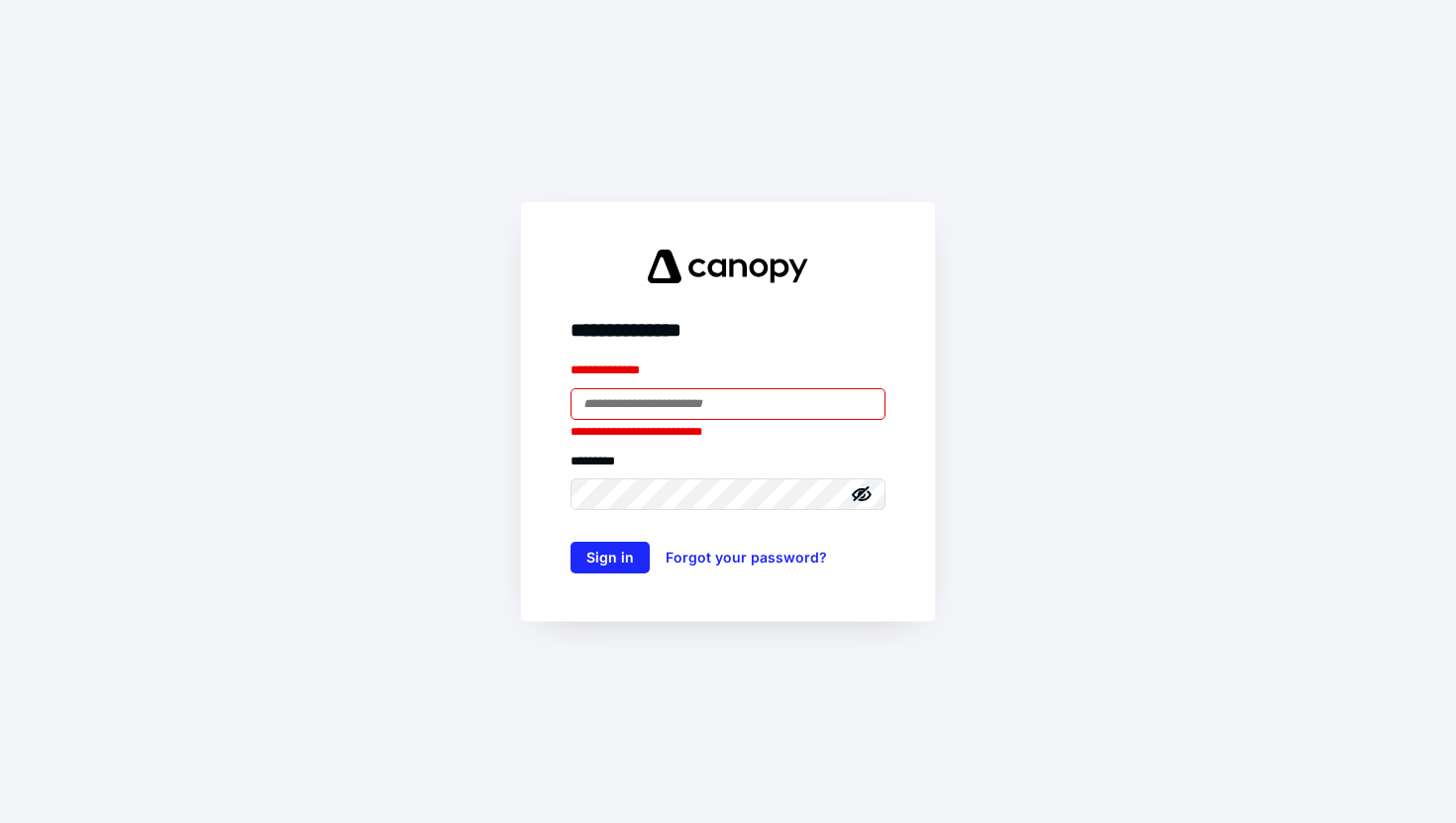 scroll, scrollTop: 0, scrollLeft: 0, axis: both 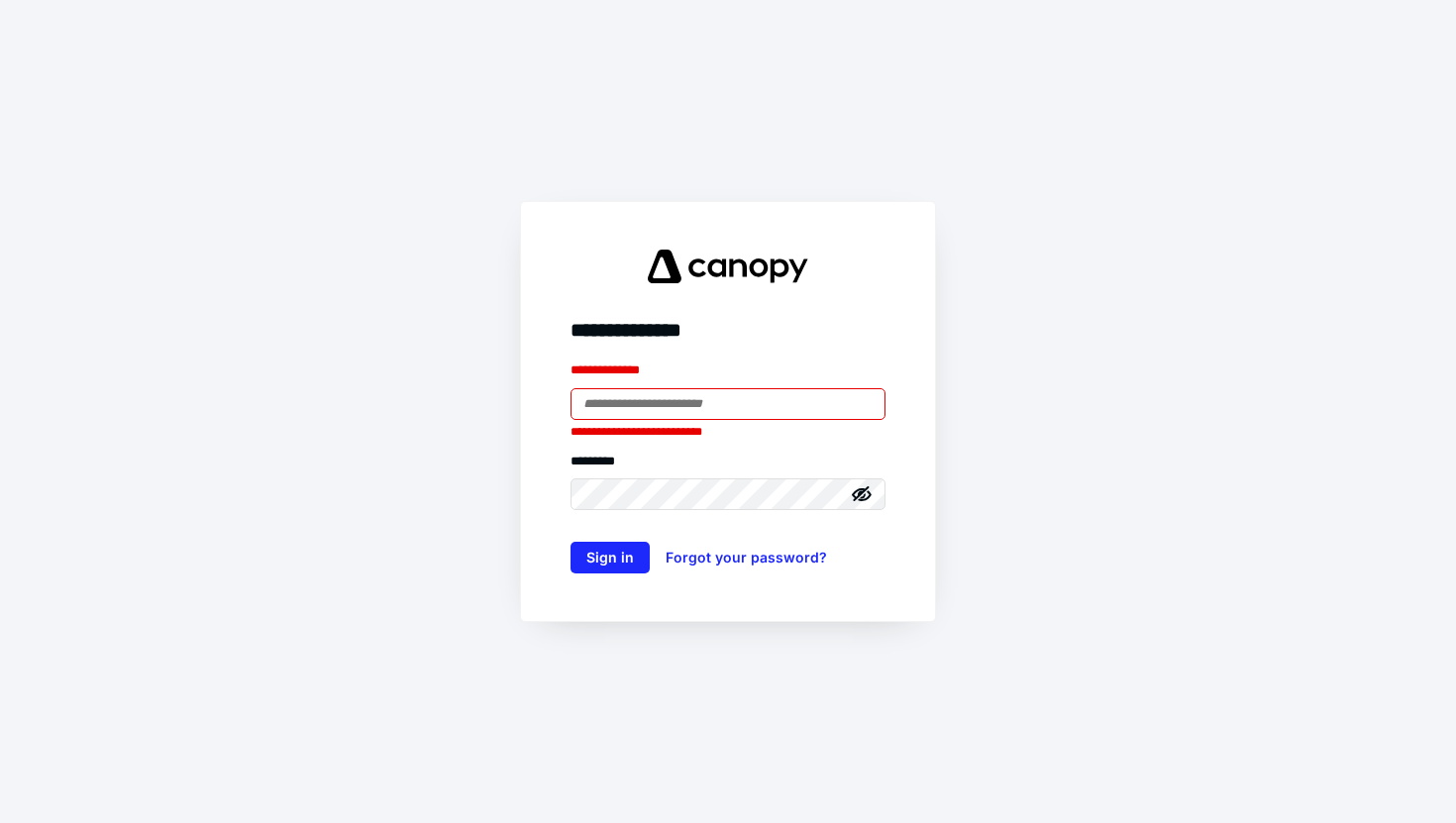 type on "**********" 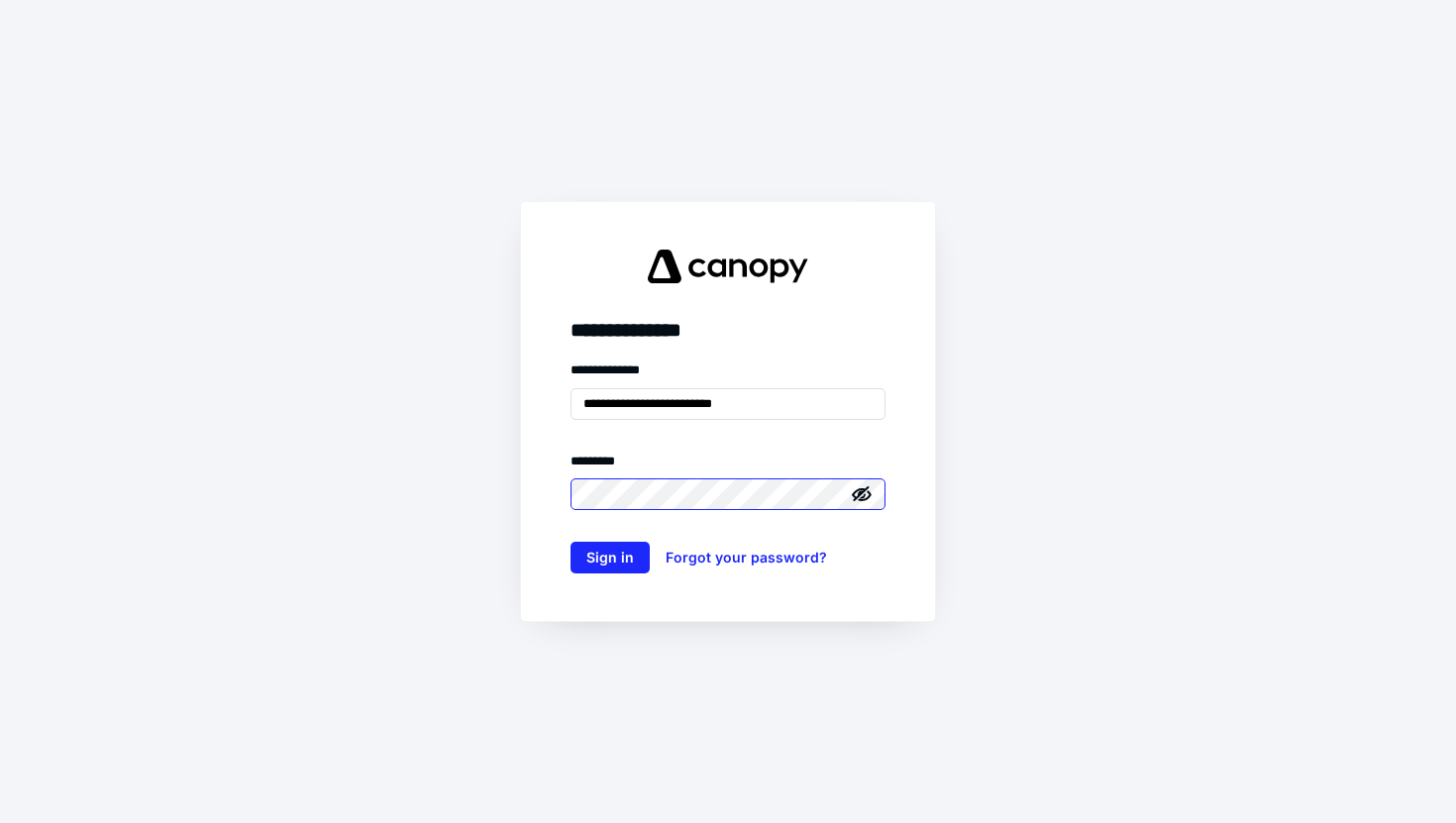 click on "Sign in" at bounding box center [610, 558] 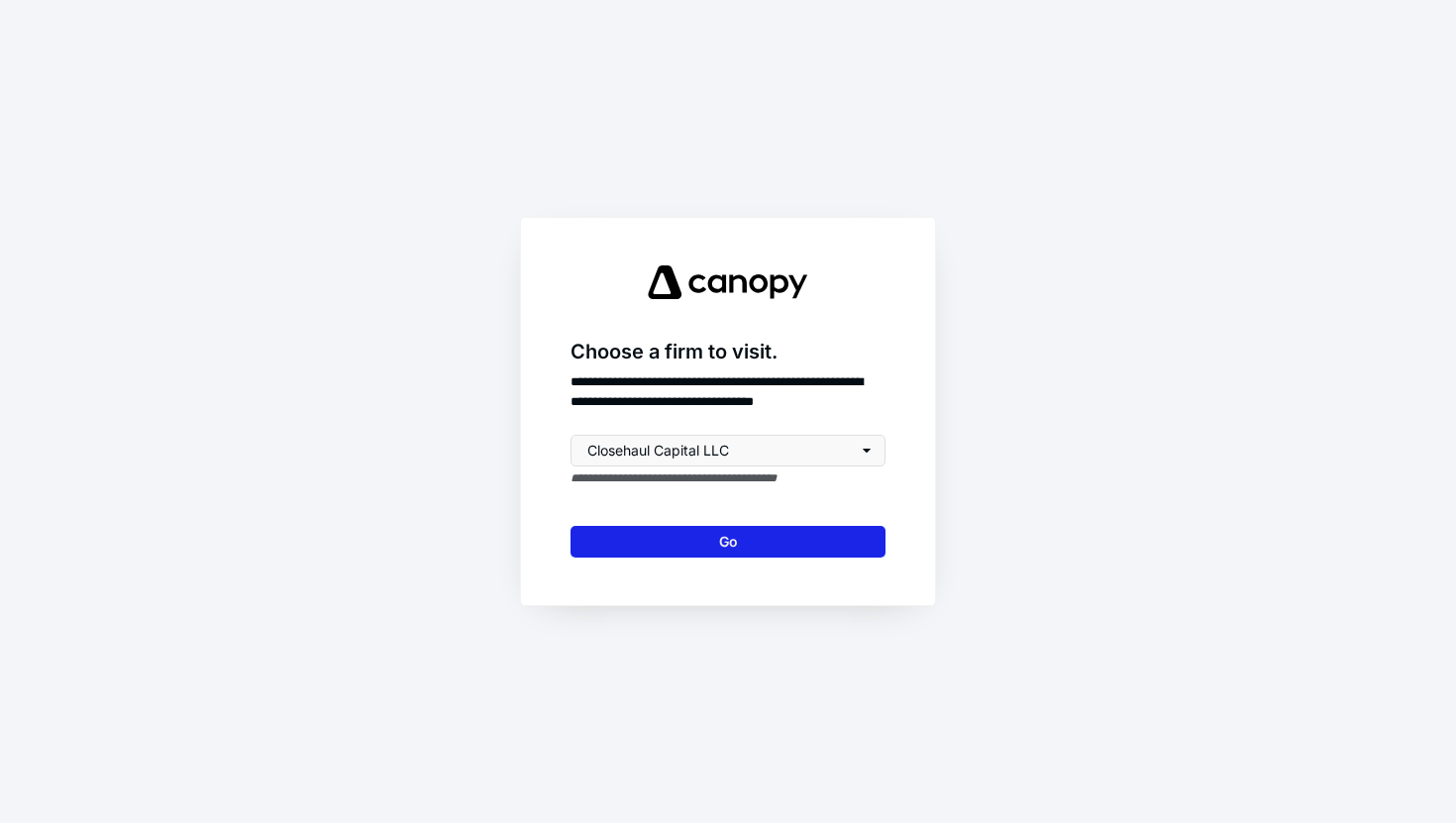 click on "Go" at bounding box center [728, 542] 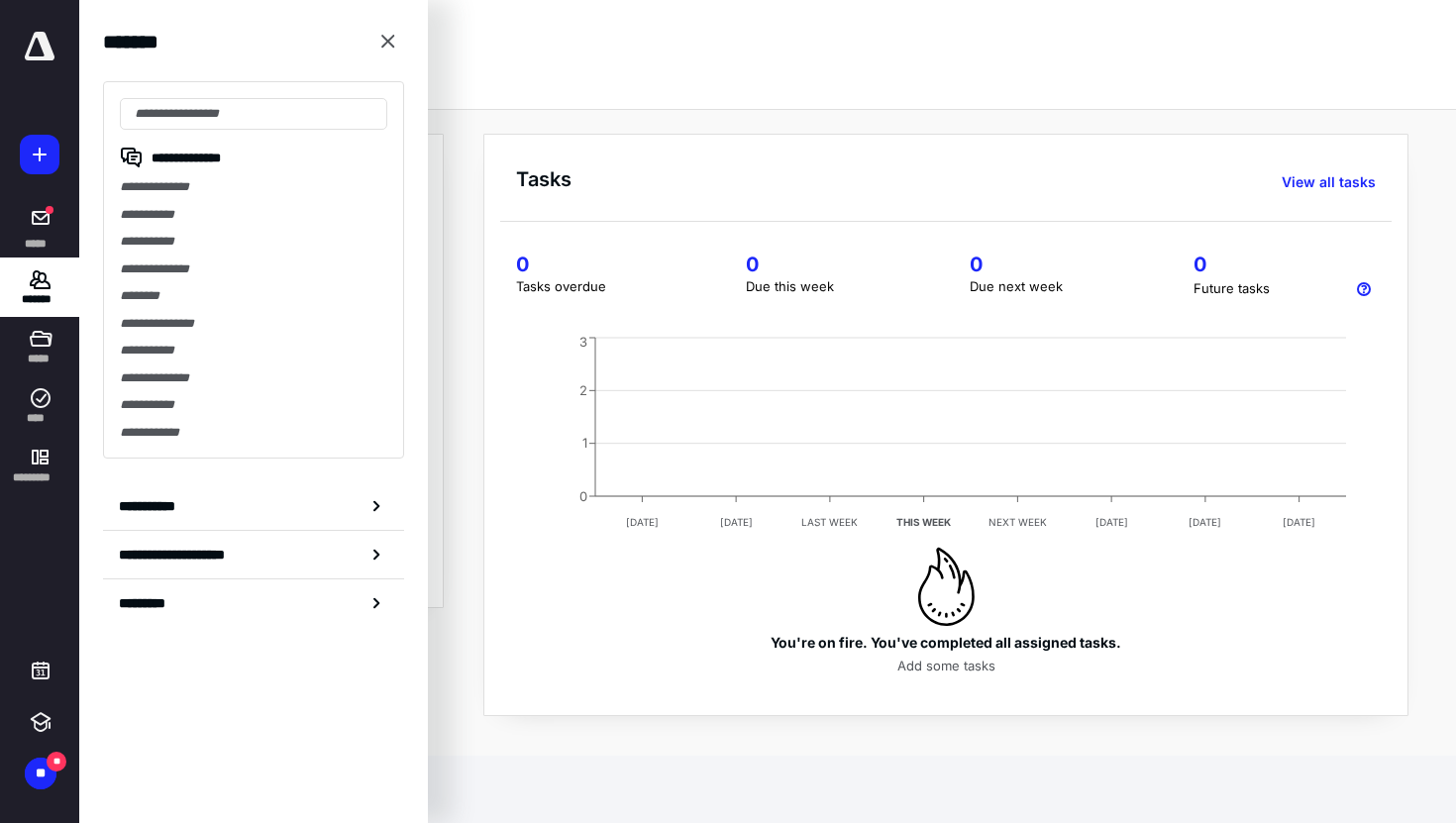 scroll, scrollTop: 0, scrollLeft: 0, axis: both 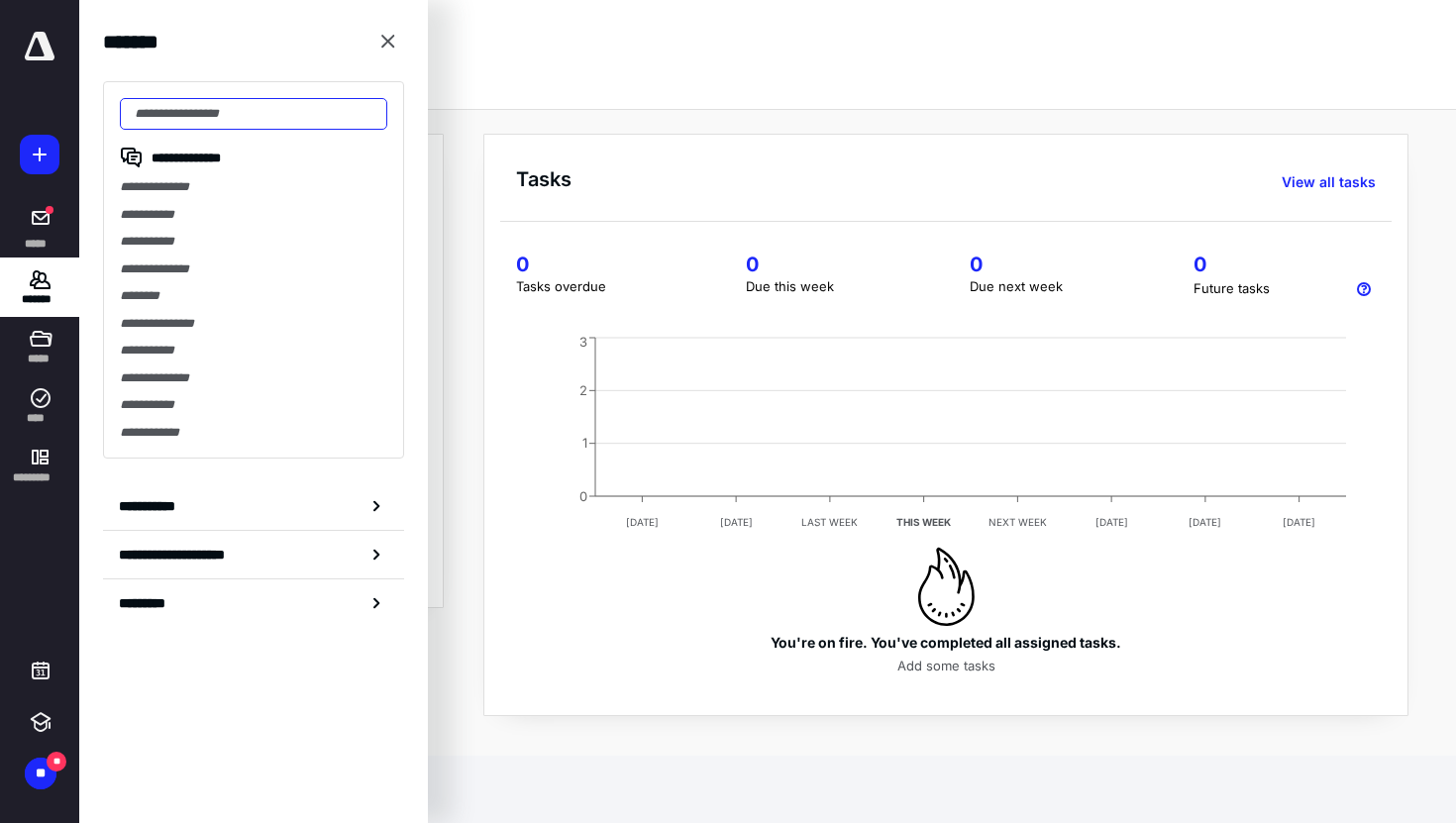 click at bounding box center [254, 114] 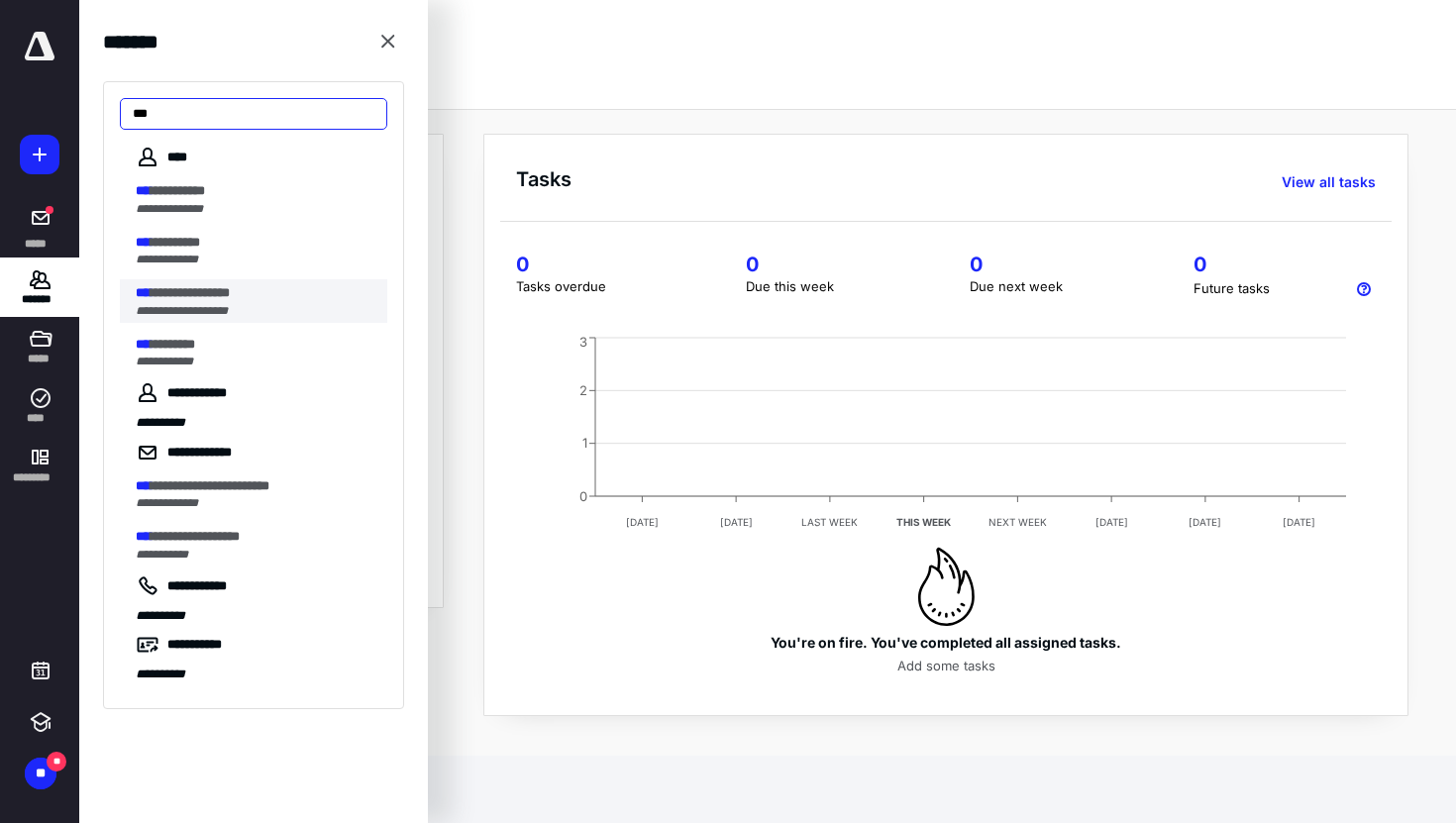 type on "***" 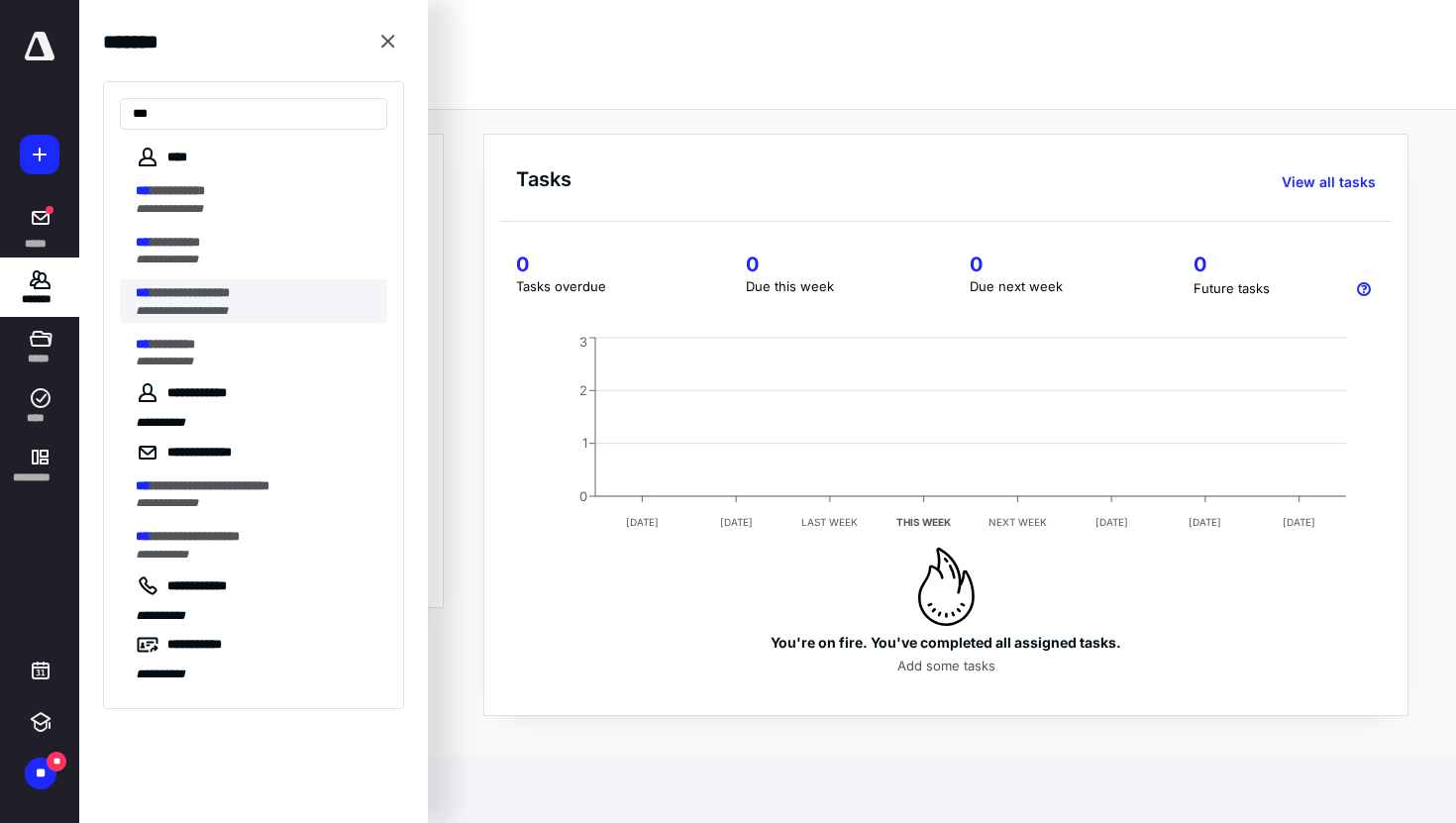 click on "**********" at bounding box center (181, 311) 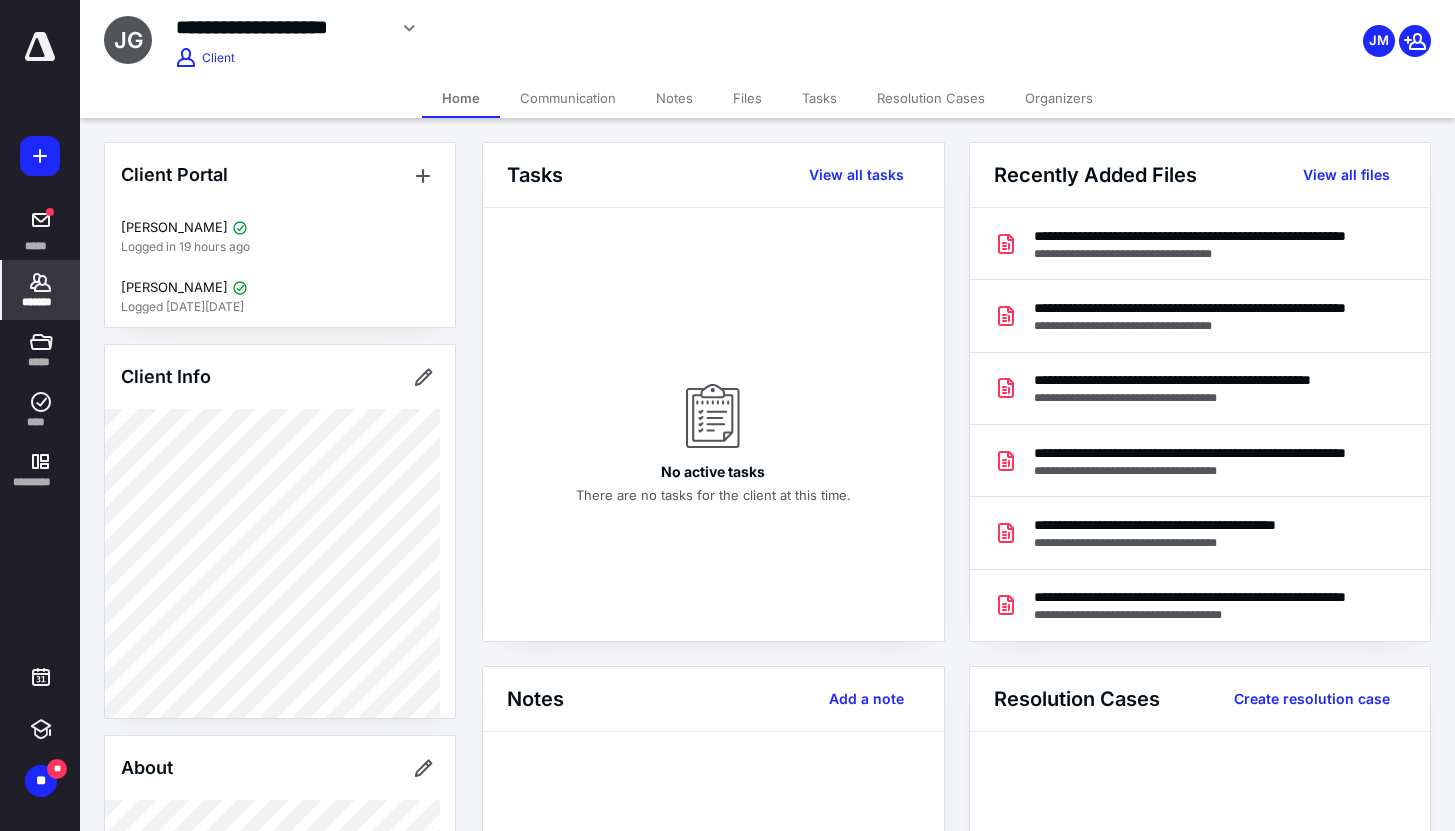 click on "Files" at bounding box center [747, 98] 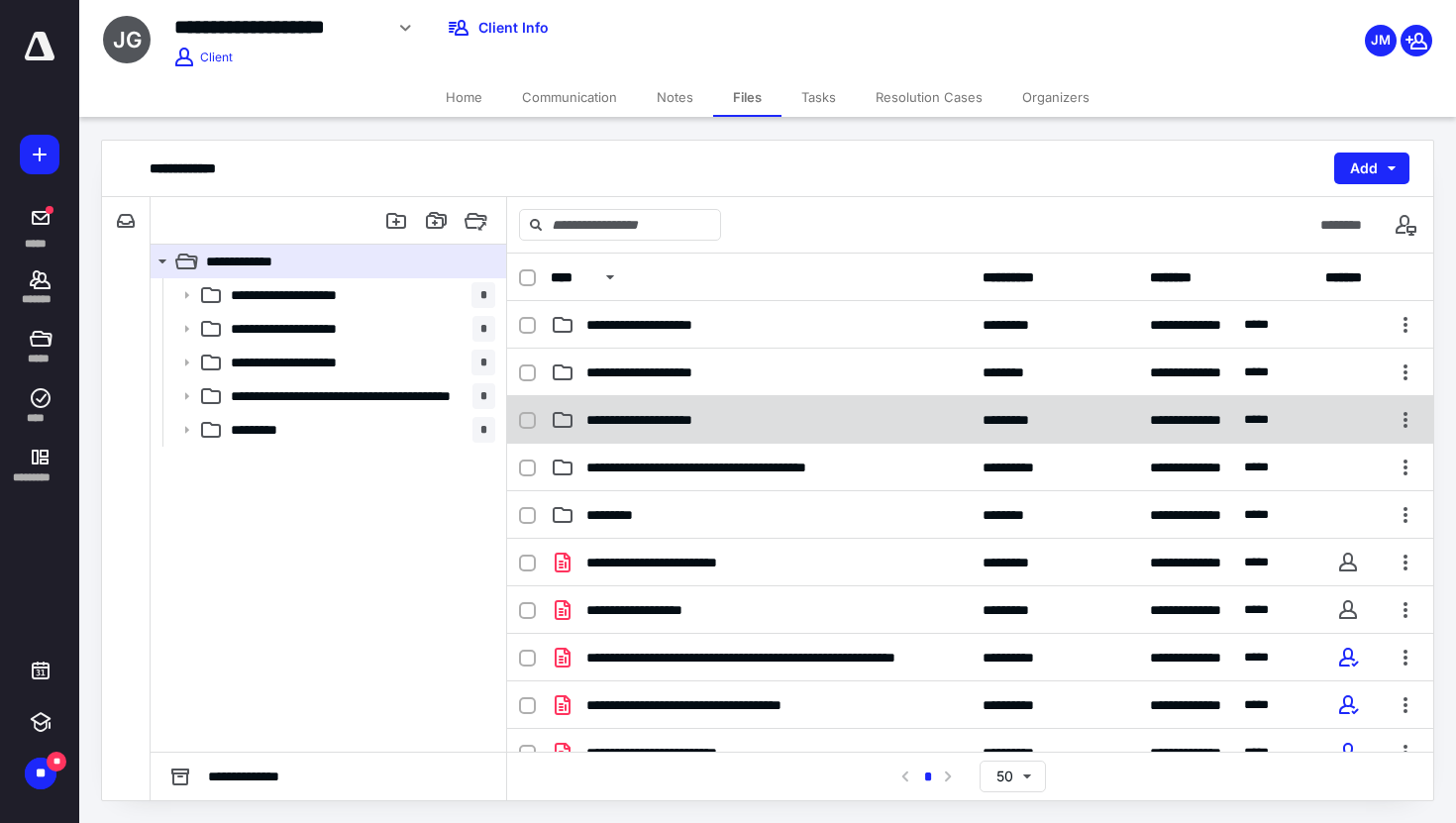 click on "**********" at bounding box center (658, 420) 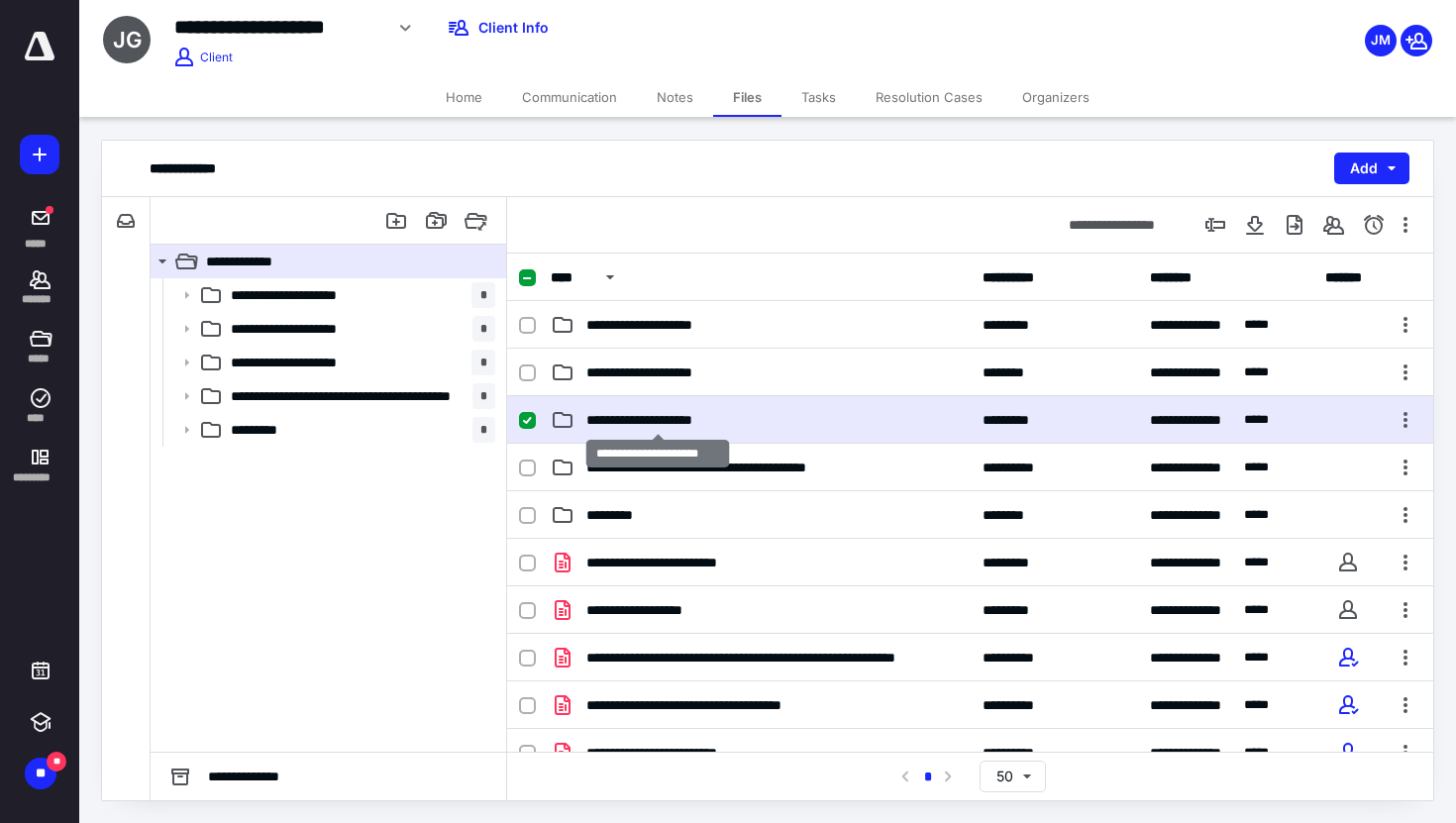 click on "**********" at bounding box center [658, 420] 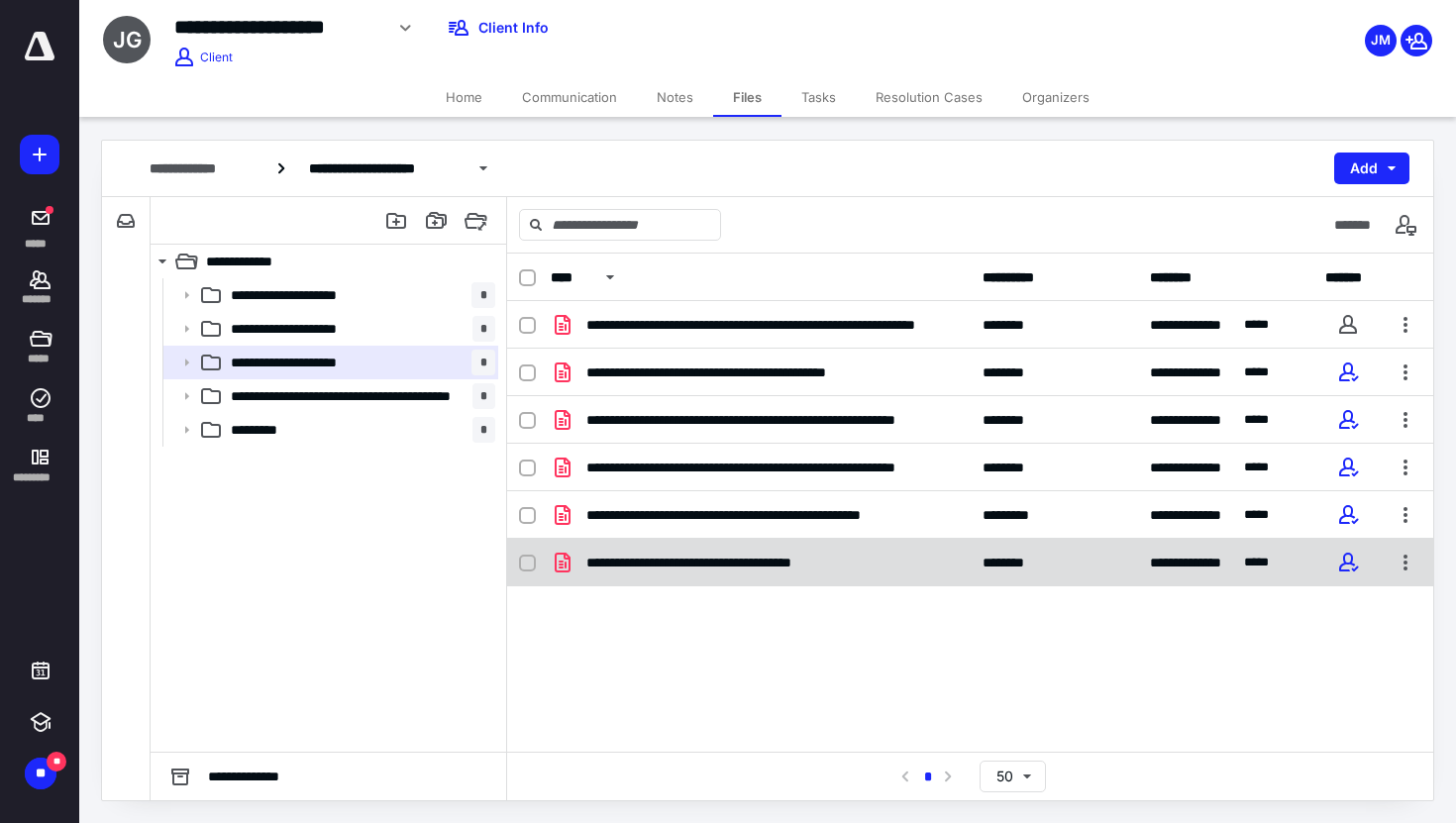 checkbox on "true" 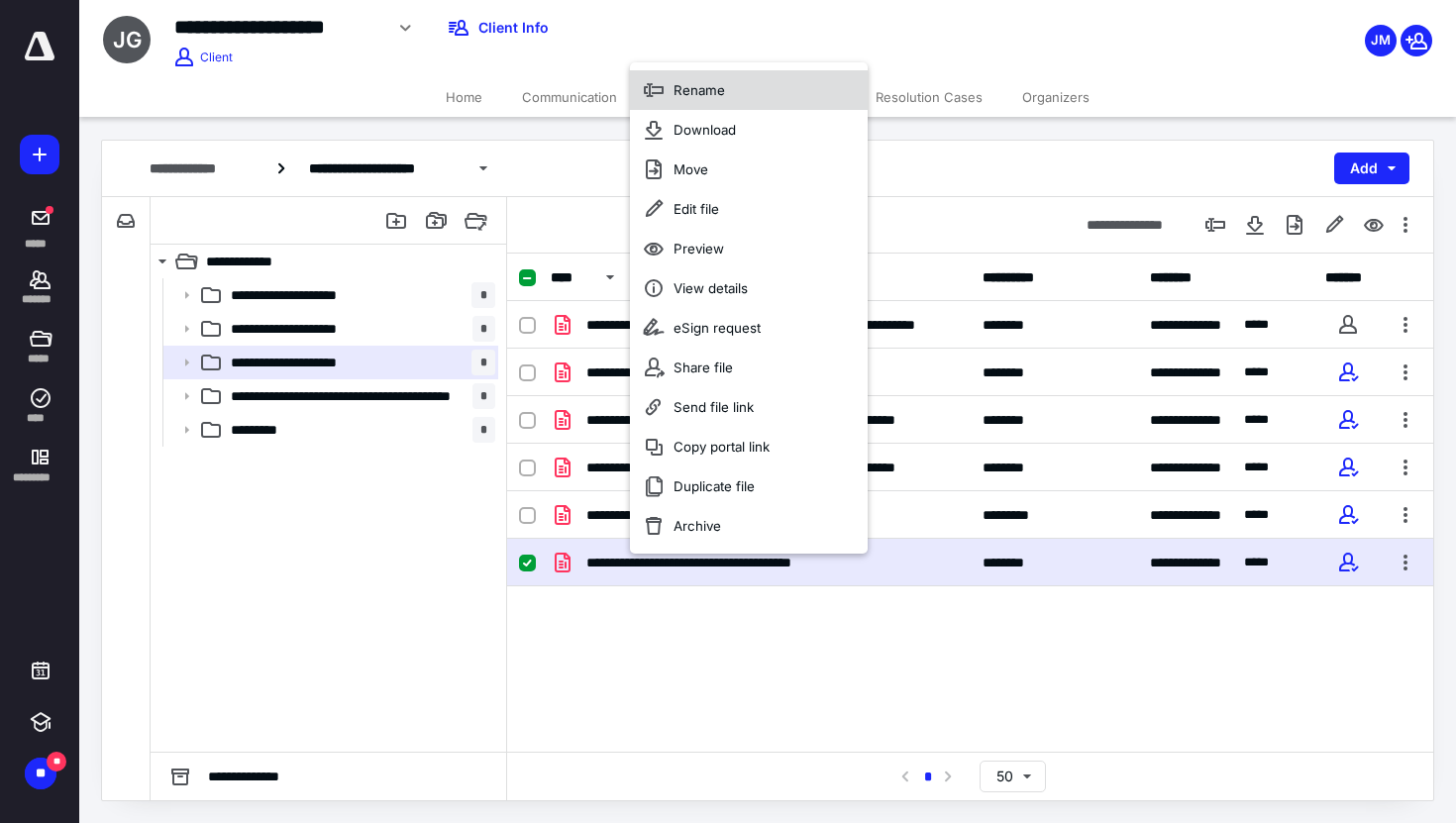 click on "Rename" at bounding box center [749, 90] 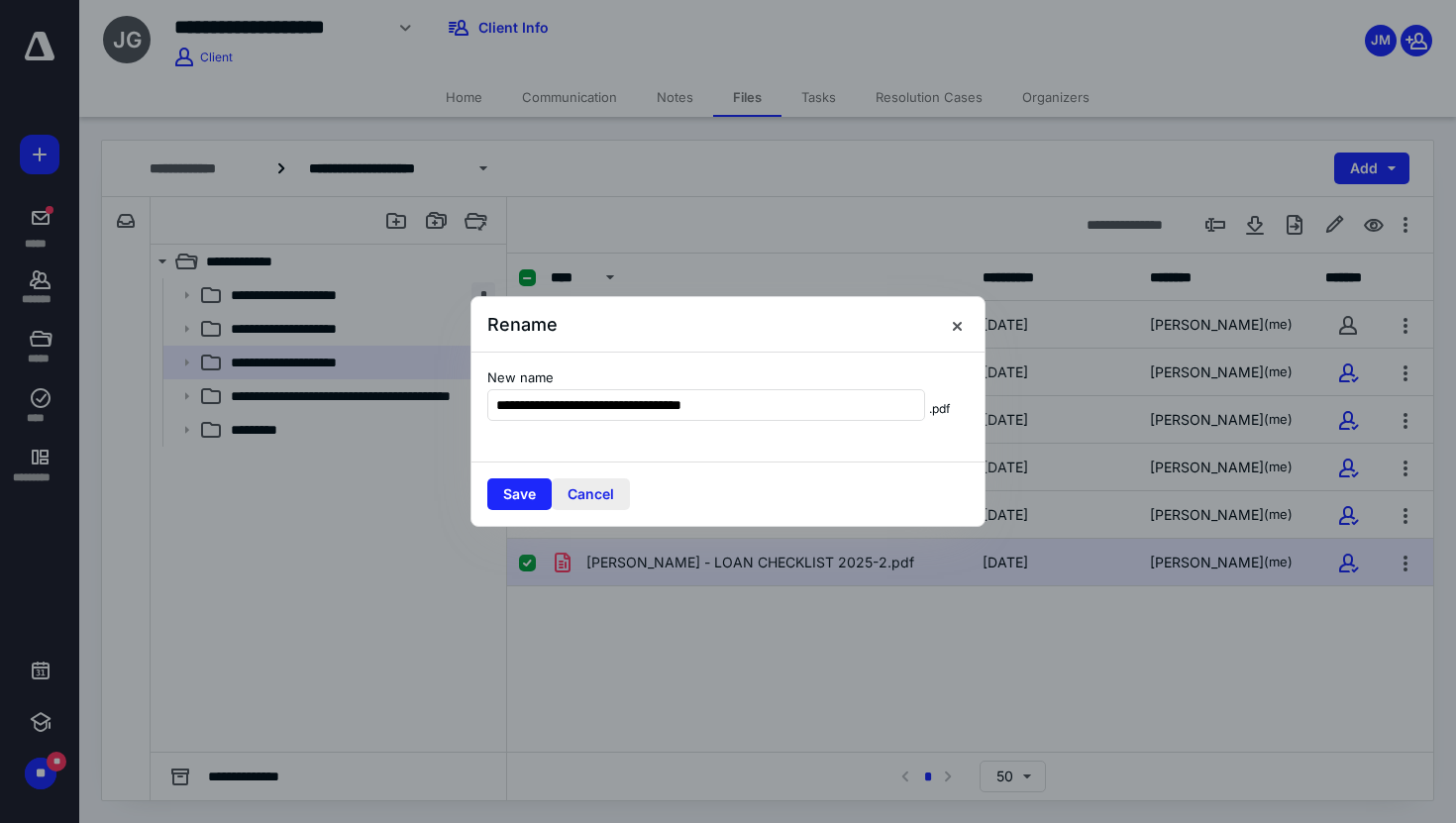 click on "Cancel" at bounding box center [590, 494] 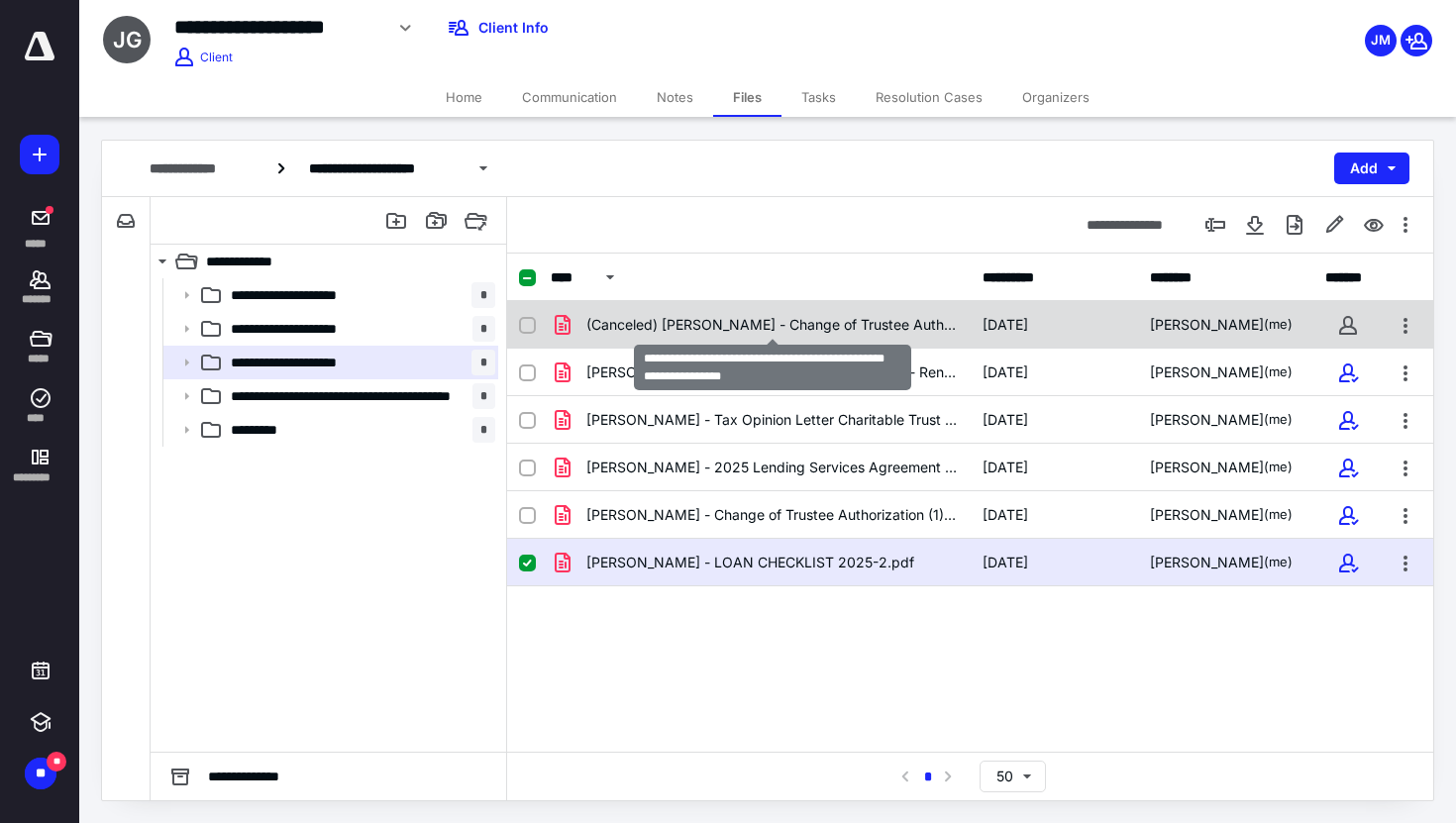click on "(Canceled) Joseph Giampa - Change of Trustee Authorization (1).pdf" at bounding box center (773, 325) 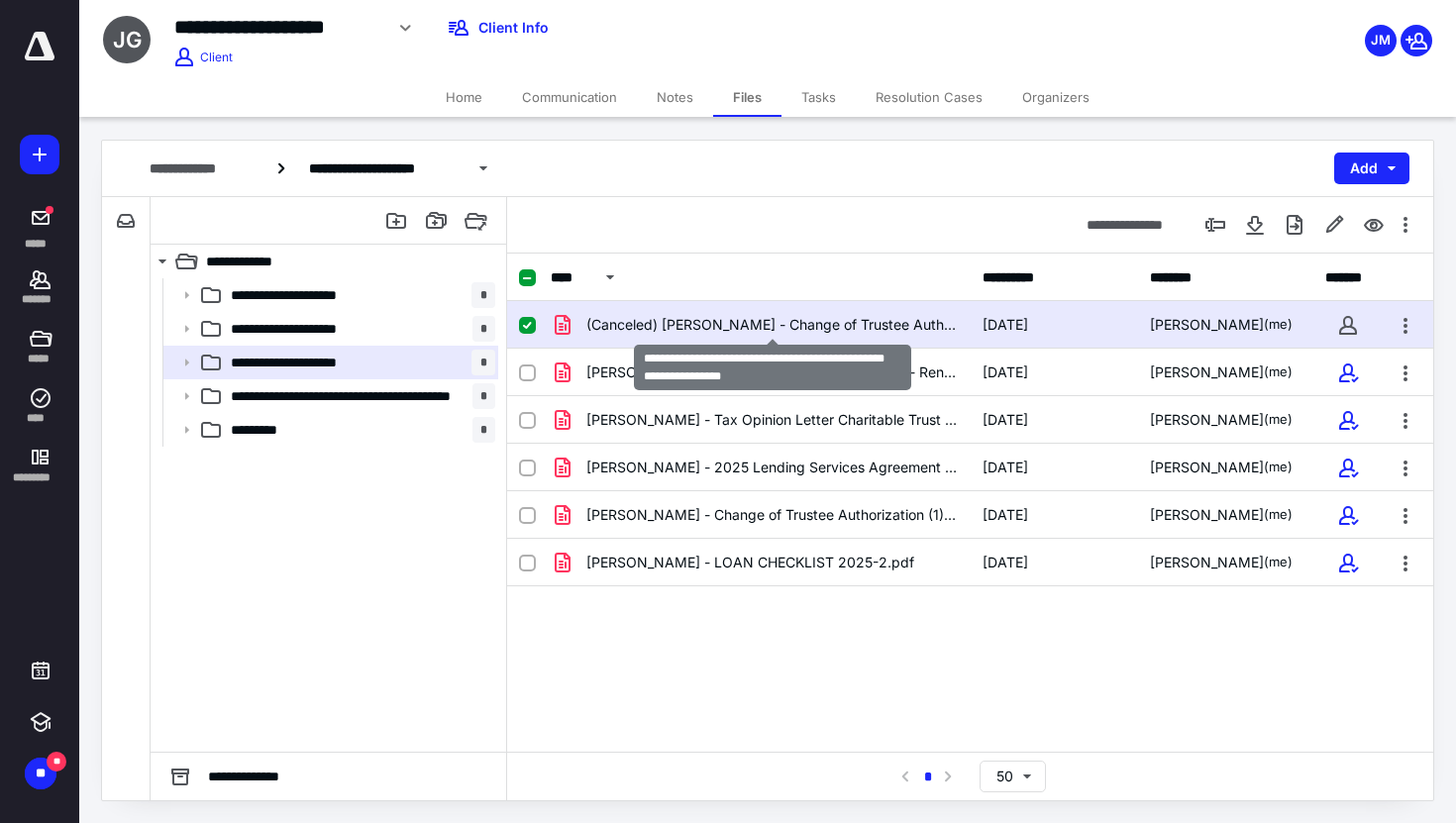 click on "(Canceled) Joseph Giampa - Change of Trustee Authorization (1).pdf" at bounding box center (773, 325) 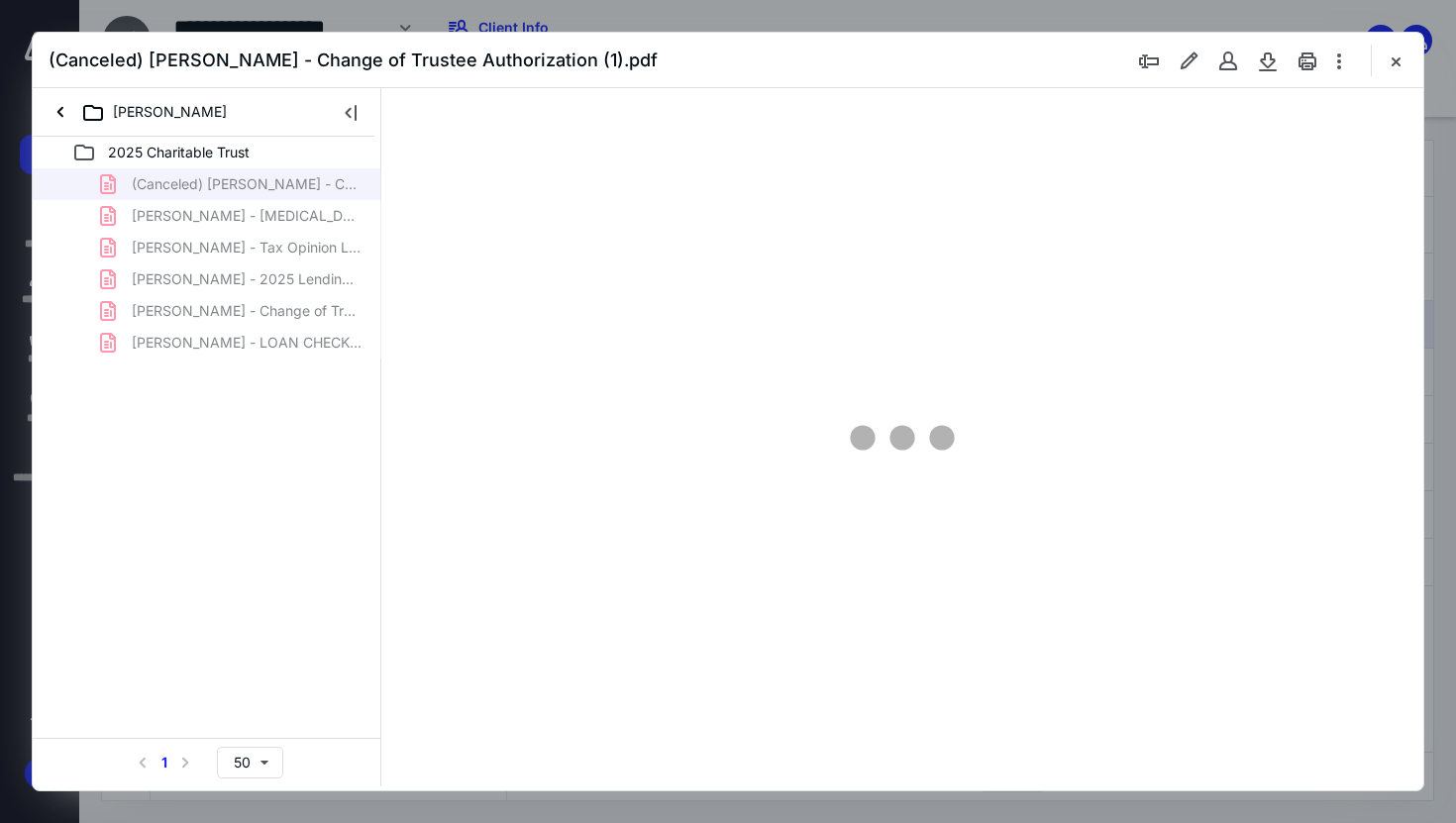 scroll, scrollTop: 0, scrollLeft: 0, axis: both 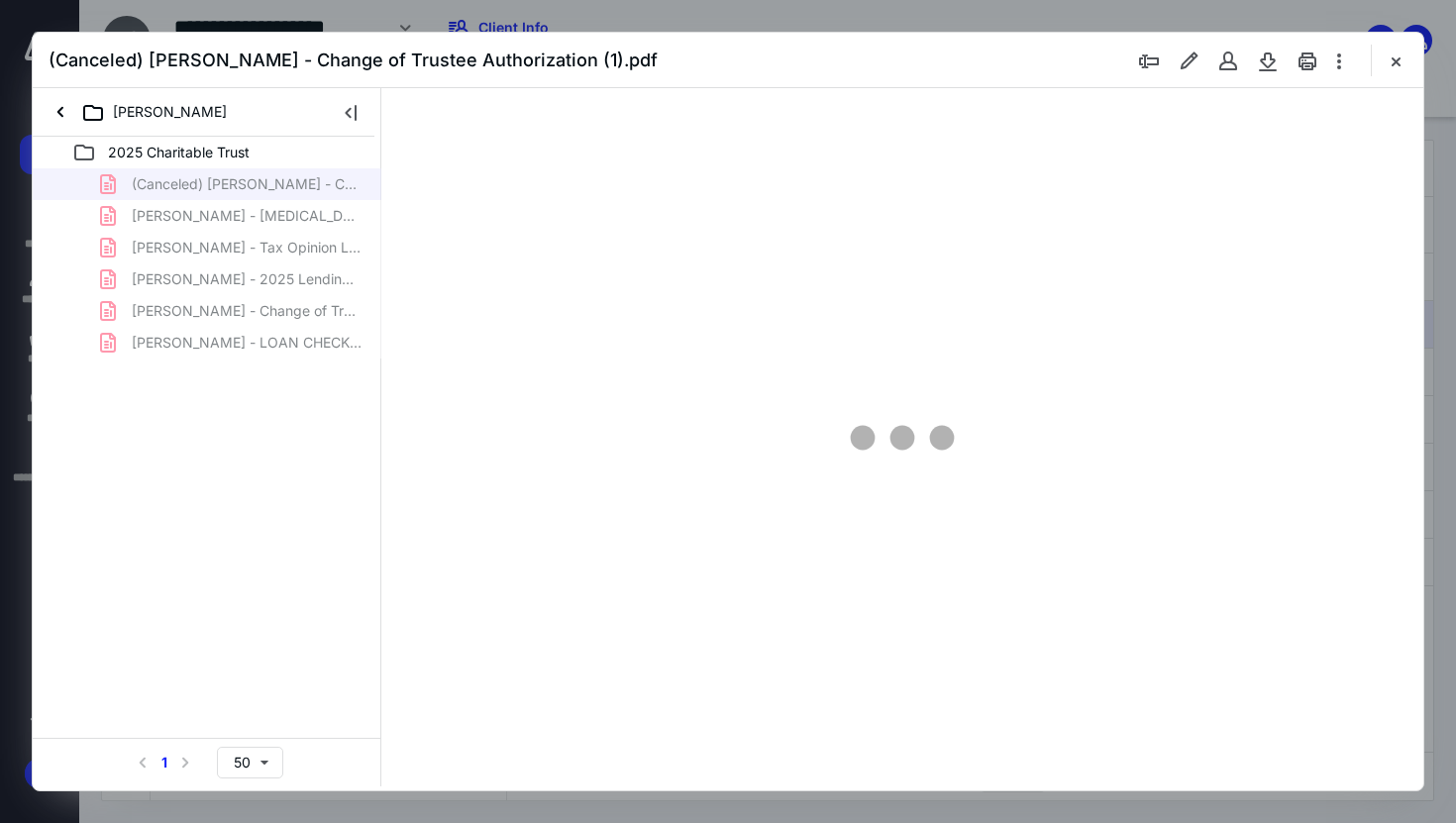 click on "(Canceled) Joseph Giampa - Change of Trustee Authorization (1).pdf" at bounding box center (728, 60) 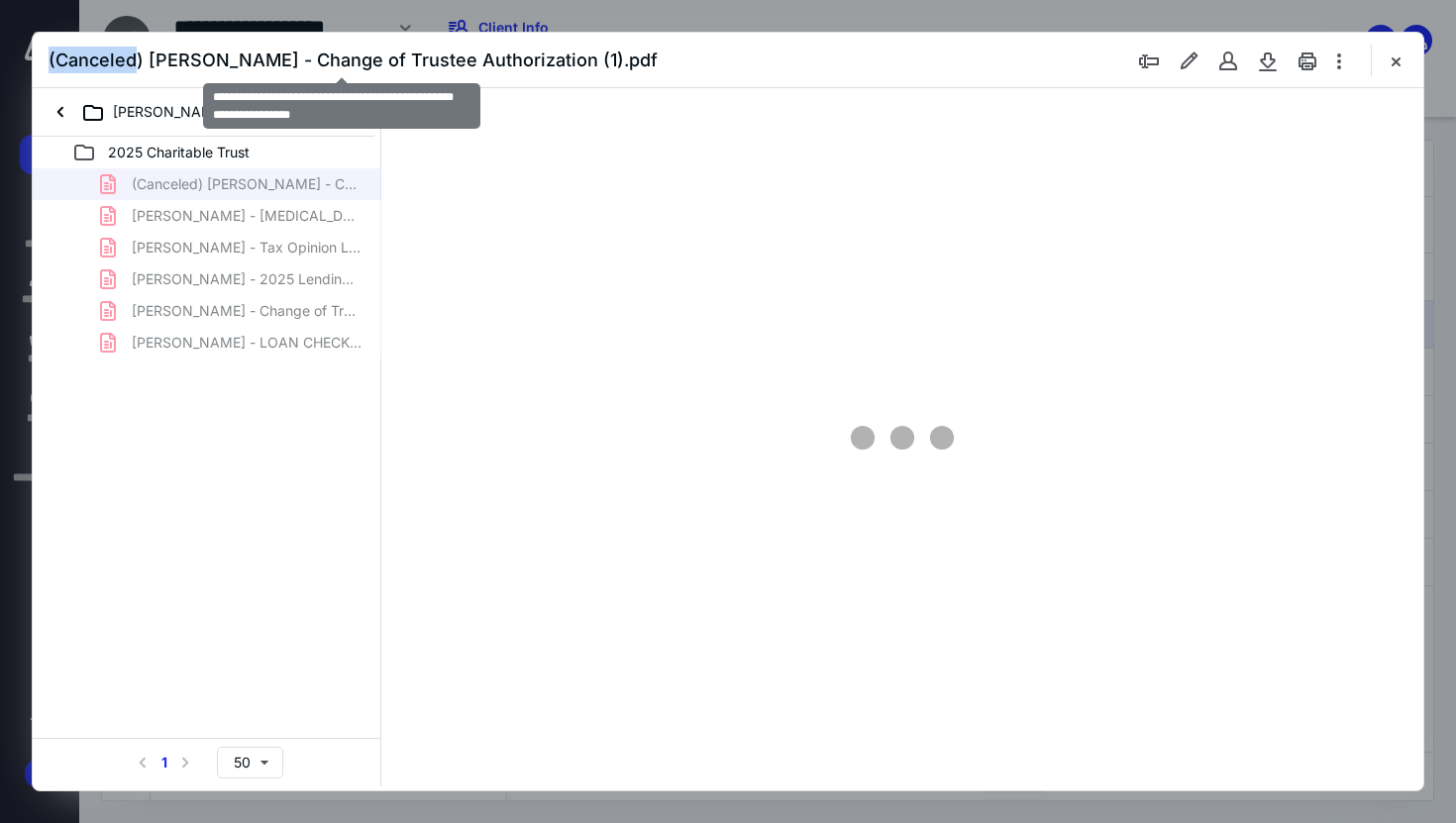 type on "62" 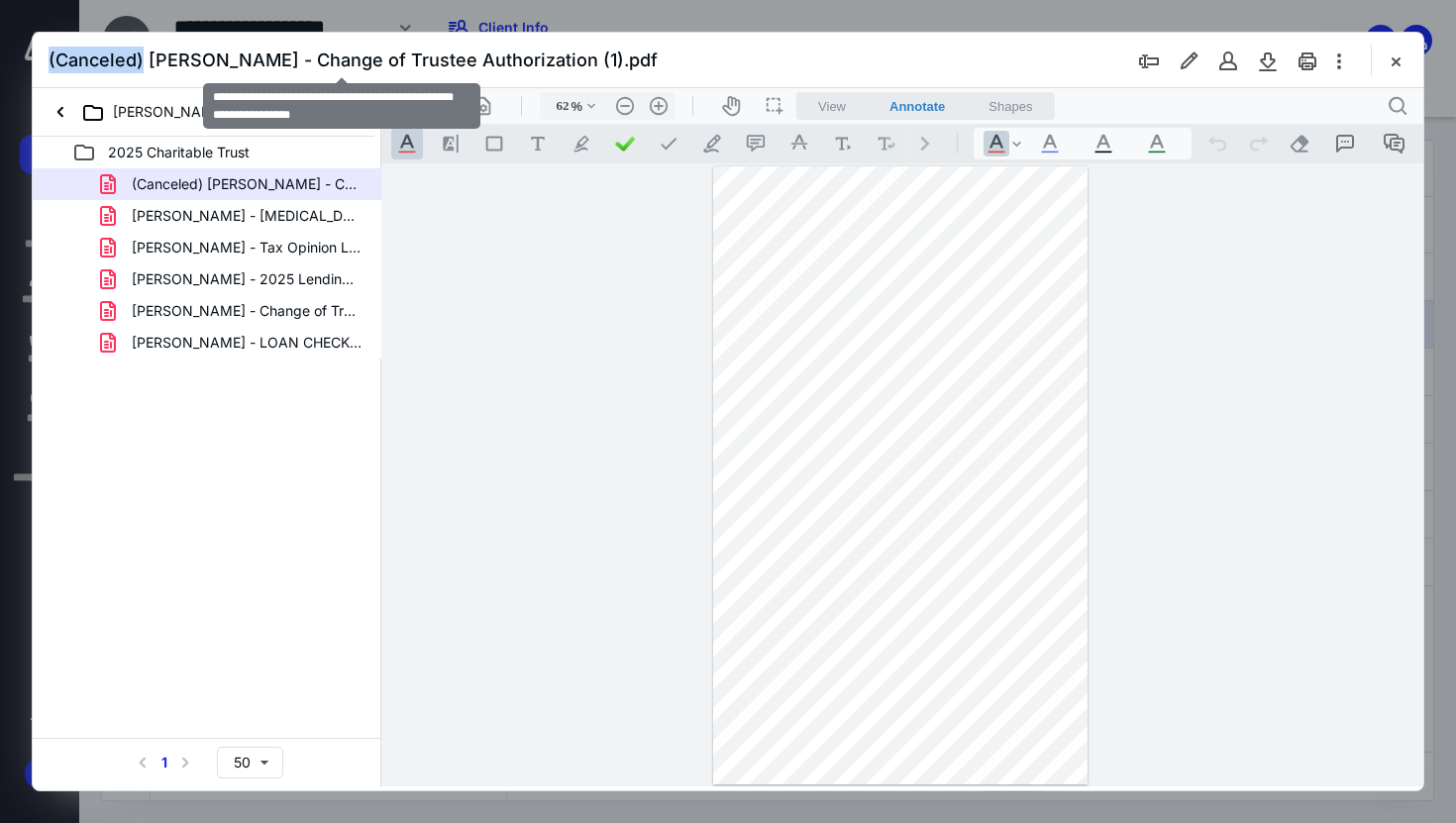 drag, startPoint x: 50, startPoint y: 63, endPoint x: 142, endPoint y: 60, distance: 92.0489 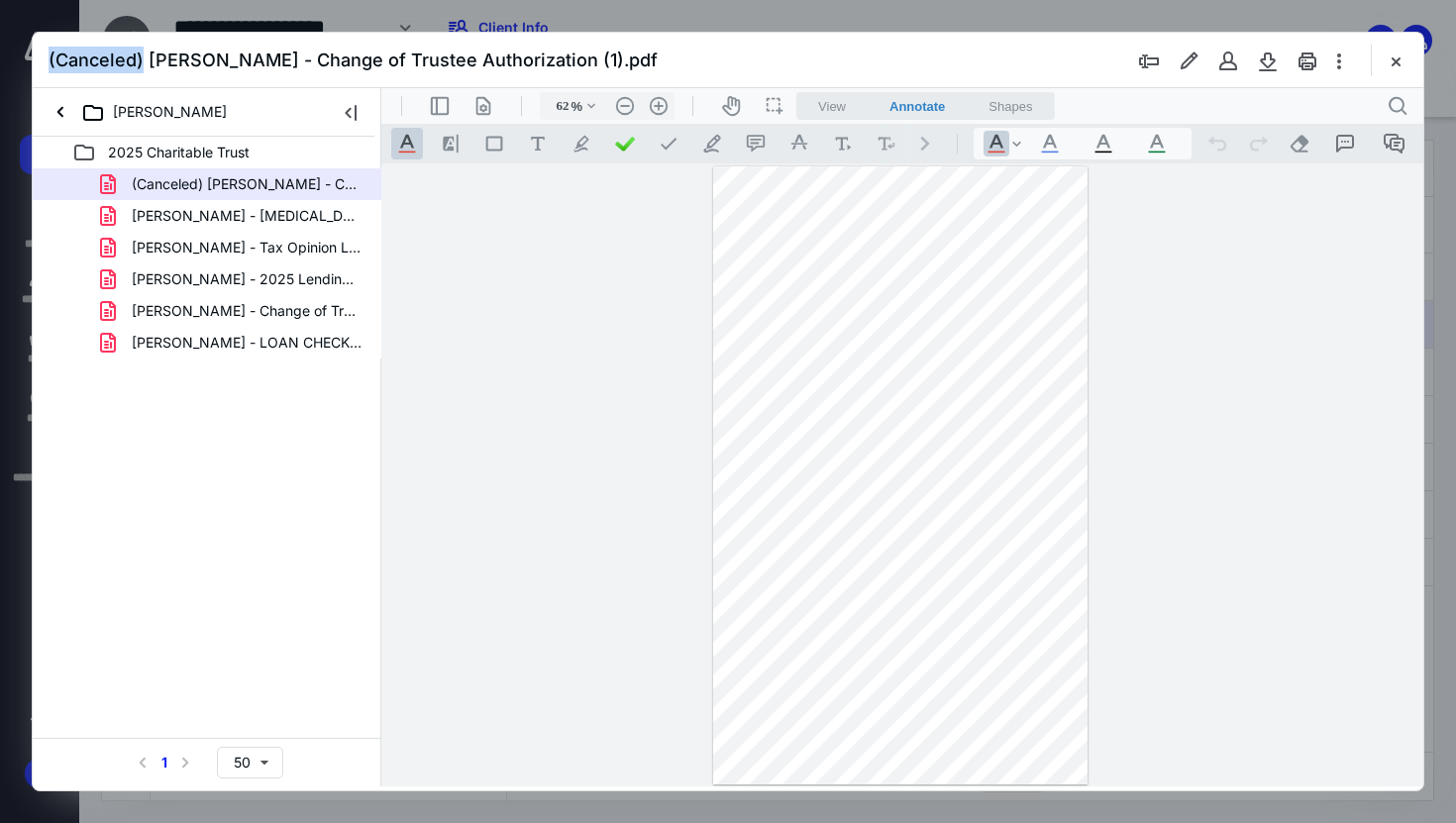 copy on "(Canceled)" 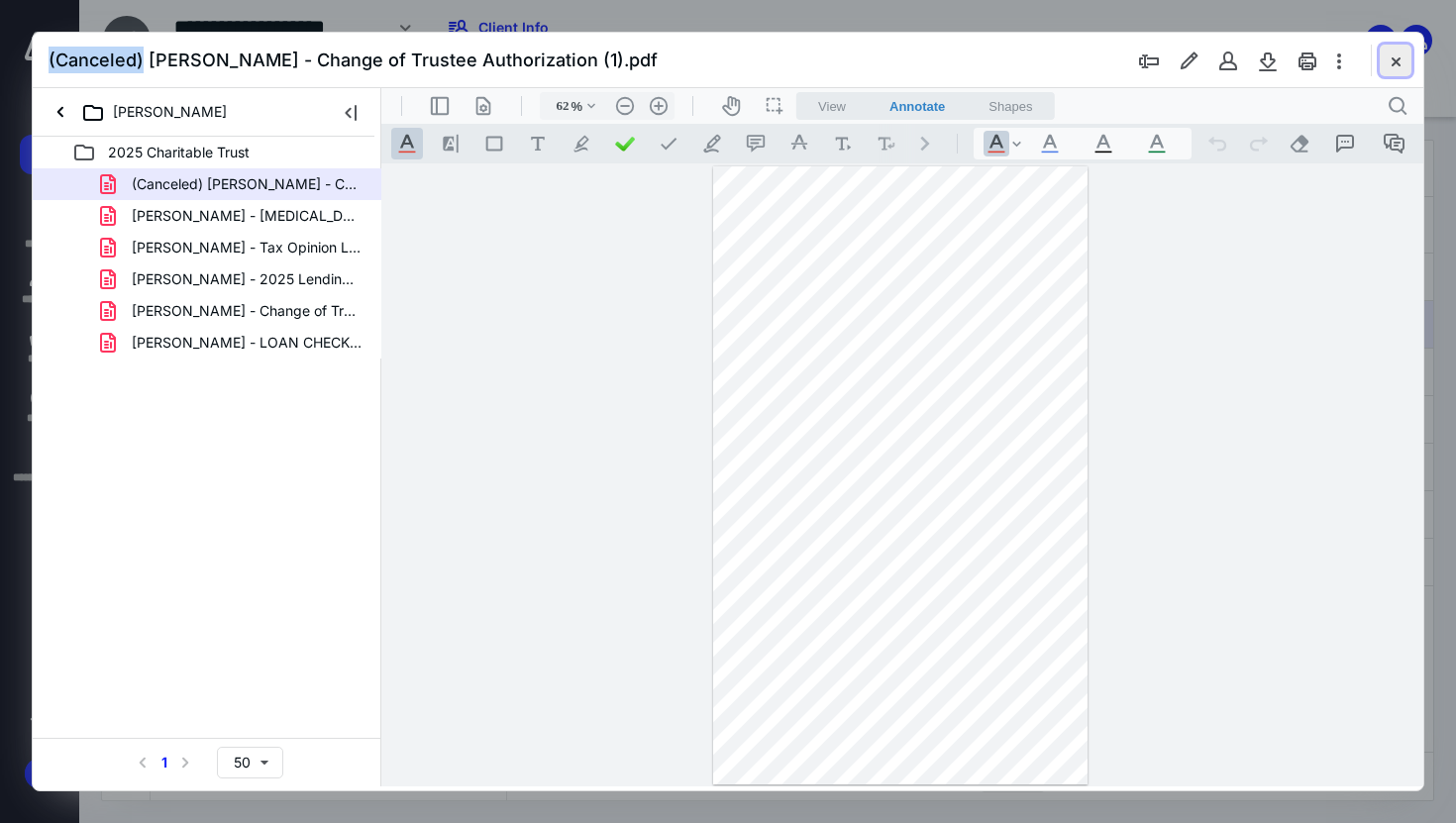 click at bounding box center [1396, 60] 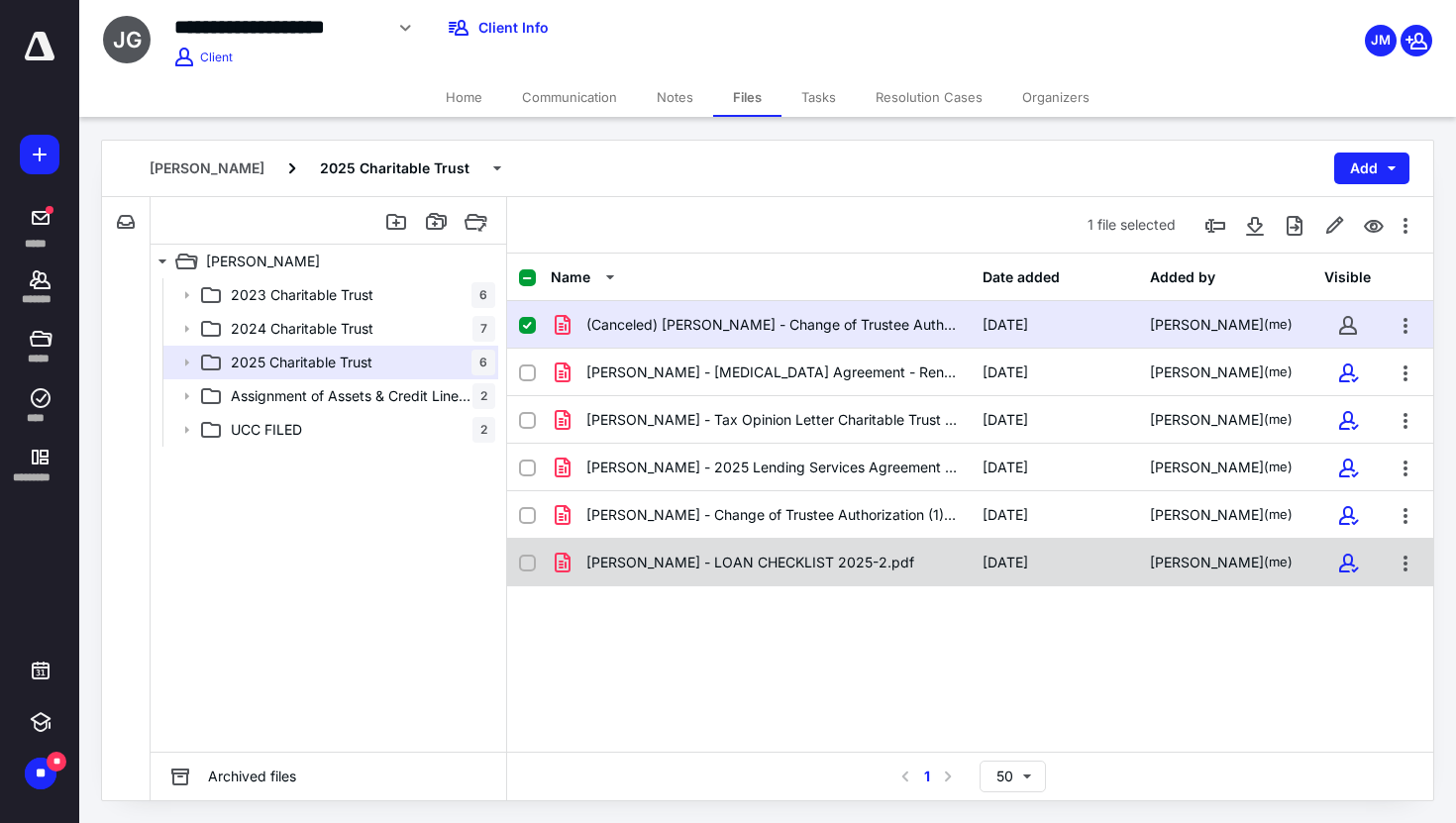 click on "Joseph Giampa - LOAN CHECKLIST 2025-2.pdf 5/8/2025 Jafet Martinez  (me)" at bounding box center (970, 563) 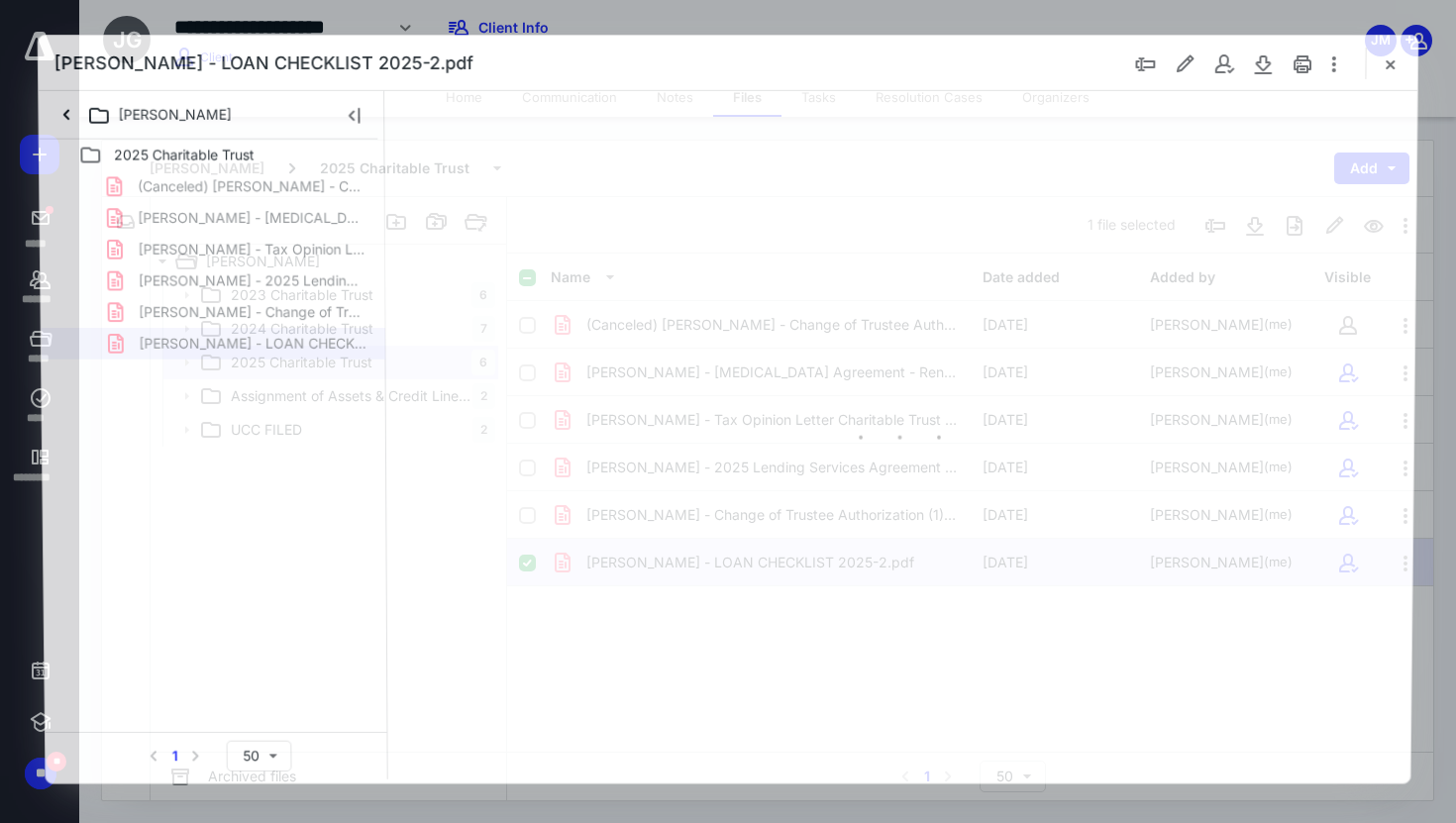 scroll, scrollTop: 0, scrollLeft: 0, axis: both 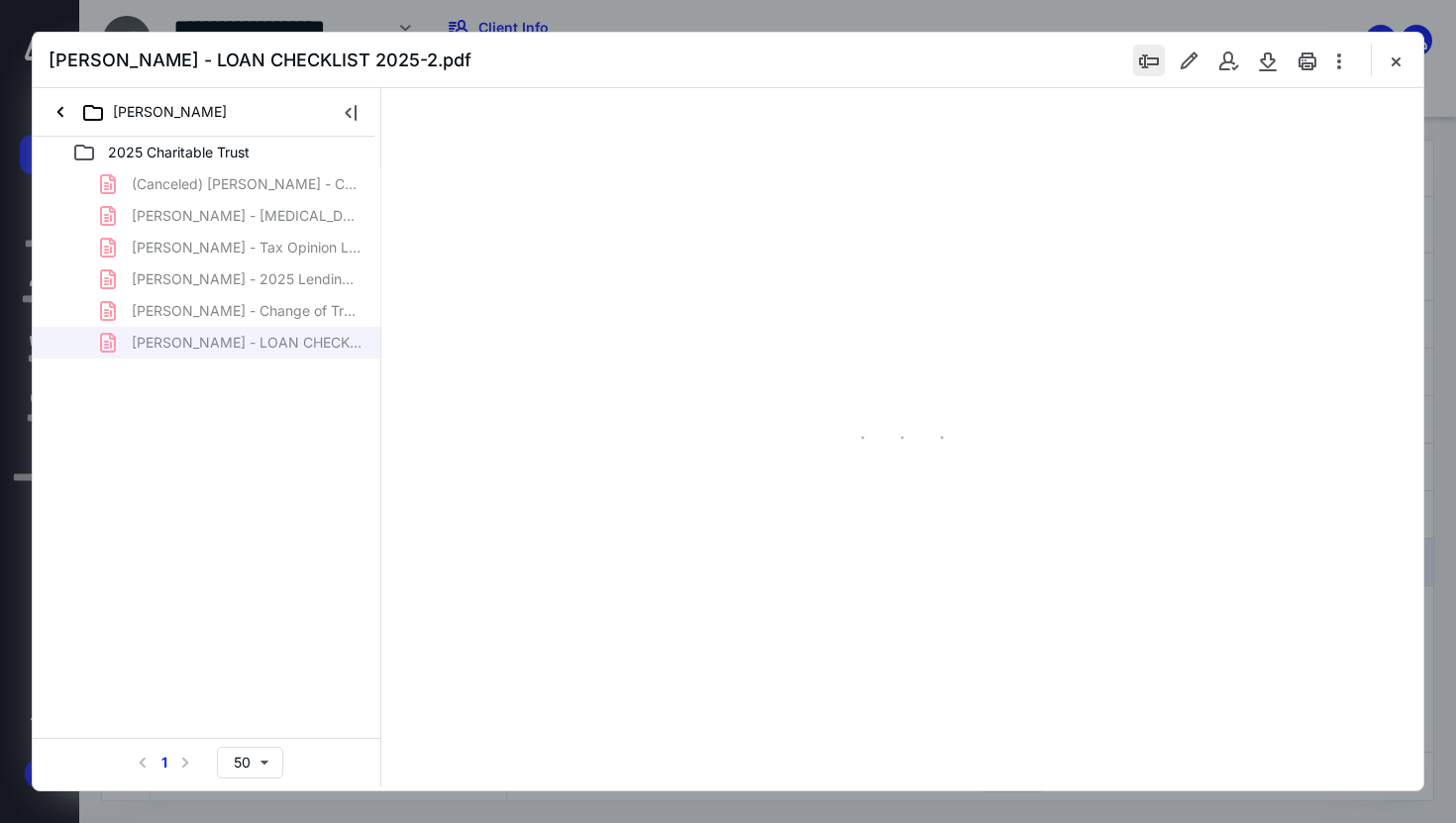 click at bounding box center (1149, 60) 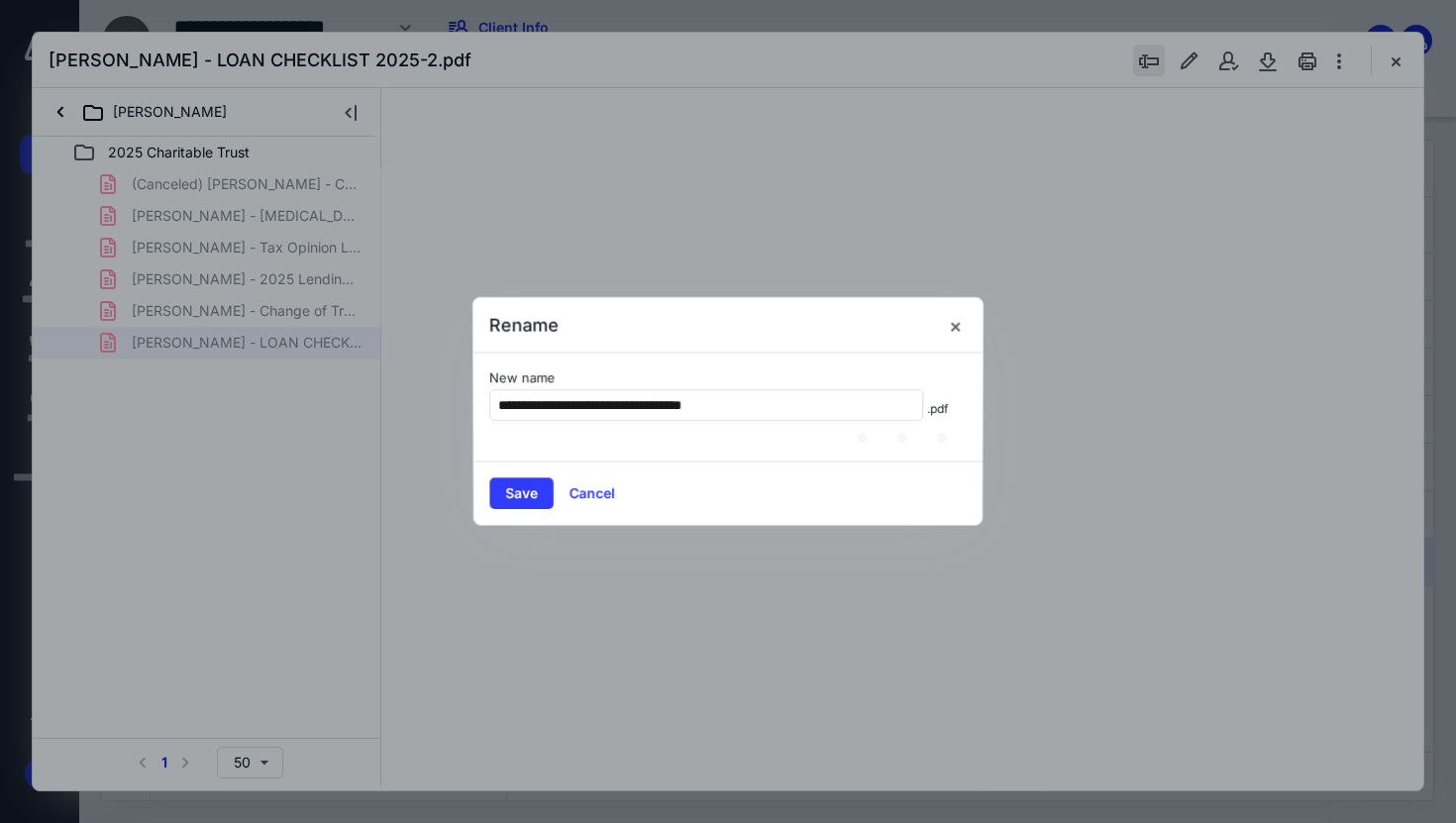 type on "79" 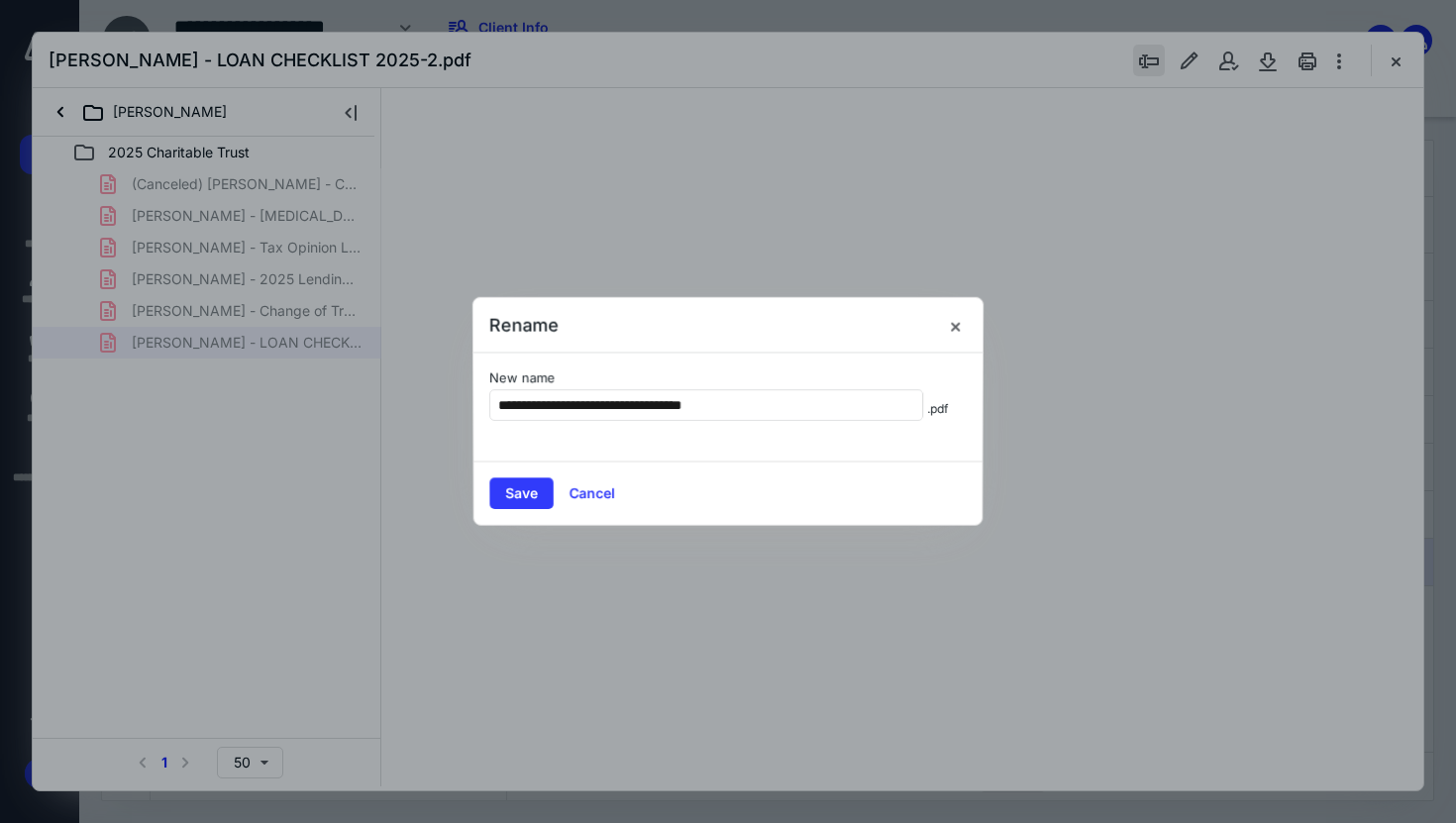 scroll, scrollTop: 78, scrollLeft: 0, axis: vertical 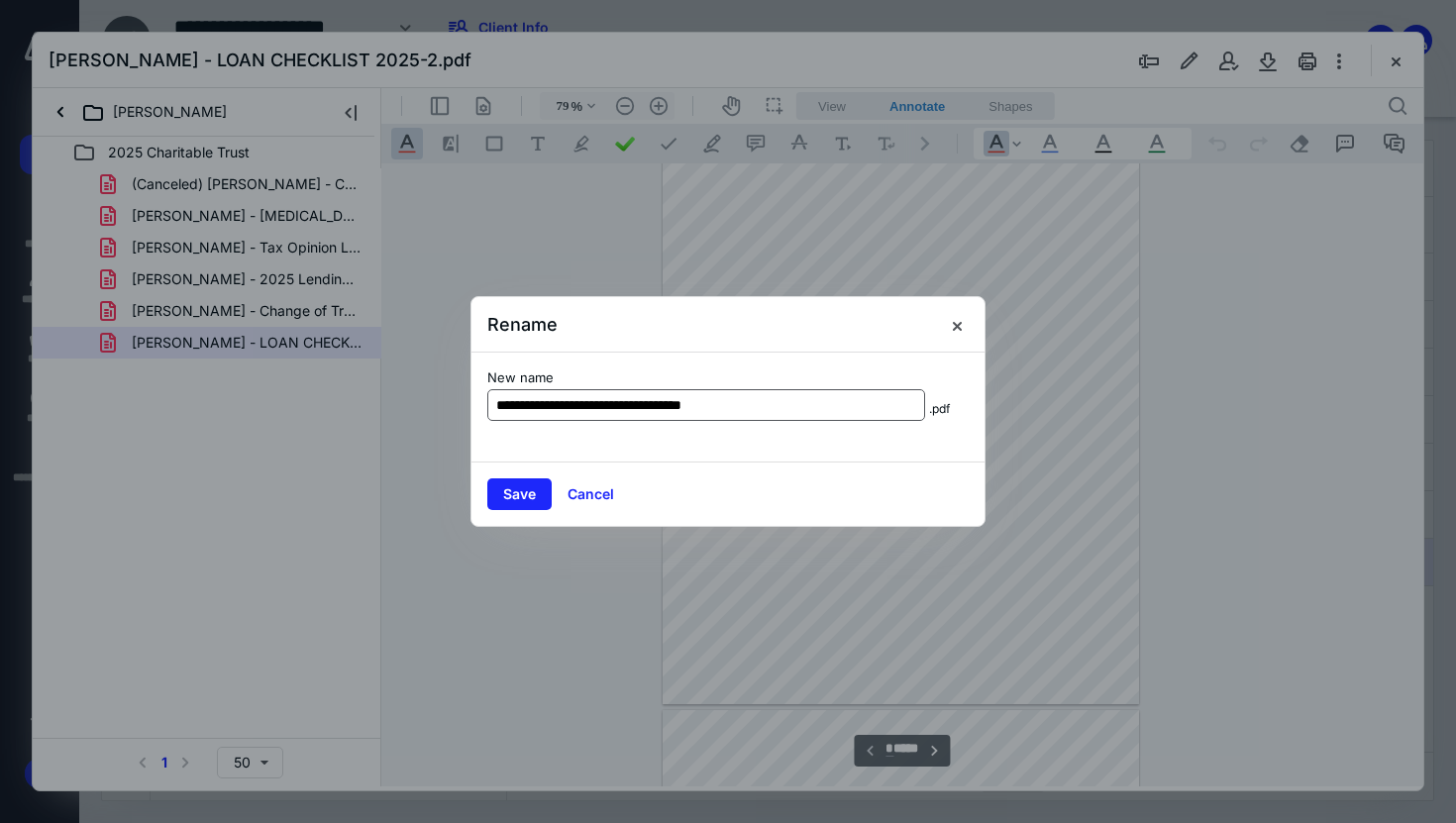 click on "**********" at bounding box center (706, 405) 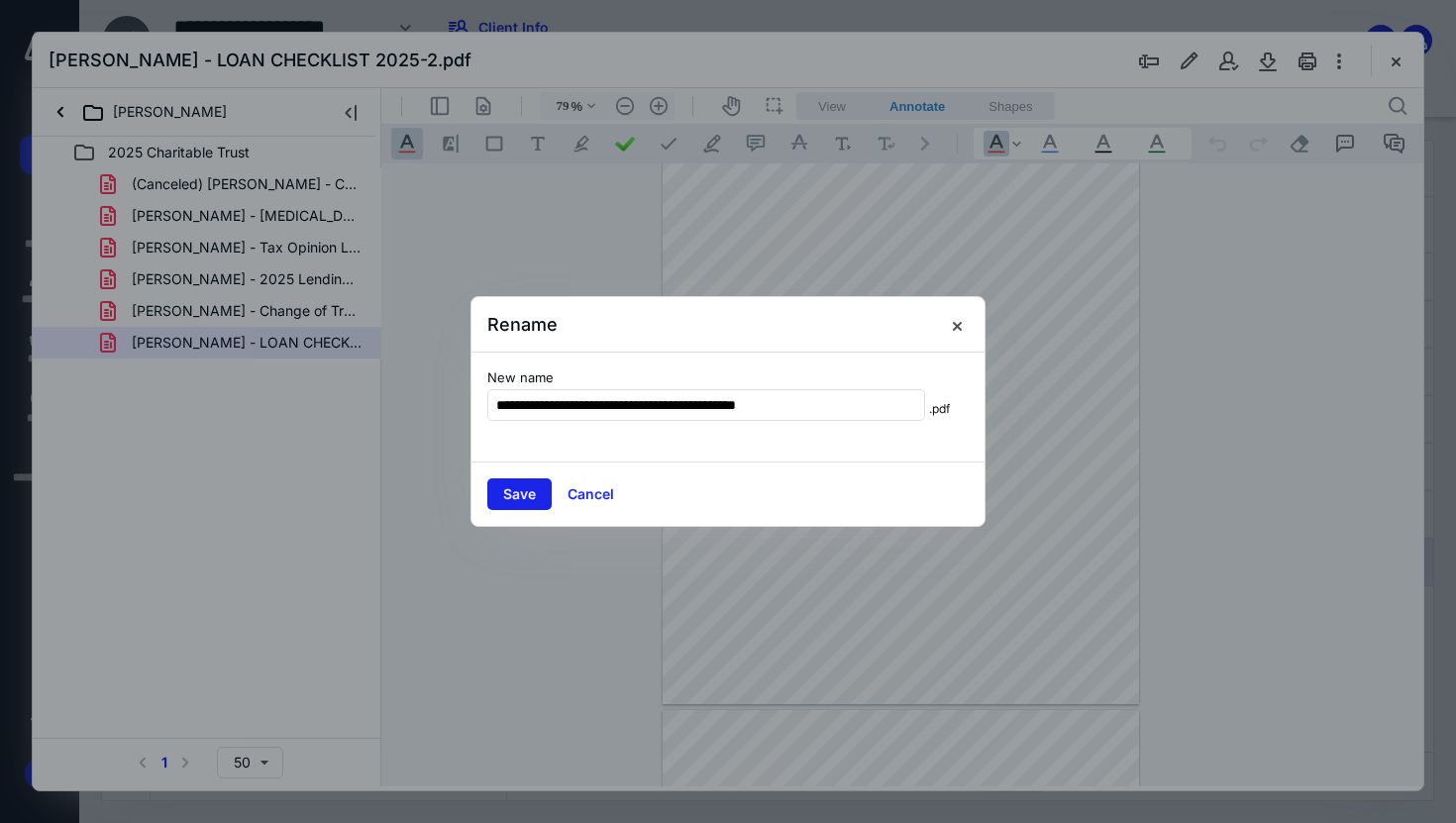type on "**********" 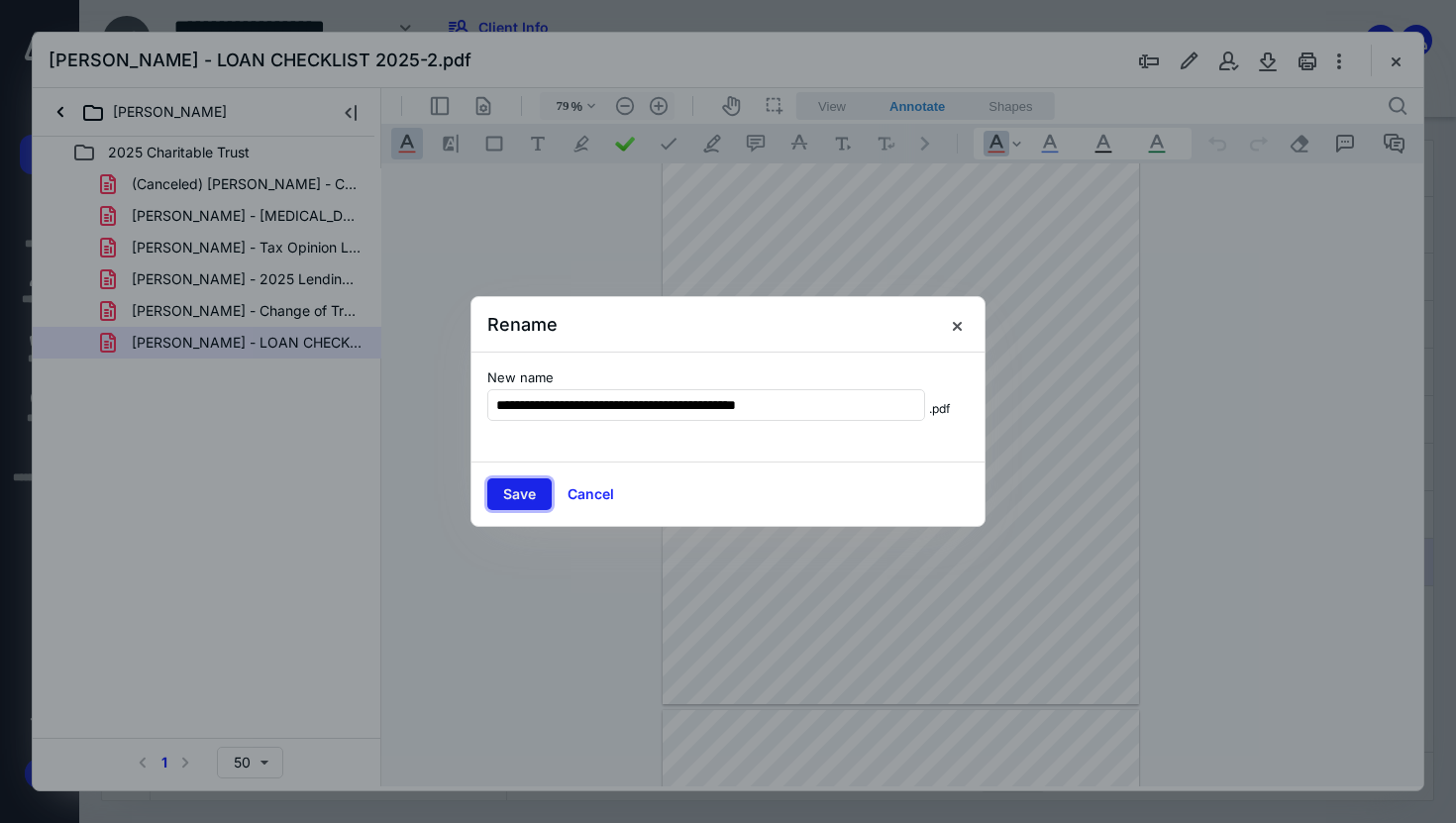 click on "Save" at bounding box center (519, 494) 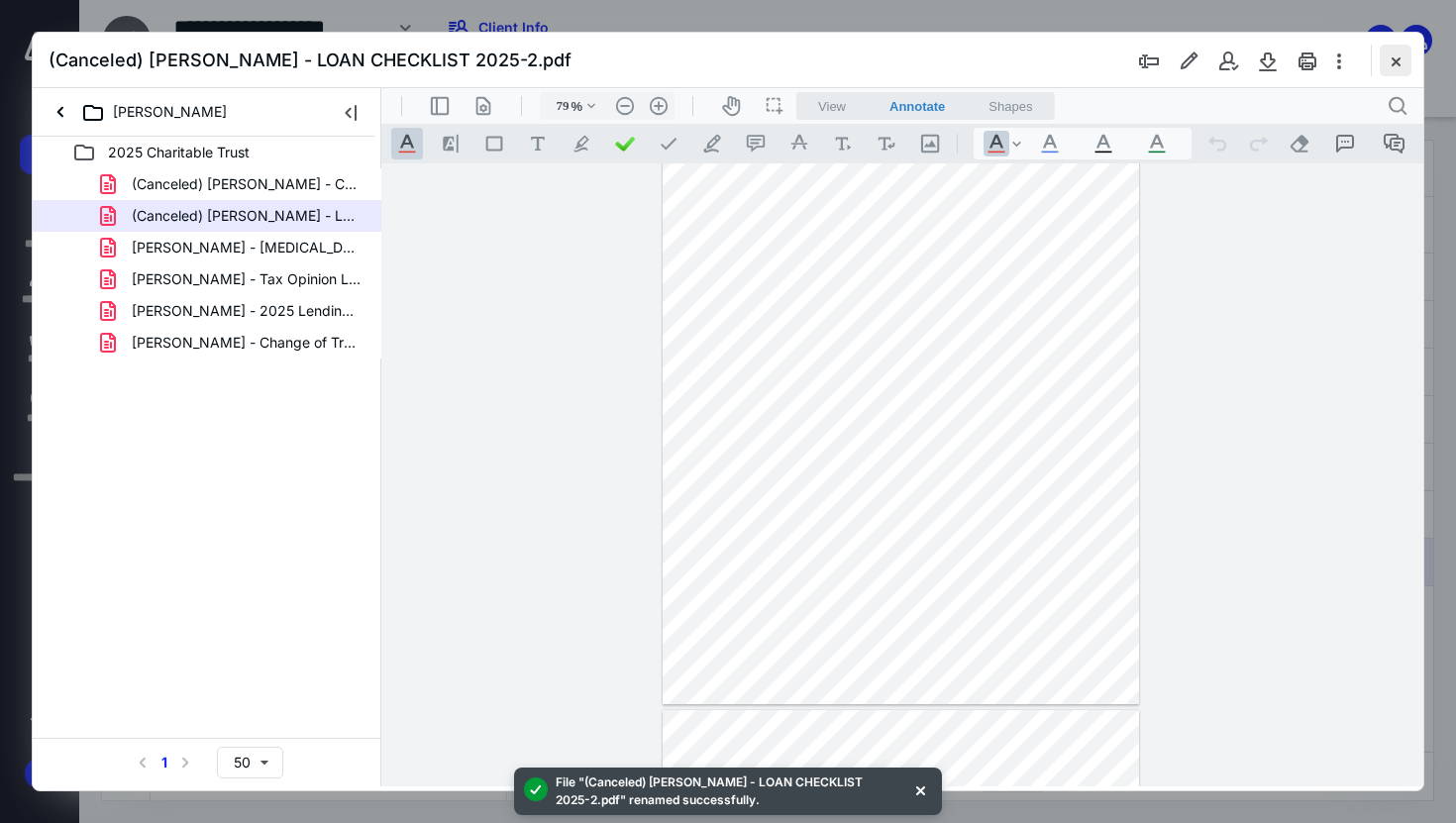 click at bounding box center [1396, 60] 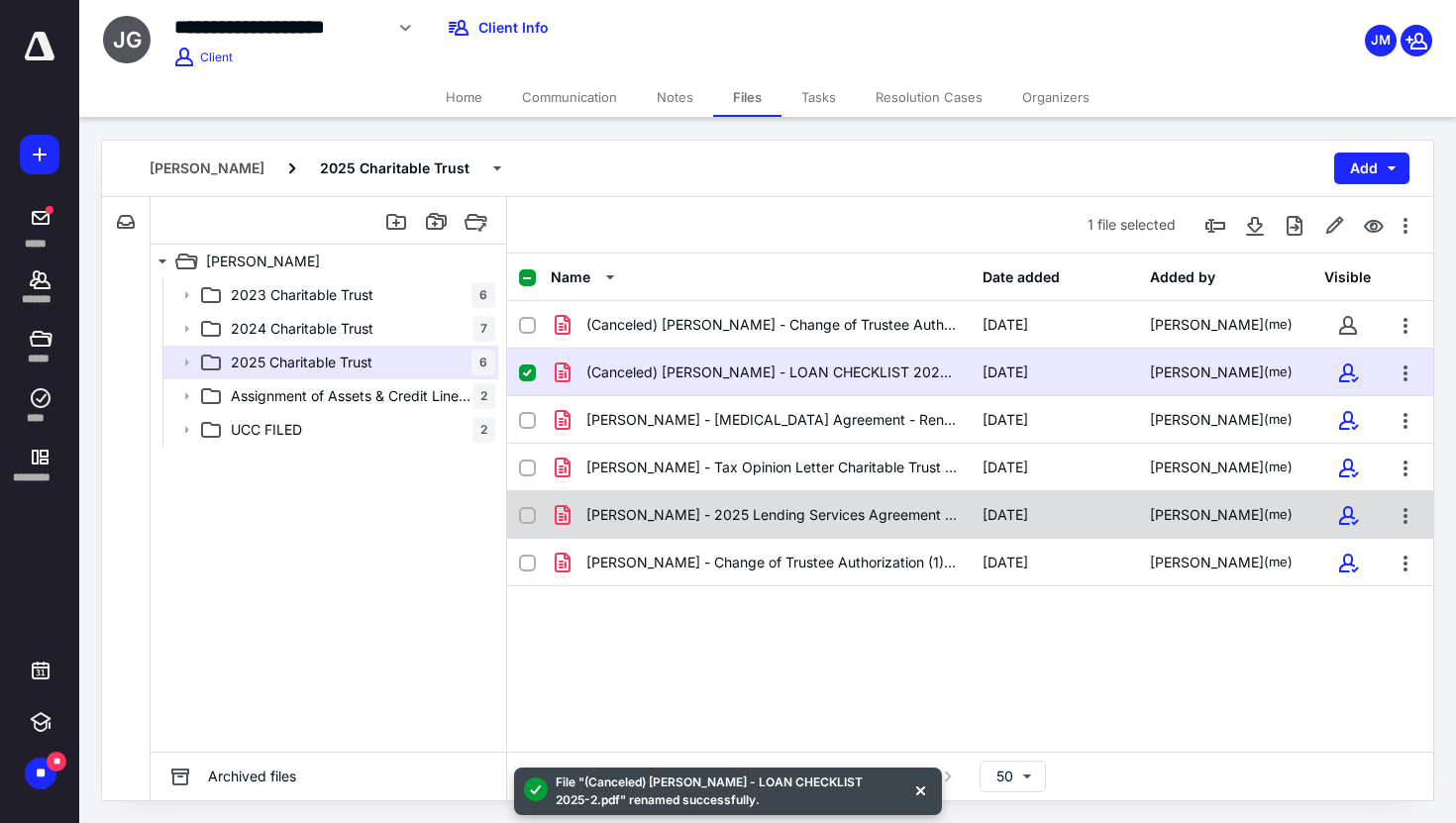 checkbox on "false" 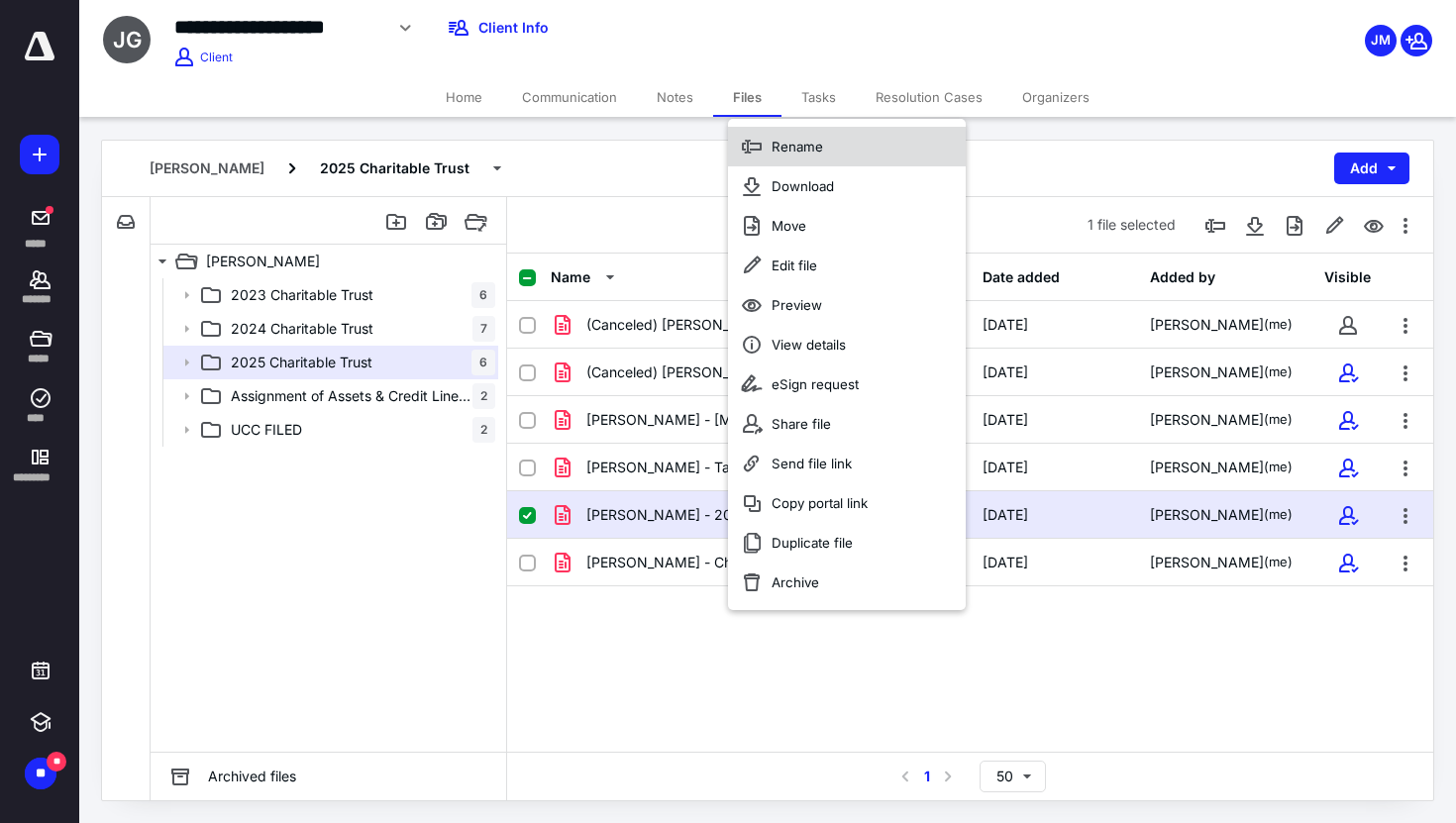 click on "Rename" at bounding box center (847, 147) 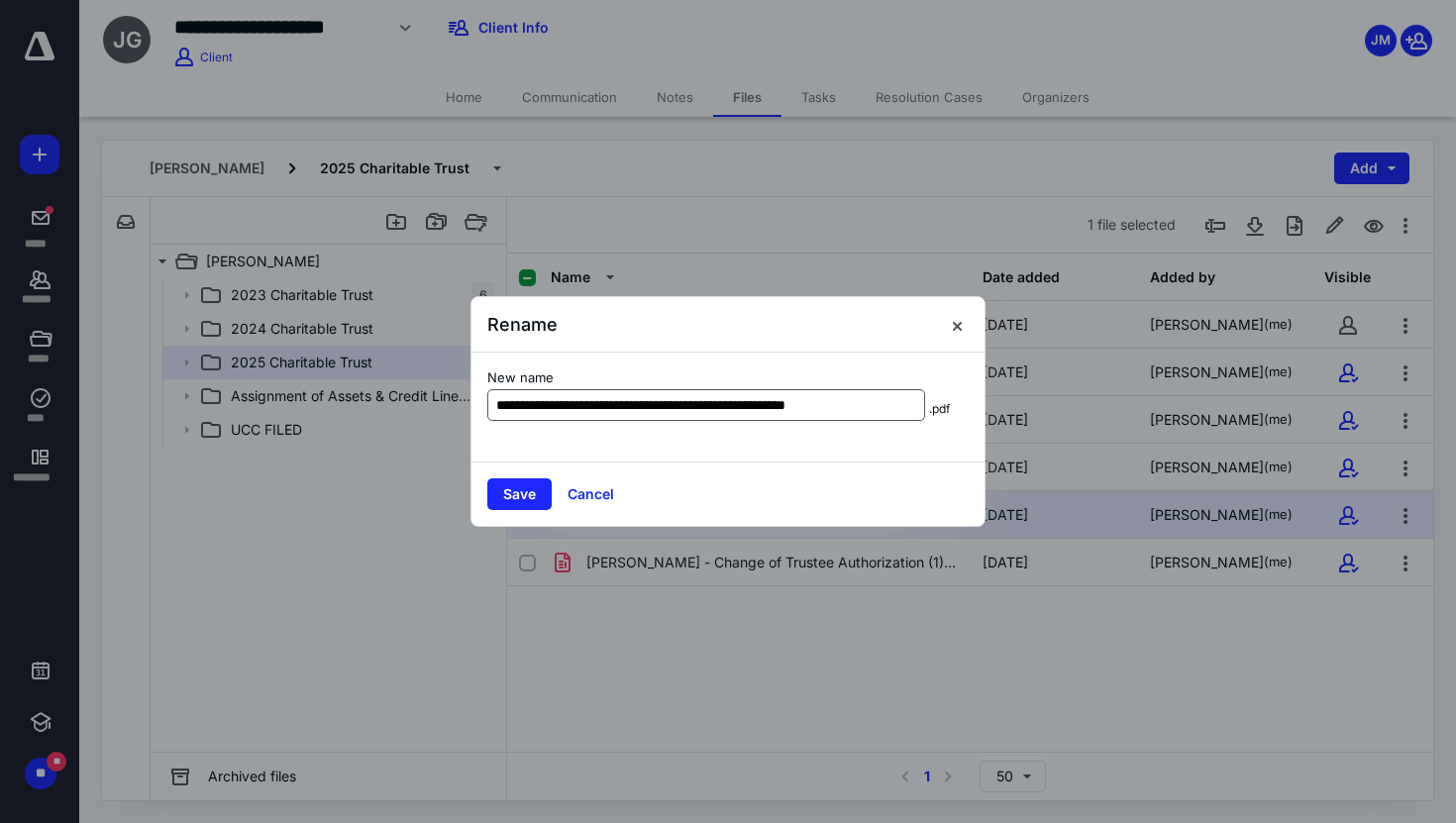 click on "**********" at bounding box center (706, 405) 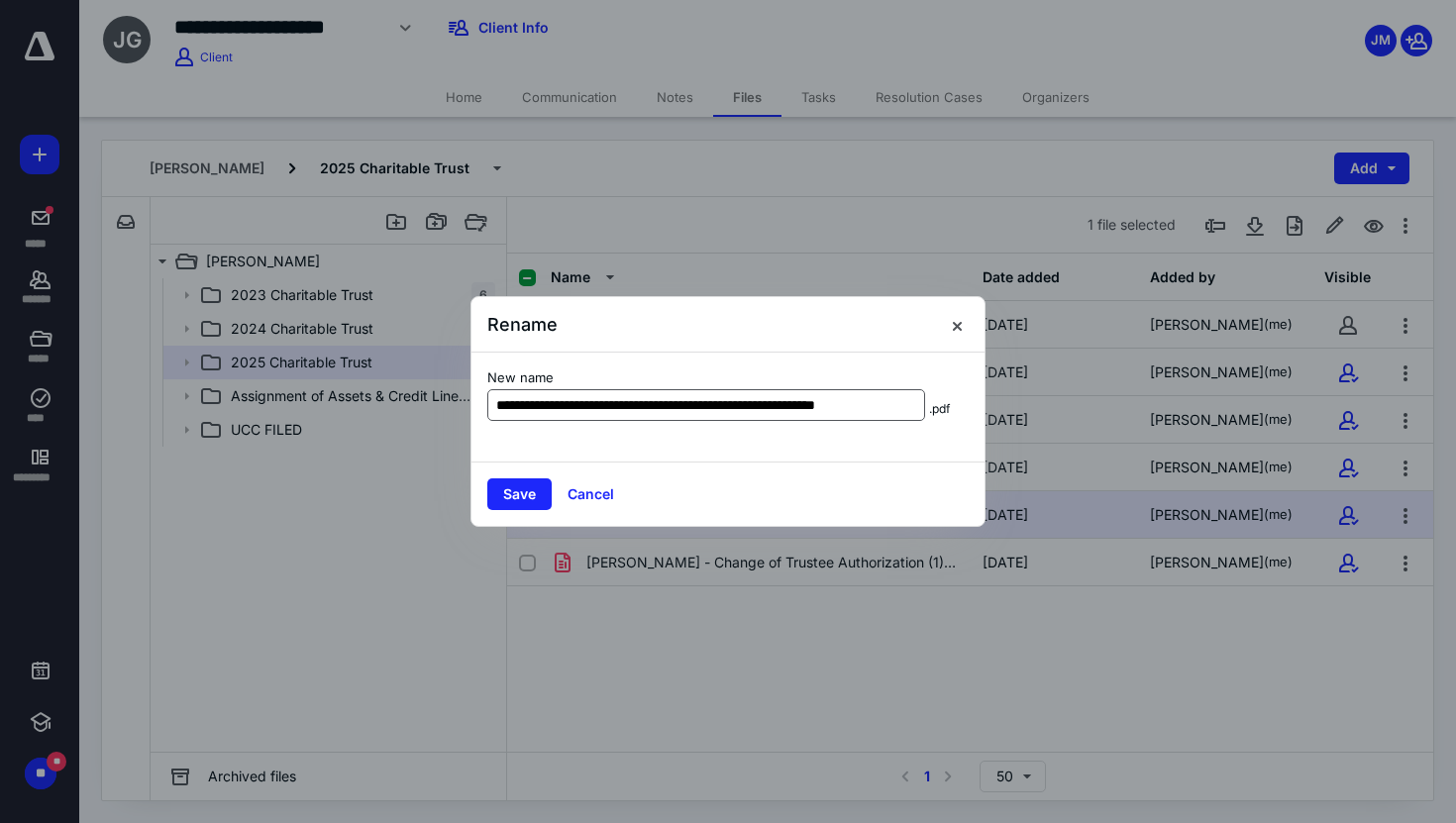 click on "**********" at bounding box center [706, 405] 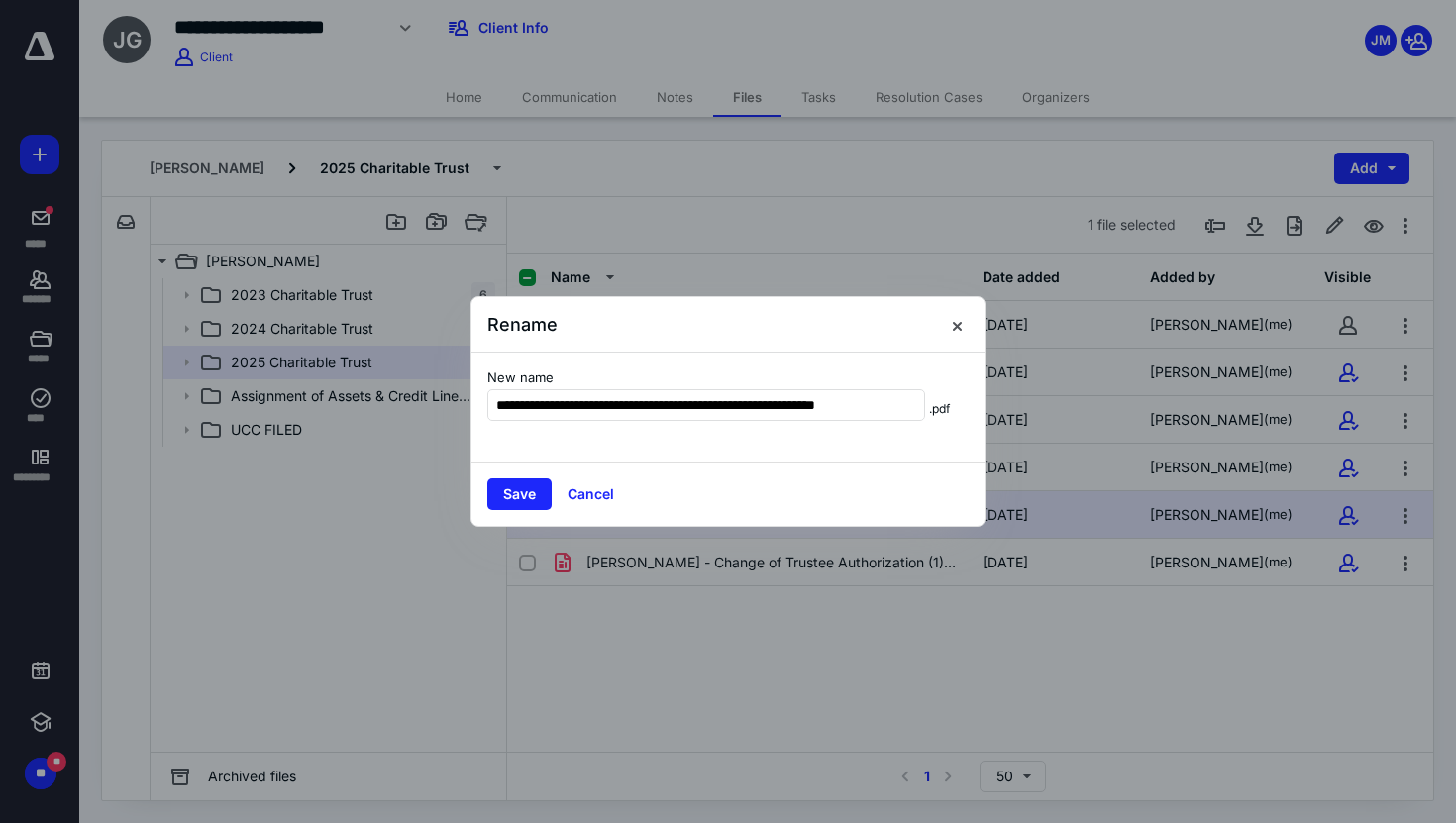 scroll, scrollTop: 0, scrollLeft: 41, axis: horizontal 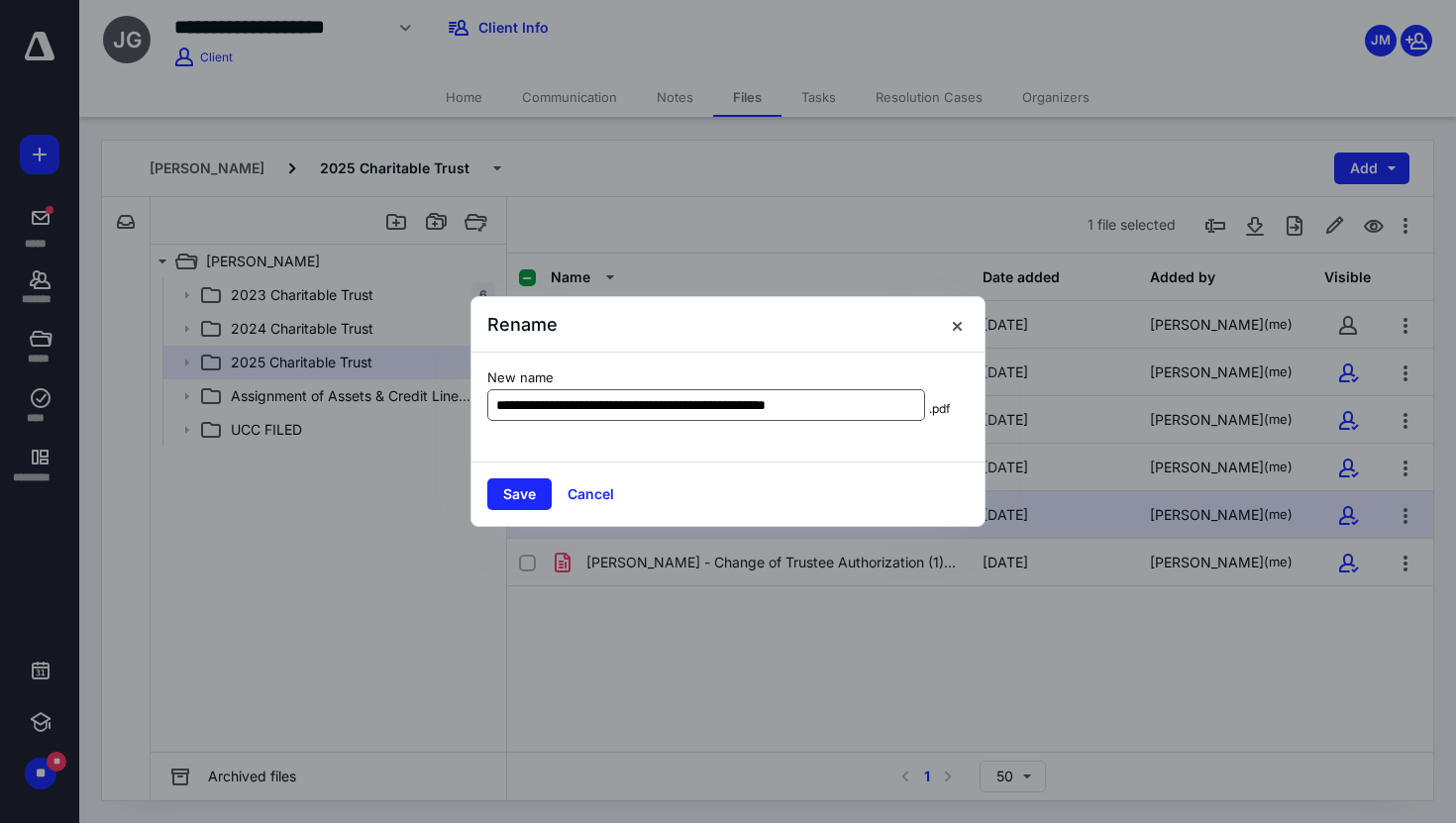click on "**********" at bounding box center [706, 405] 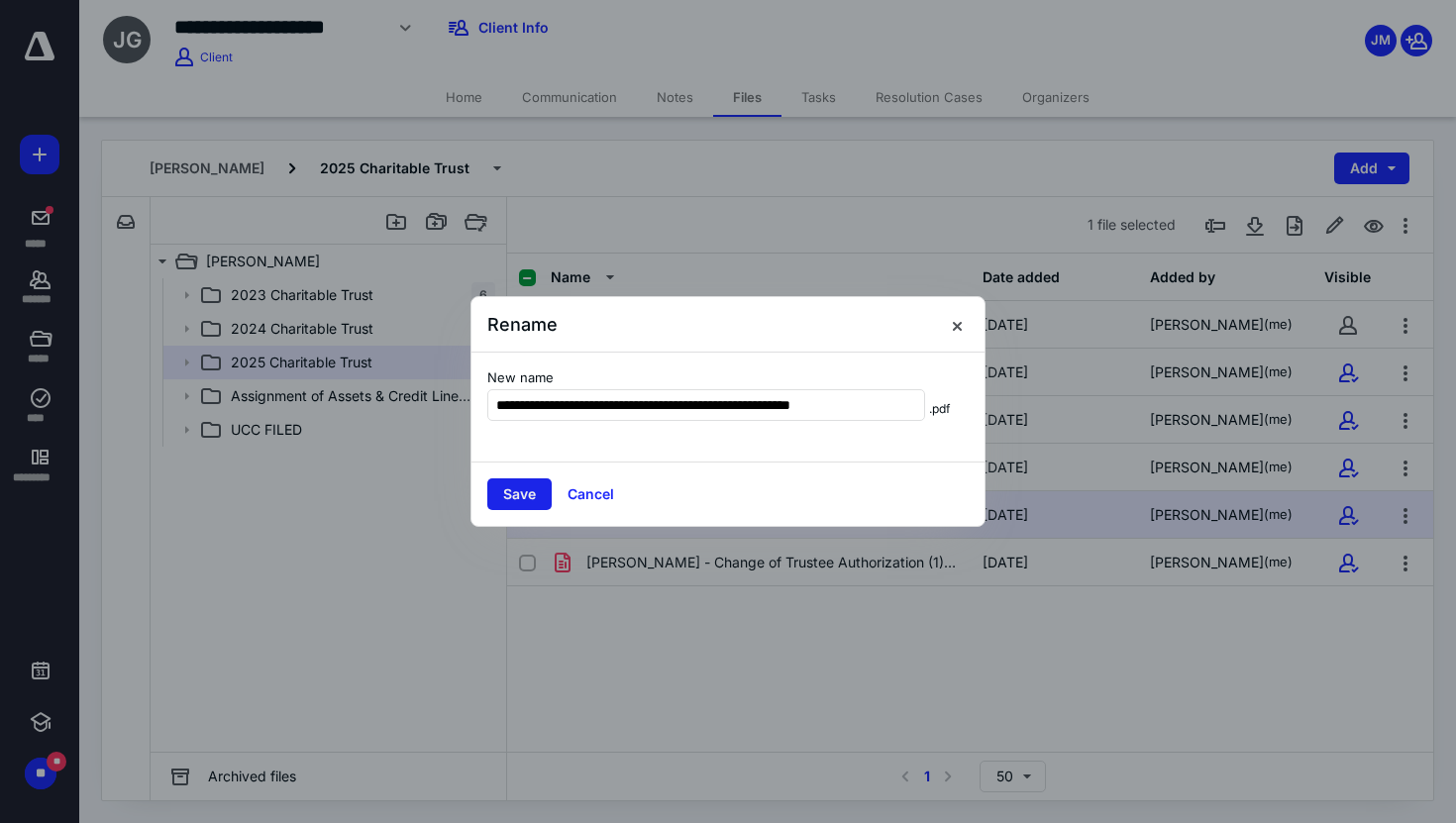 type on "**********" 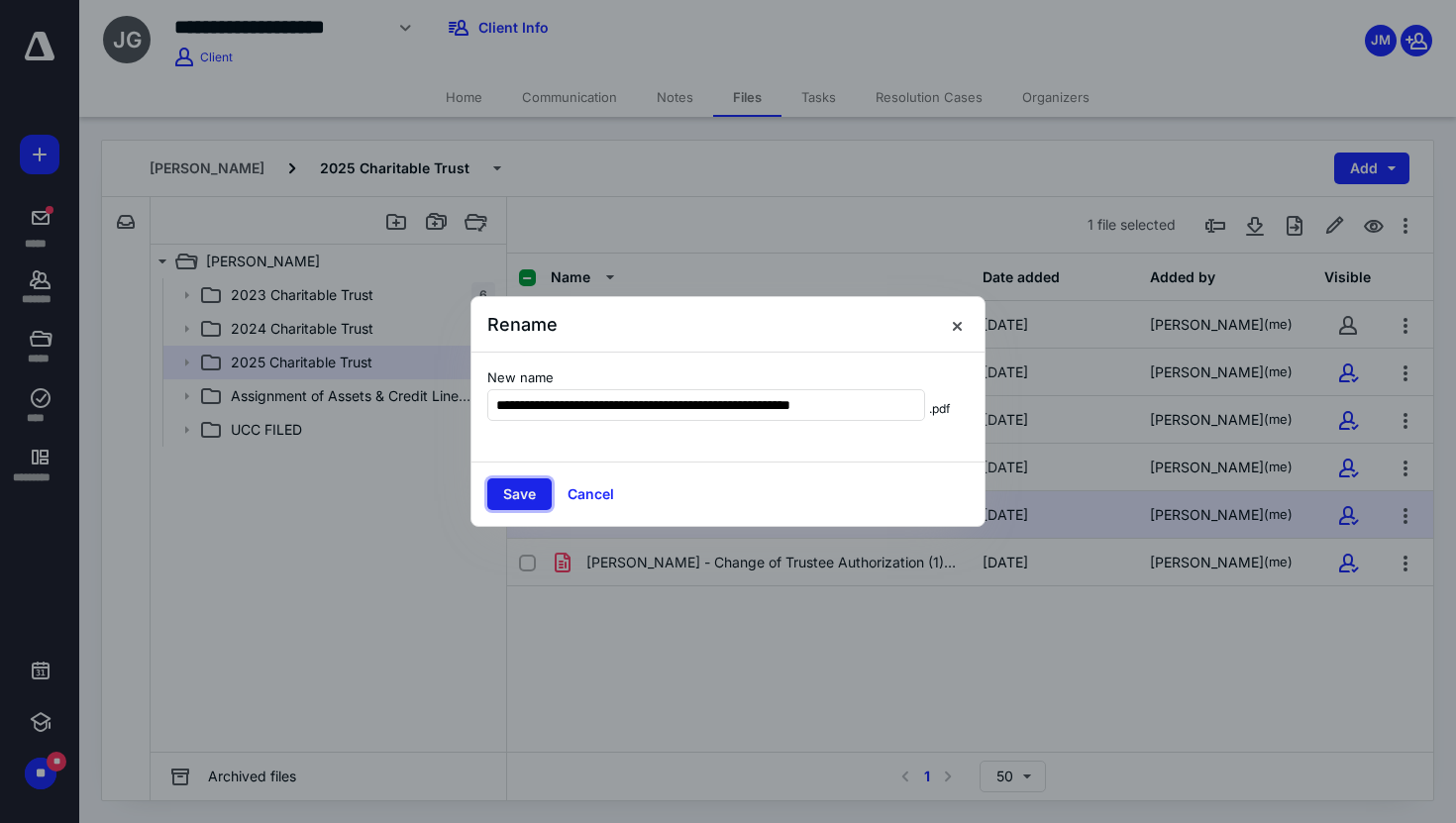 click on "Save" at bounding box center [519, 494] 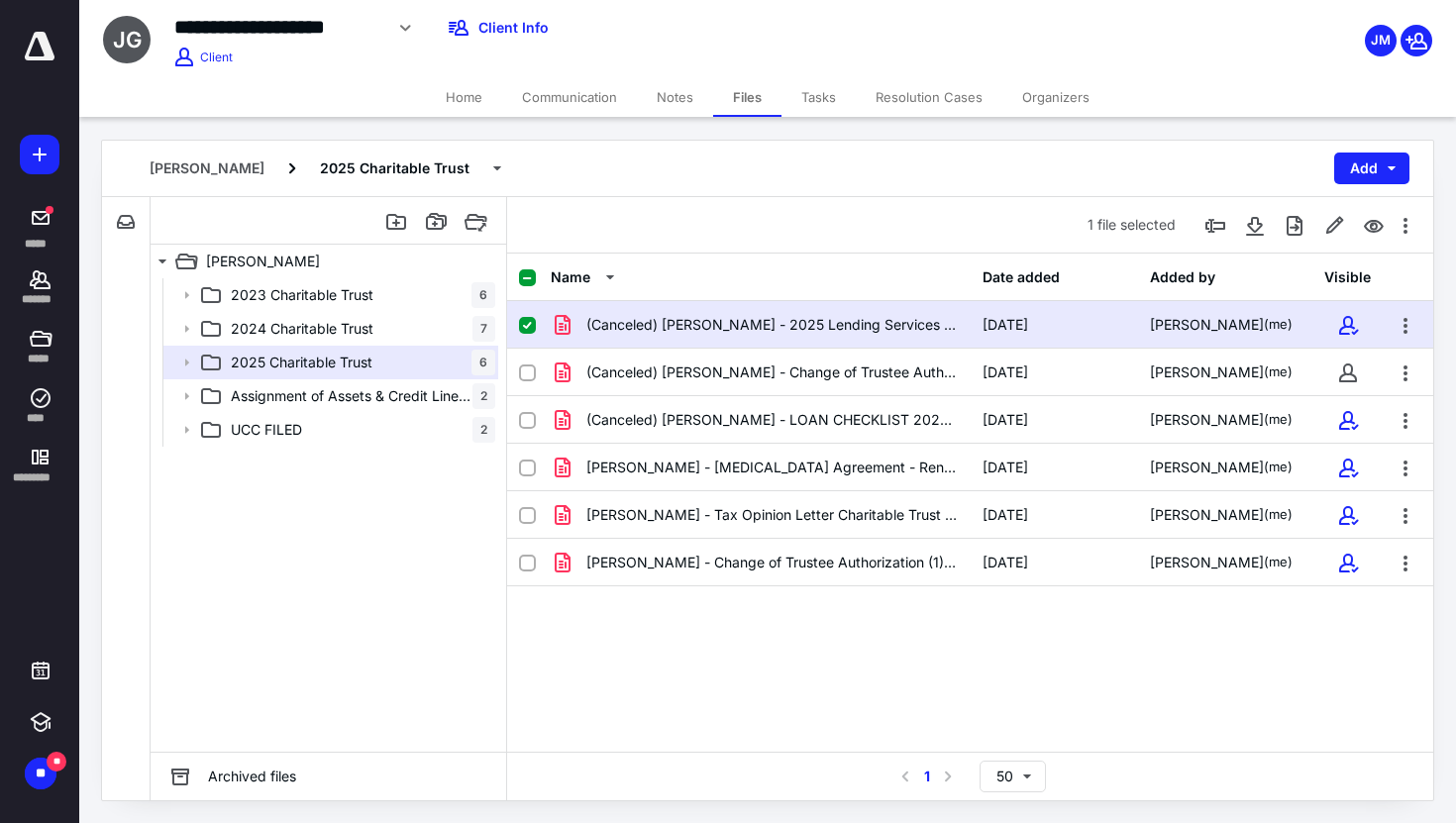 click on "Home" at bounding box center [464, 97] 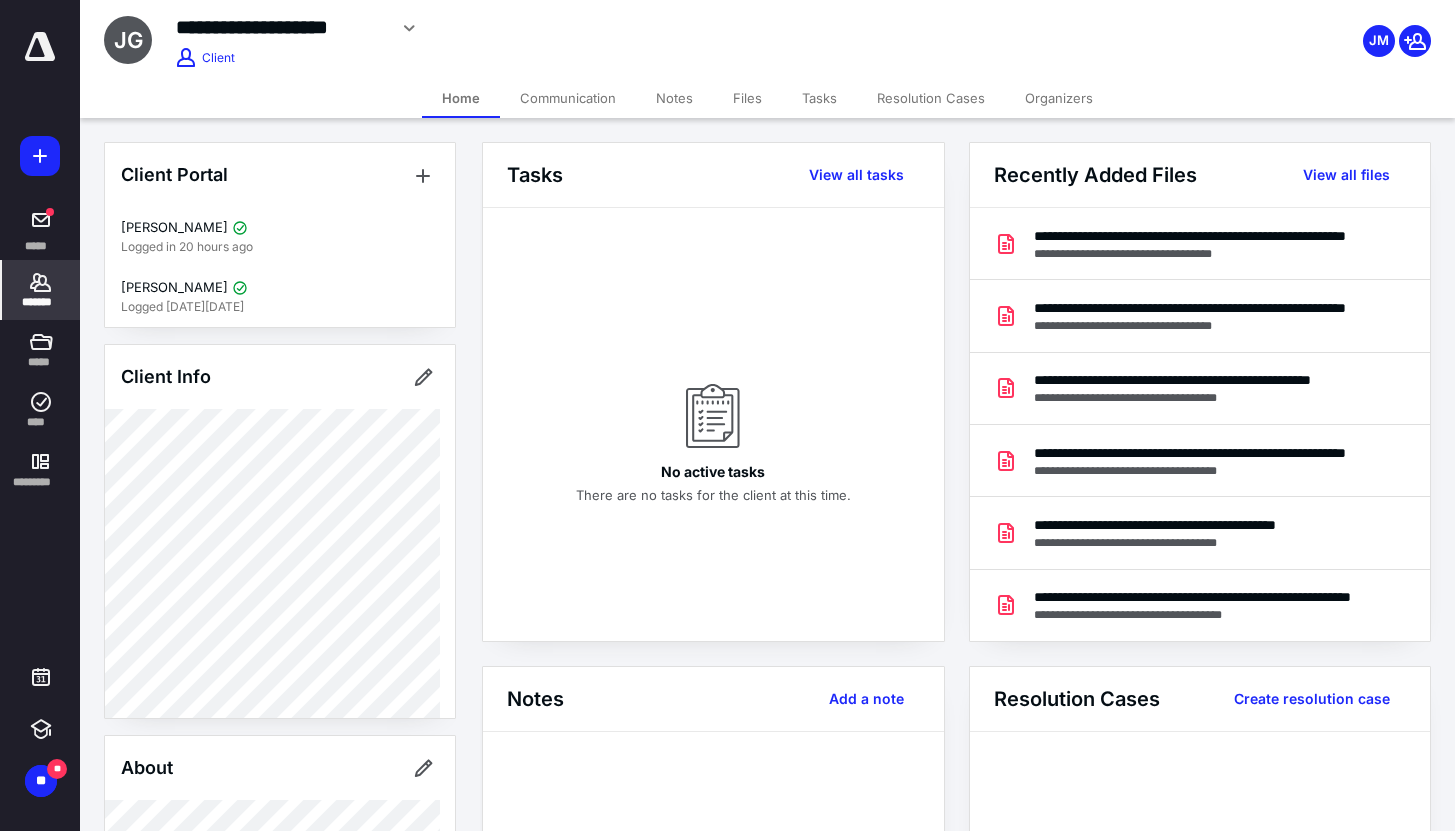 click on "Files" at bounding box center (747, 98) 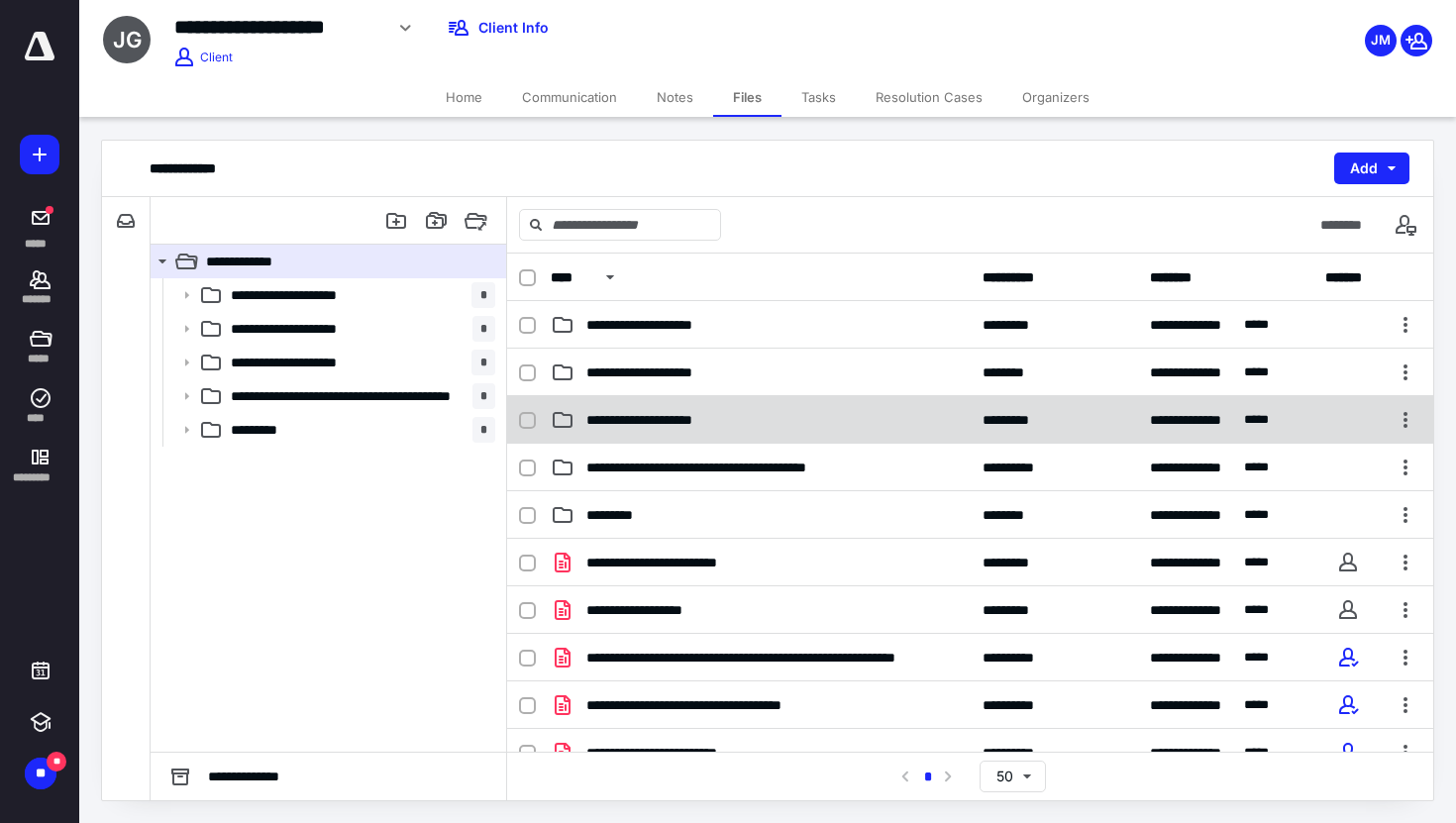 click on "**********" at bounding box center (970, 420) 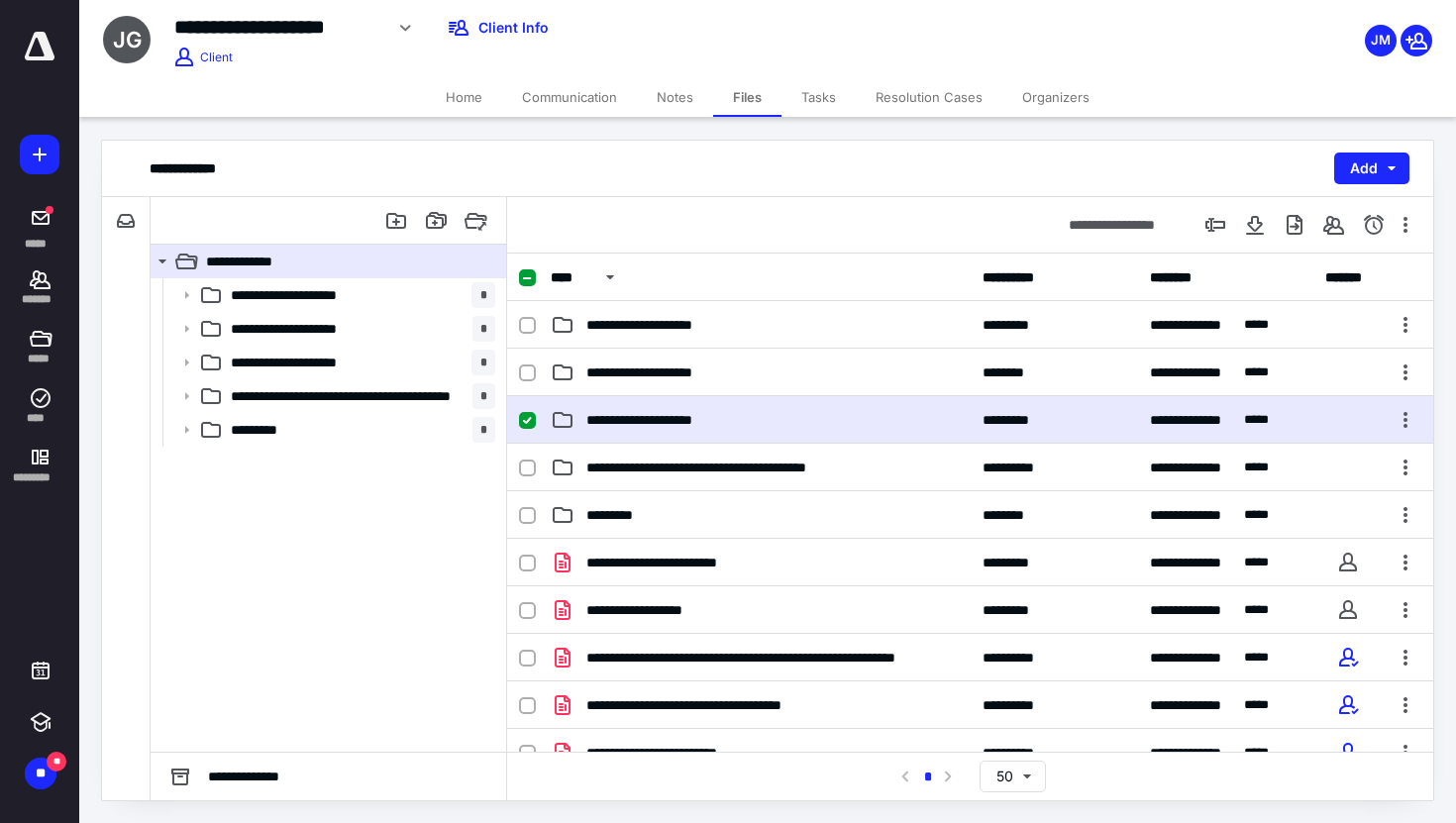 click on "**********" at bounding box center [970, 420] 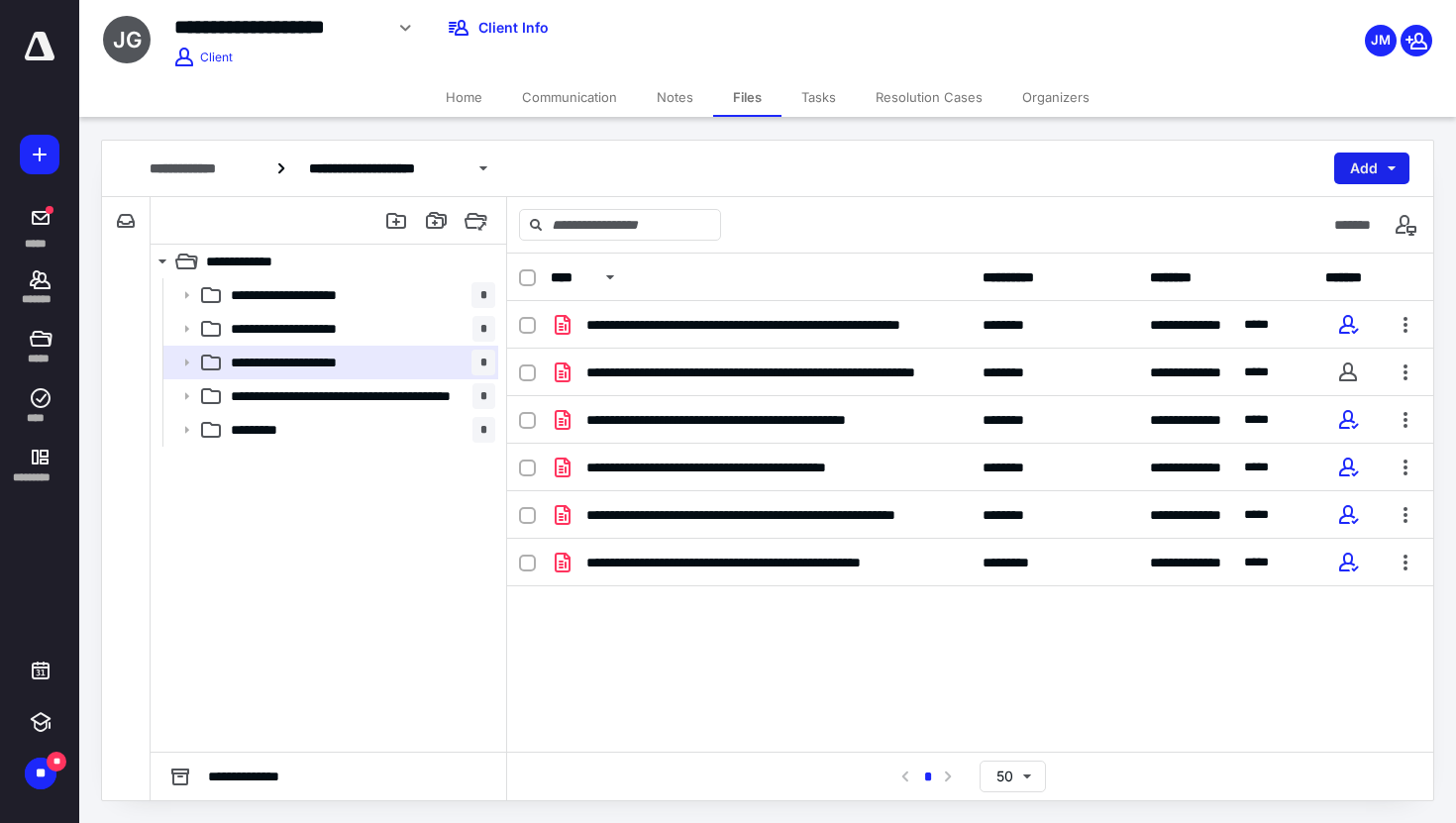 click on "Add" at bounding box center [1372, 168] 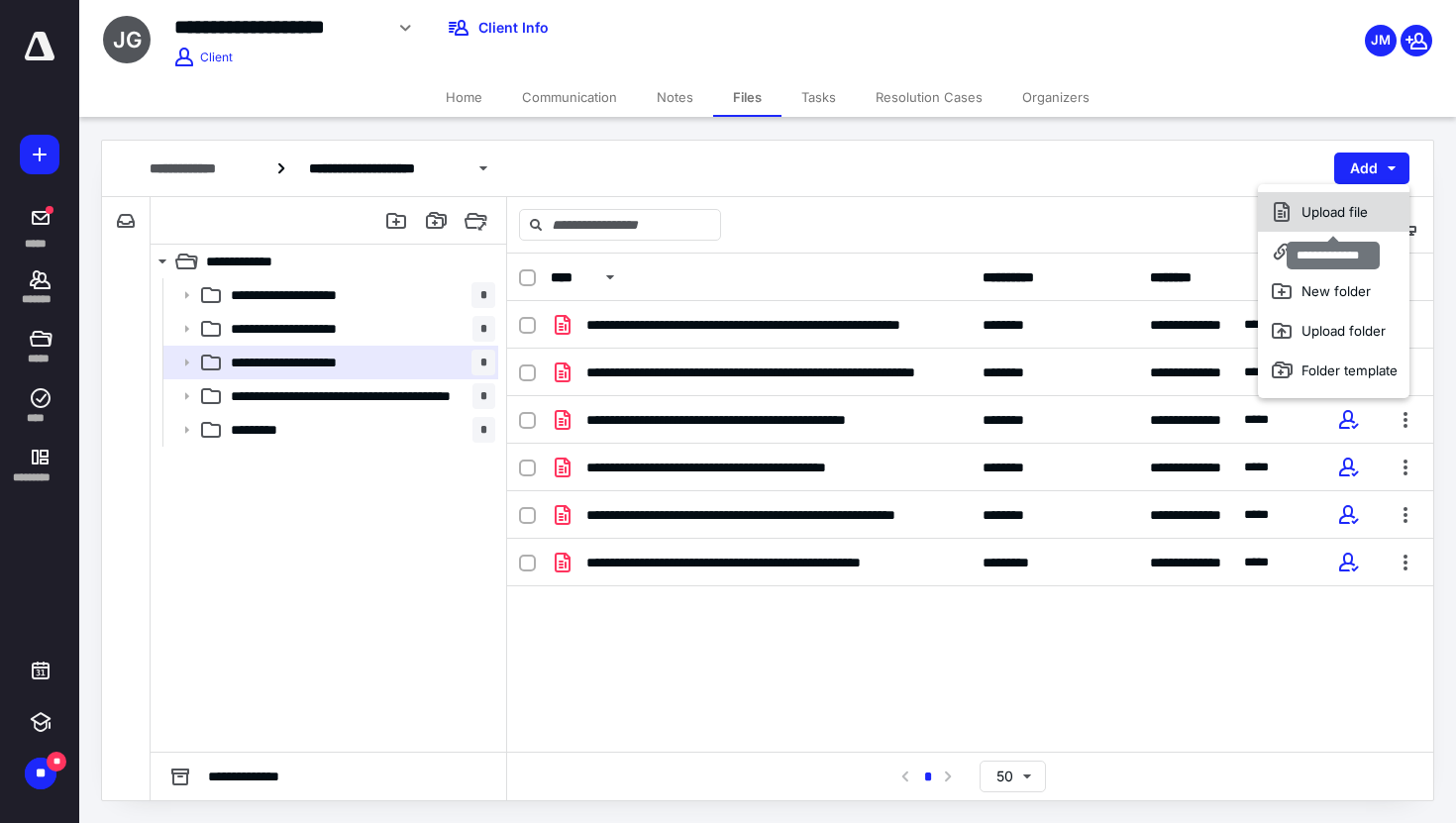 click on "Upload file" at bounding box center (1333, 212) 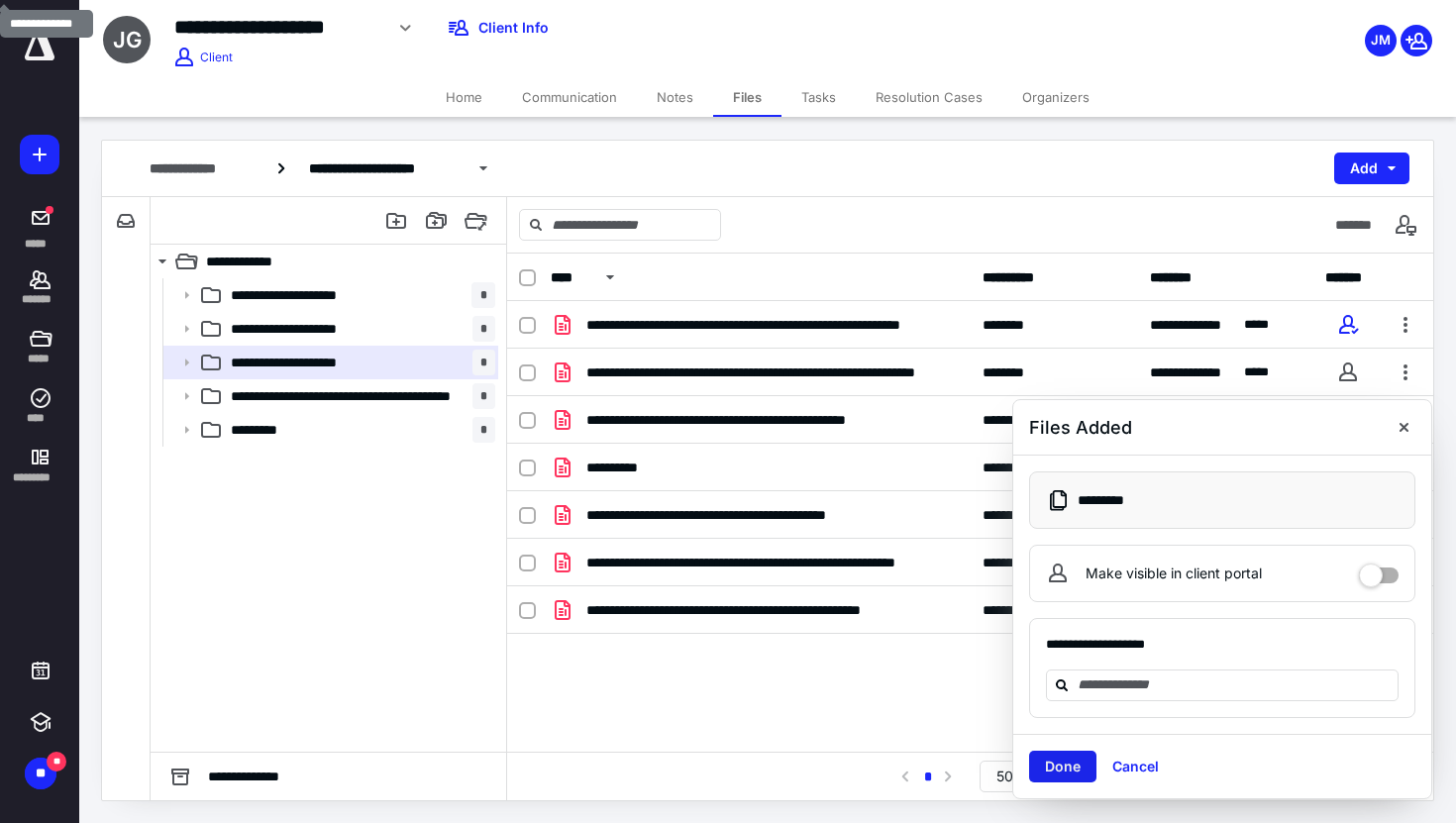 click on "Done" at bounding box center (1063, 767) 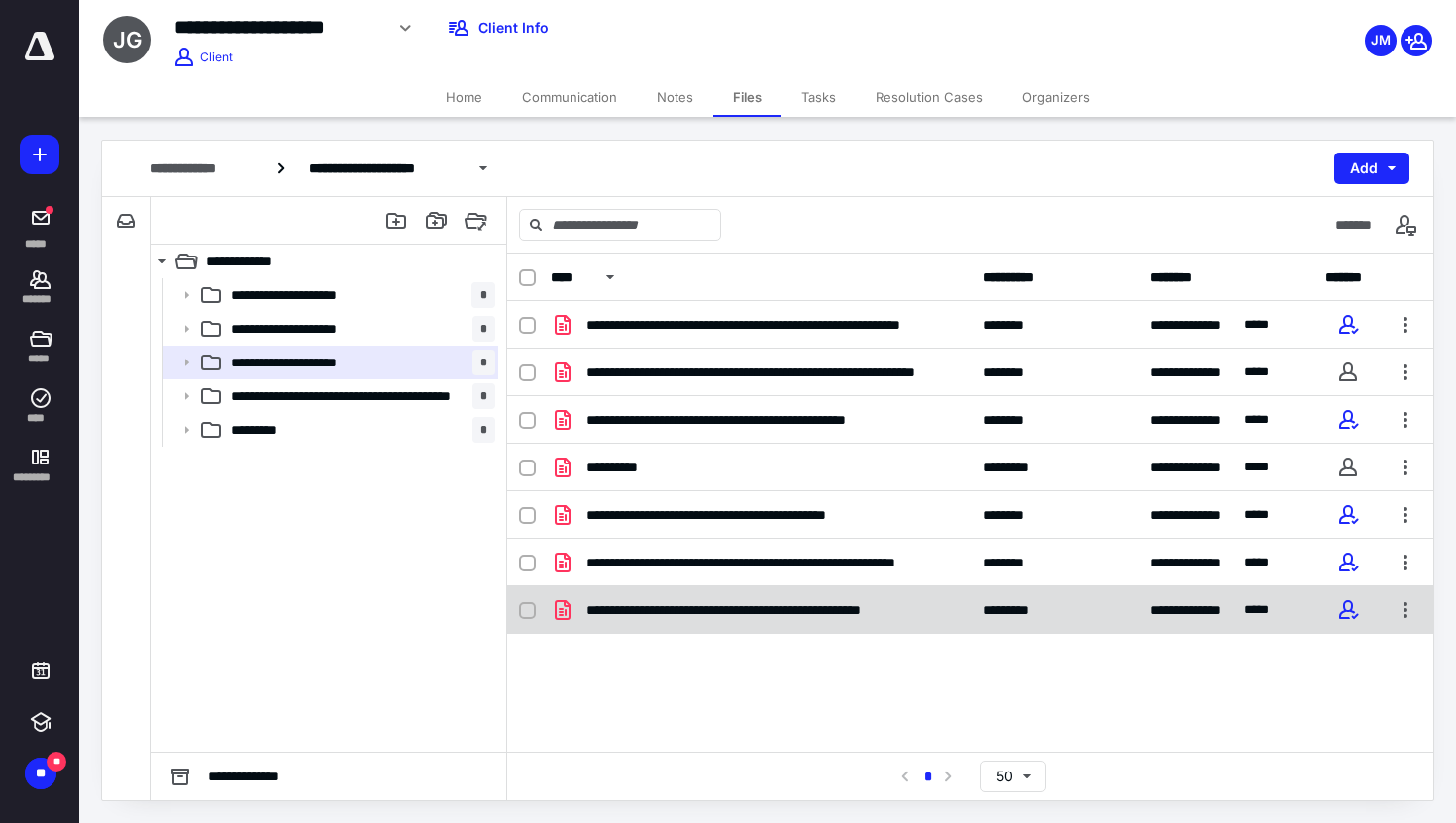 click on "**********" at bounding box center (773, 610) 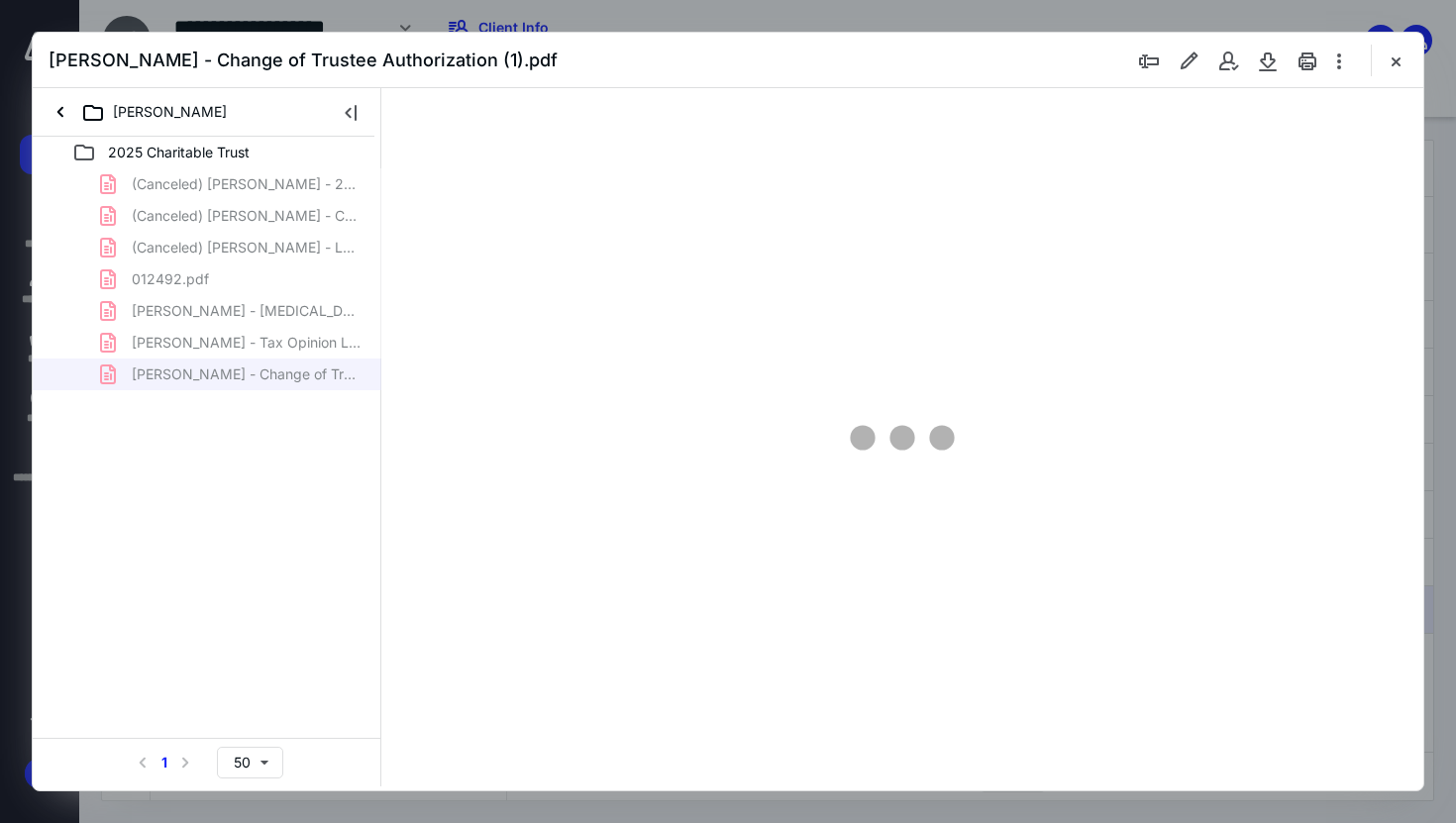 scroll, scrollTop: 0, scrollLeft: 0, axis: both 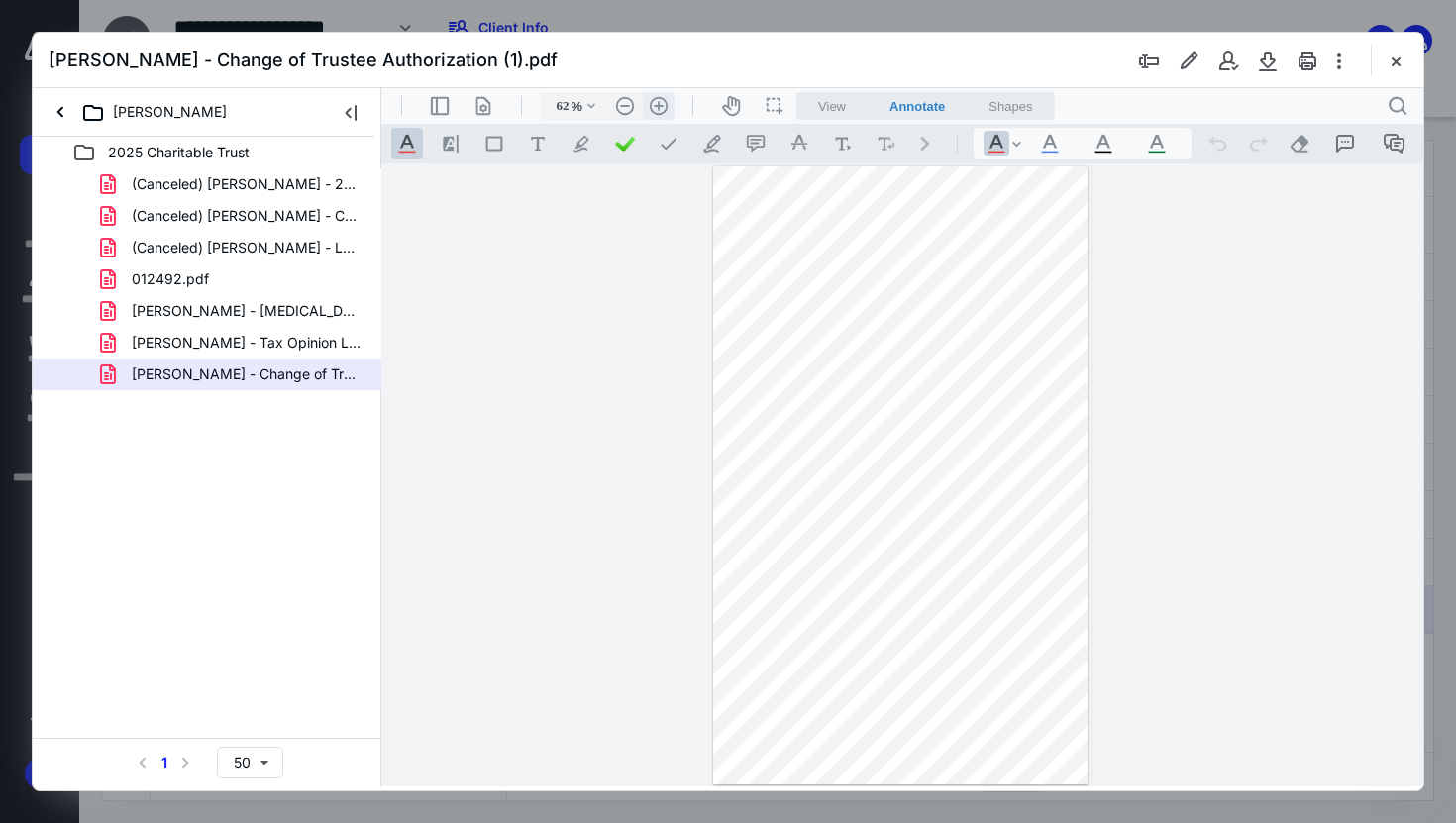 click on ".cls-1{fill:#abb0c4;} icon - header - zoom - in - line" at bounding box center [659, 106] 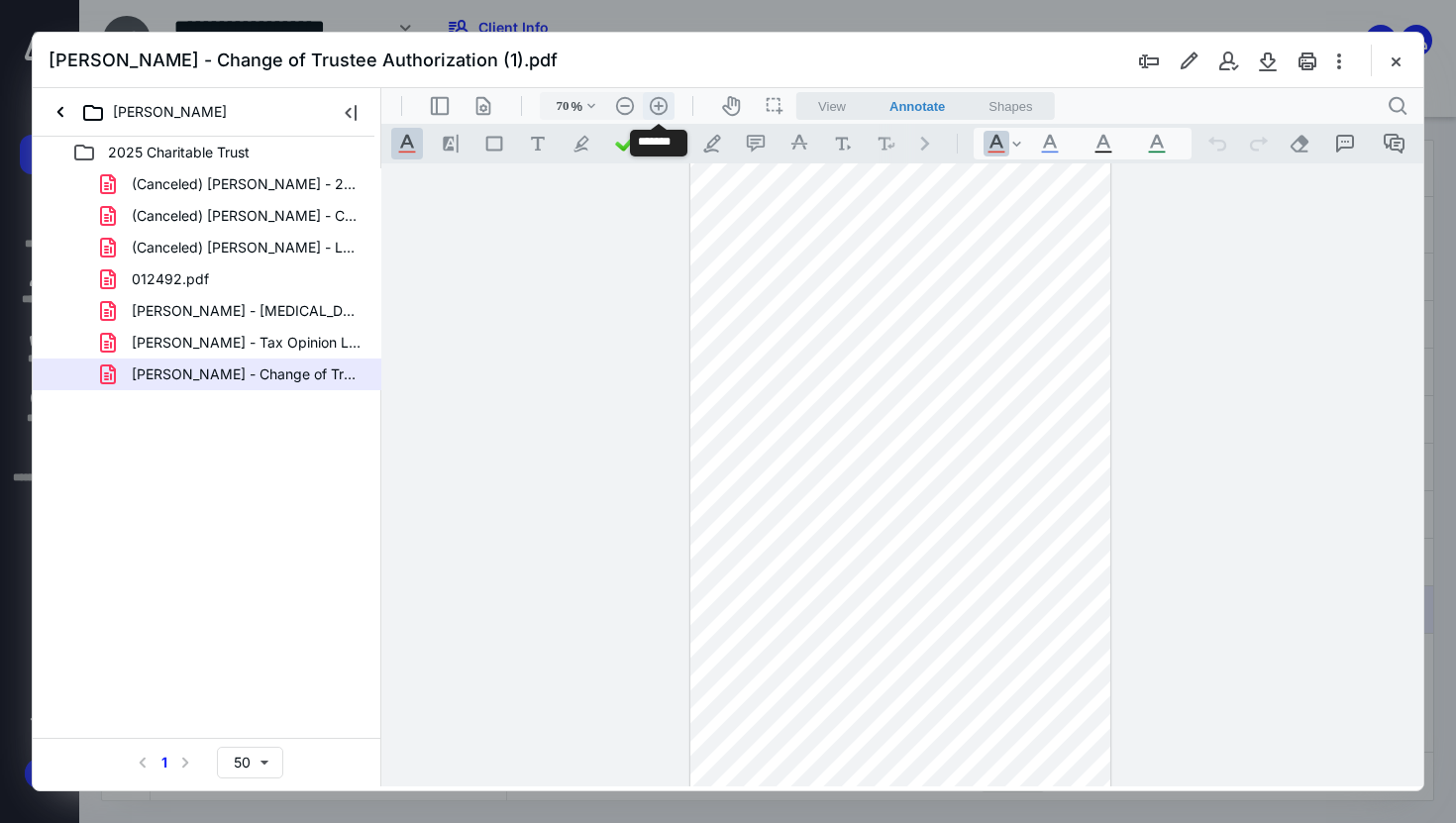 click on ".cls-1{fill:#abb0c4;} icon - header - zoom - in - line" at bounding box center (659, 106) 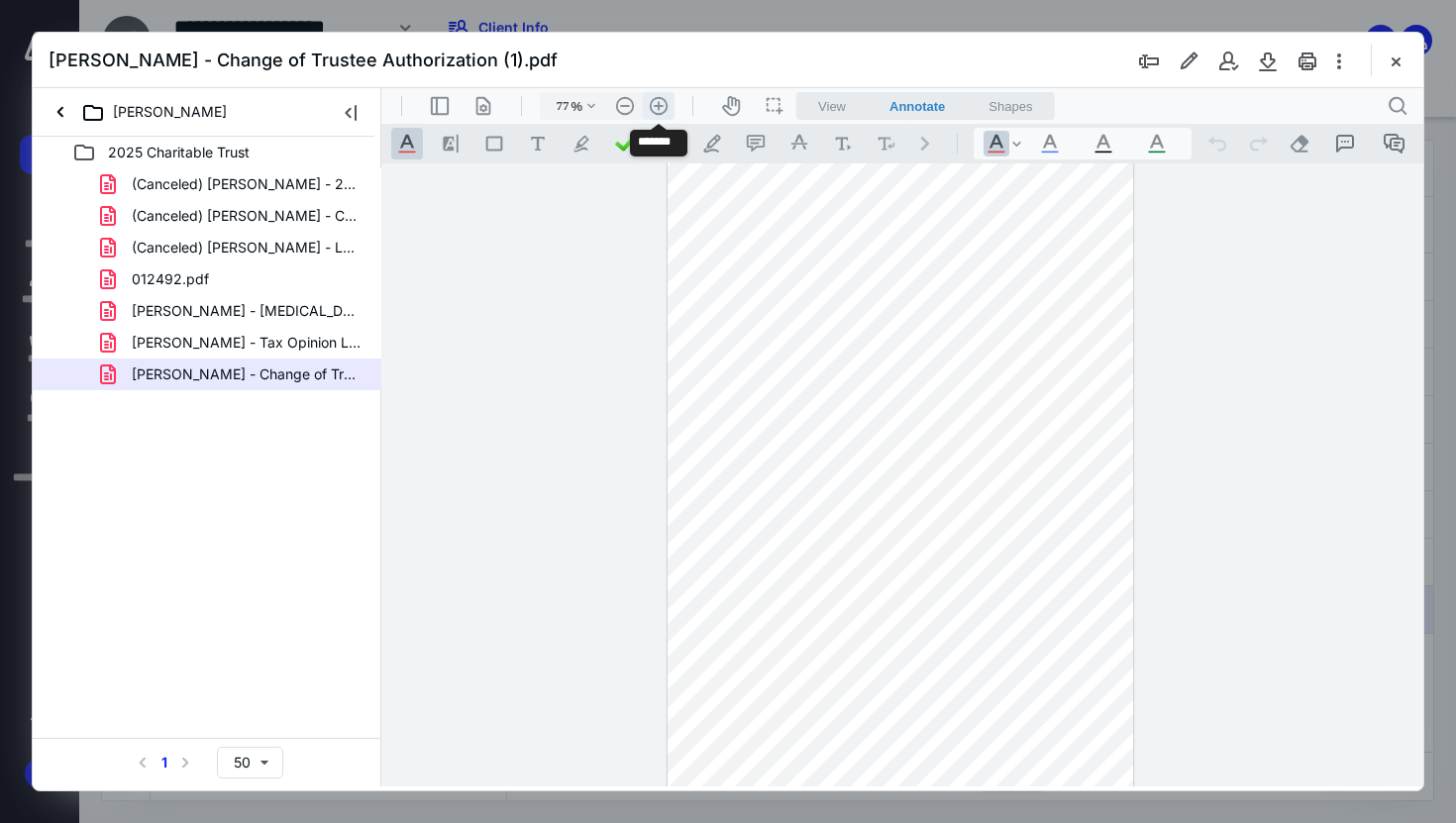 click on ".cls-1{fill:#abb0c4;} icon - header - zoom - in - line" at bounding box center [659, 106] 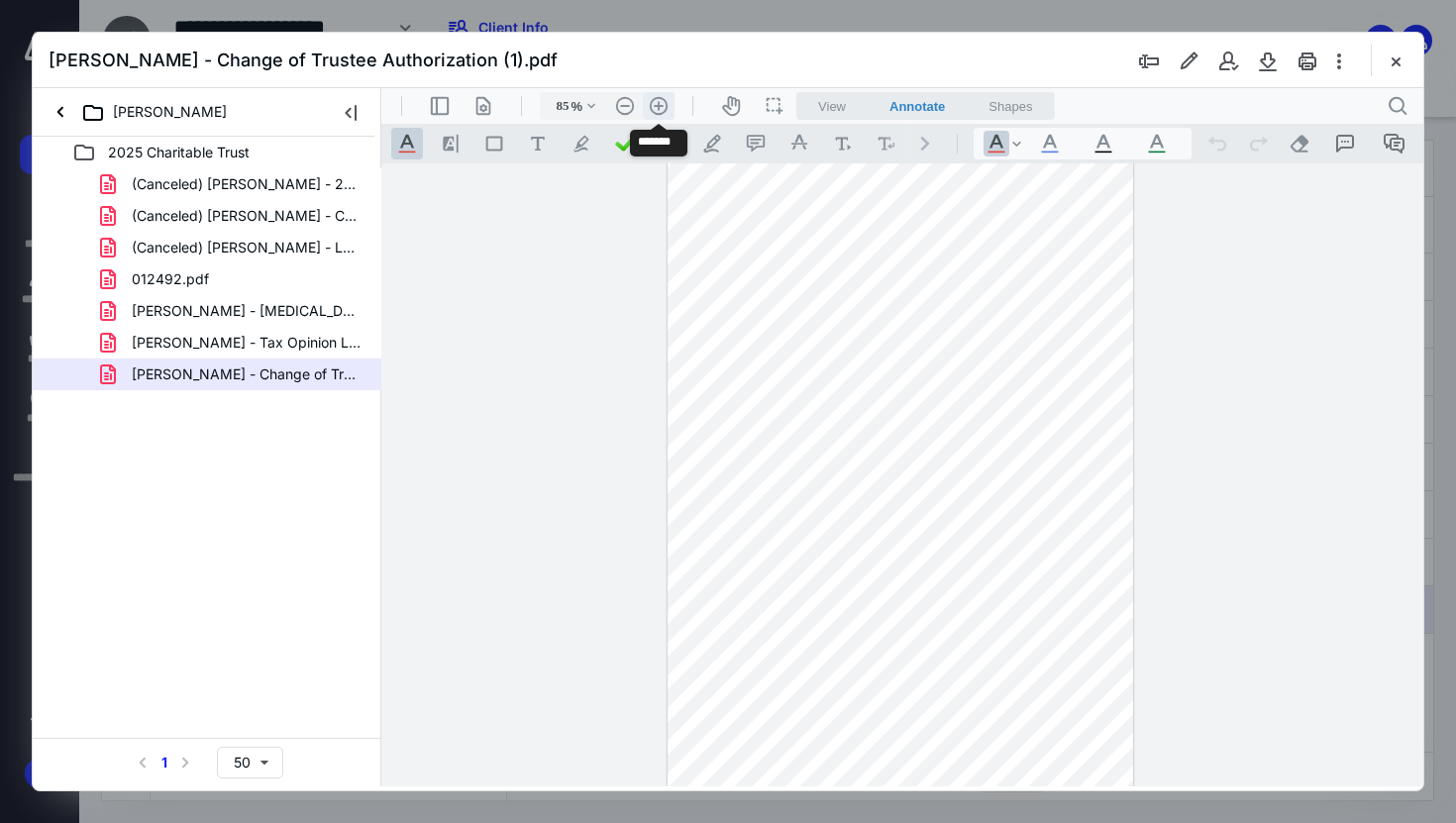 click on ".cls-1{fill:#abb0c4;} icon - header - zoom - in - line" at bounding box center (659, 106) 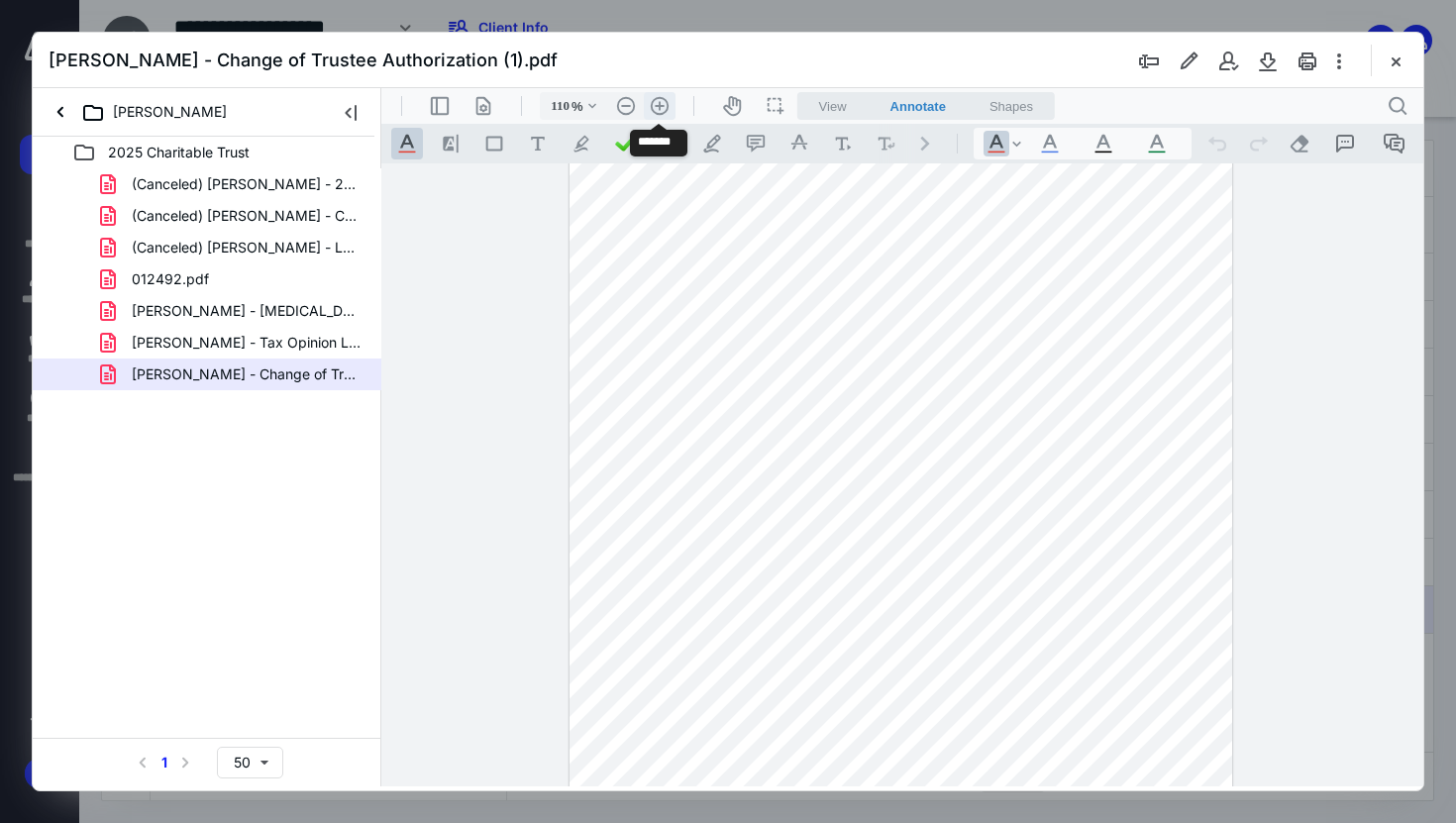 click on ".cls-1{fill:#abb0c4;} icon - header - zoom - in - line" at bounding box center (660, 106) 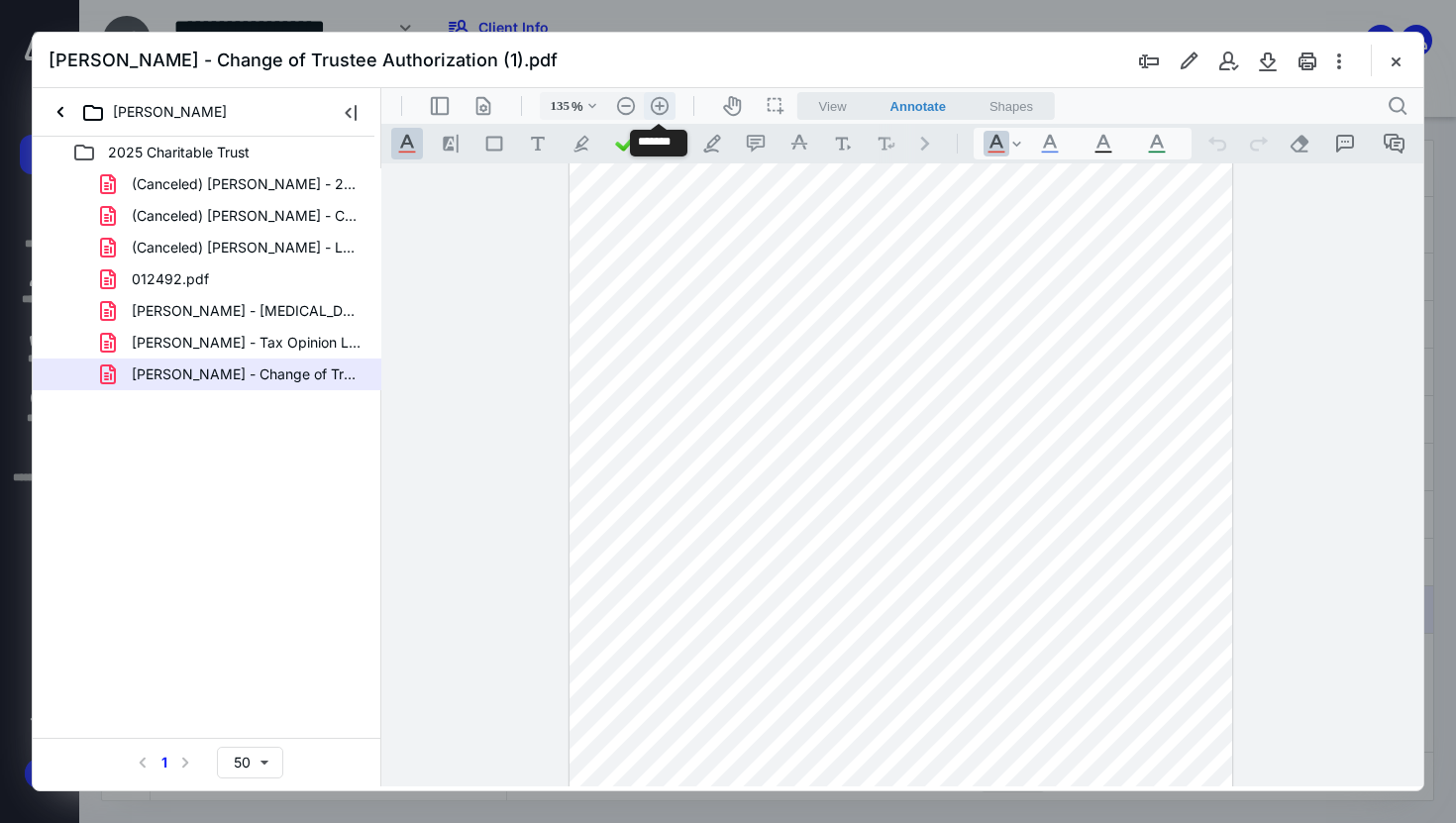 click on ".cls-1{fill:#abb0c4;} icon - header - zoom - in - line" at bounding box center (660, 106) 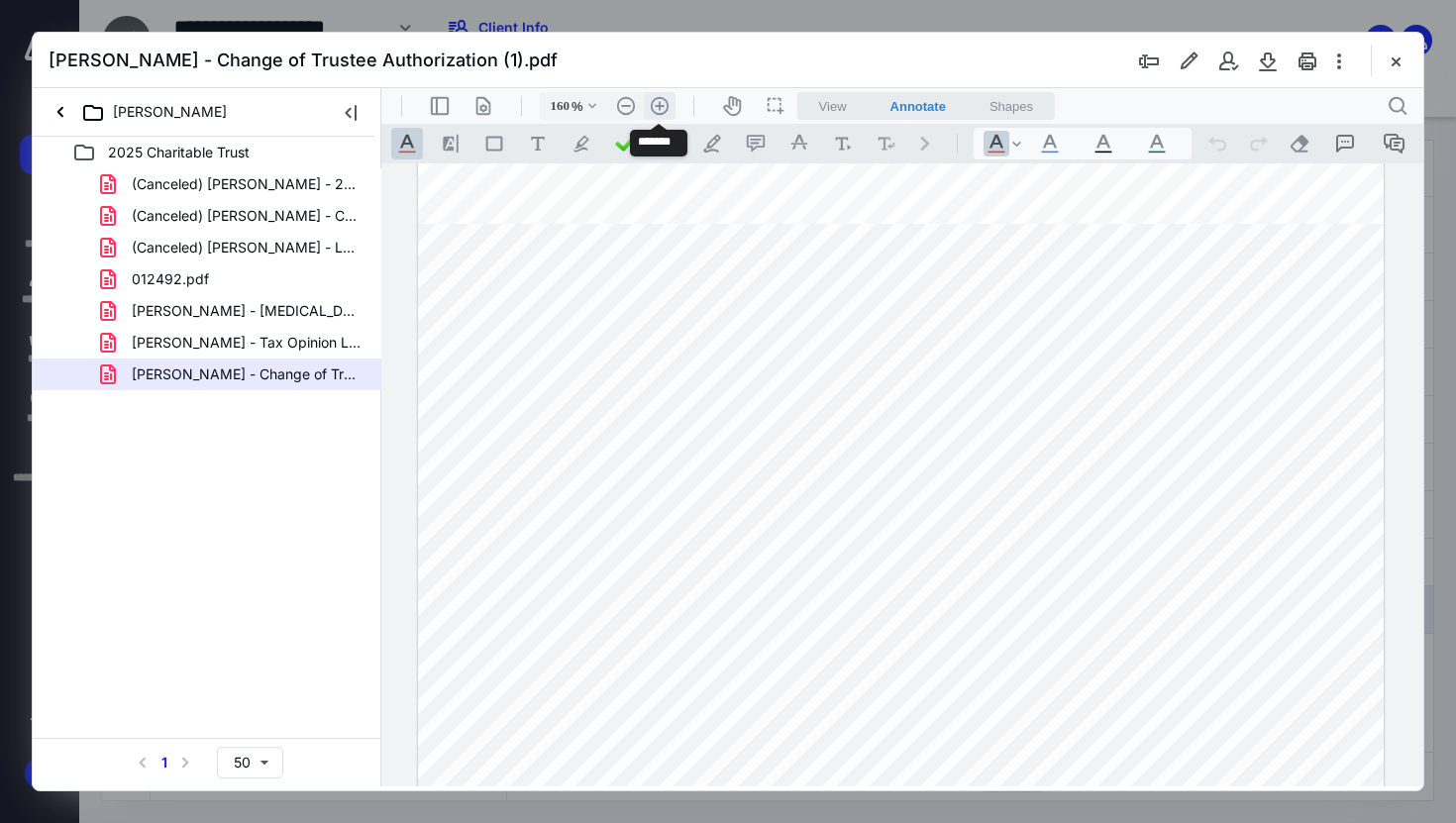 scroll, scrollTop: 430, scrollLeft: 0, axis: vertical 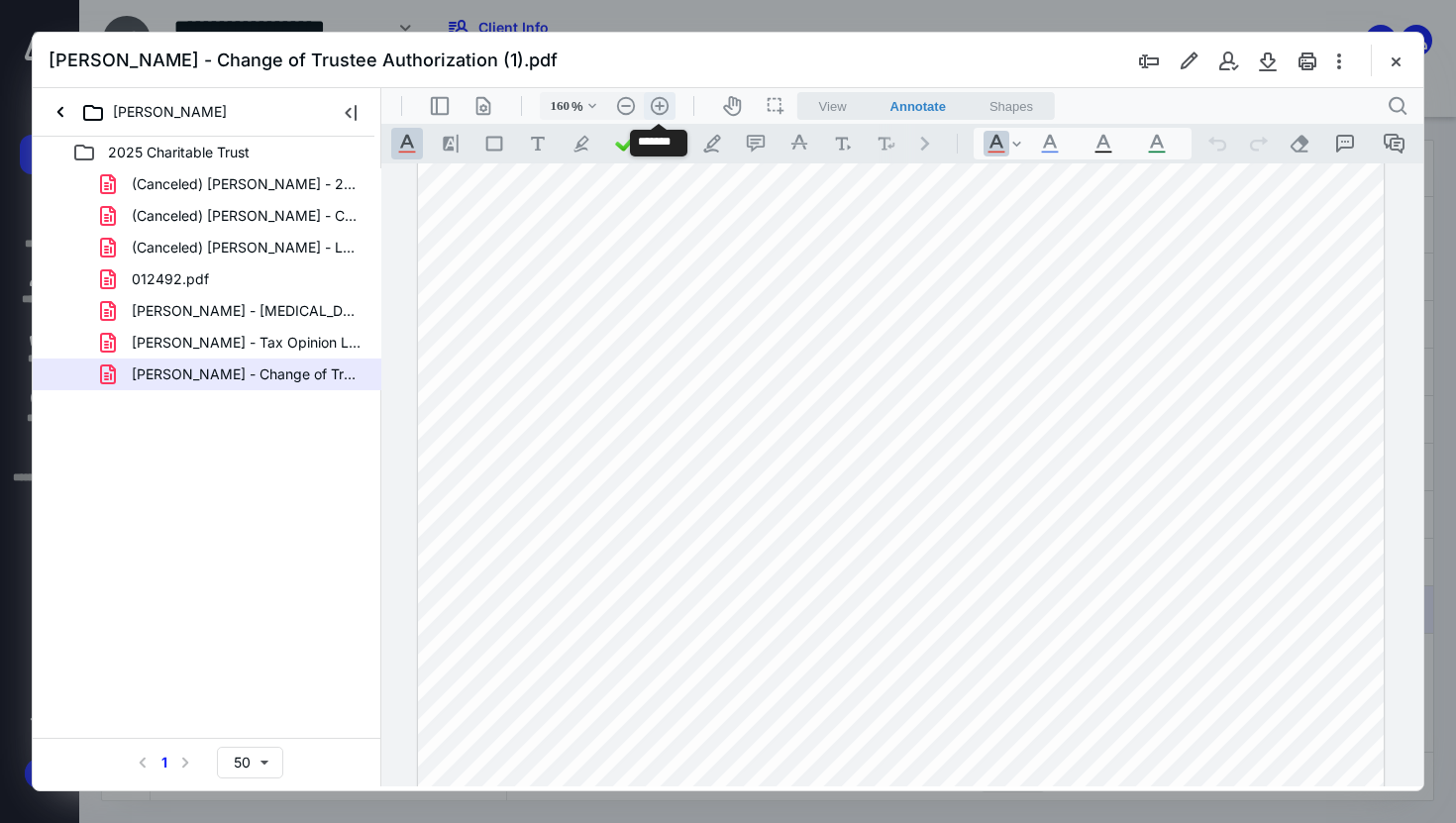 click on ".cls-1{fill:#abb0c4;} icon - header - zoom - in - line" at bounding box center [660, 106] 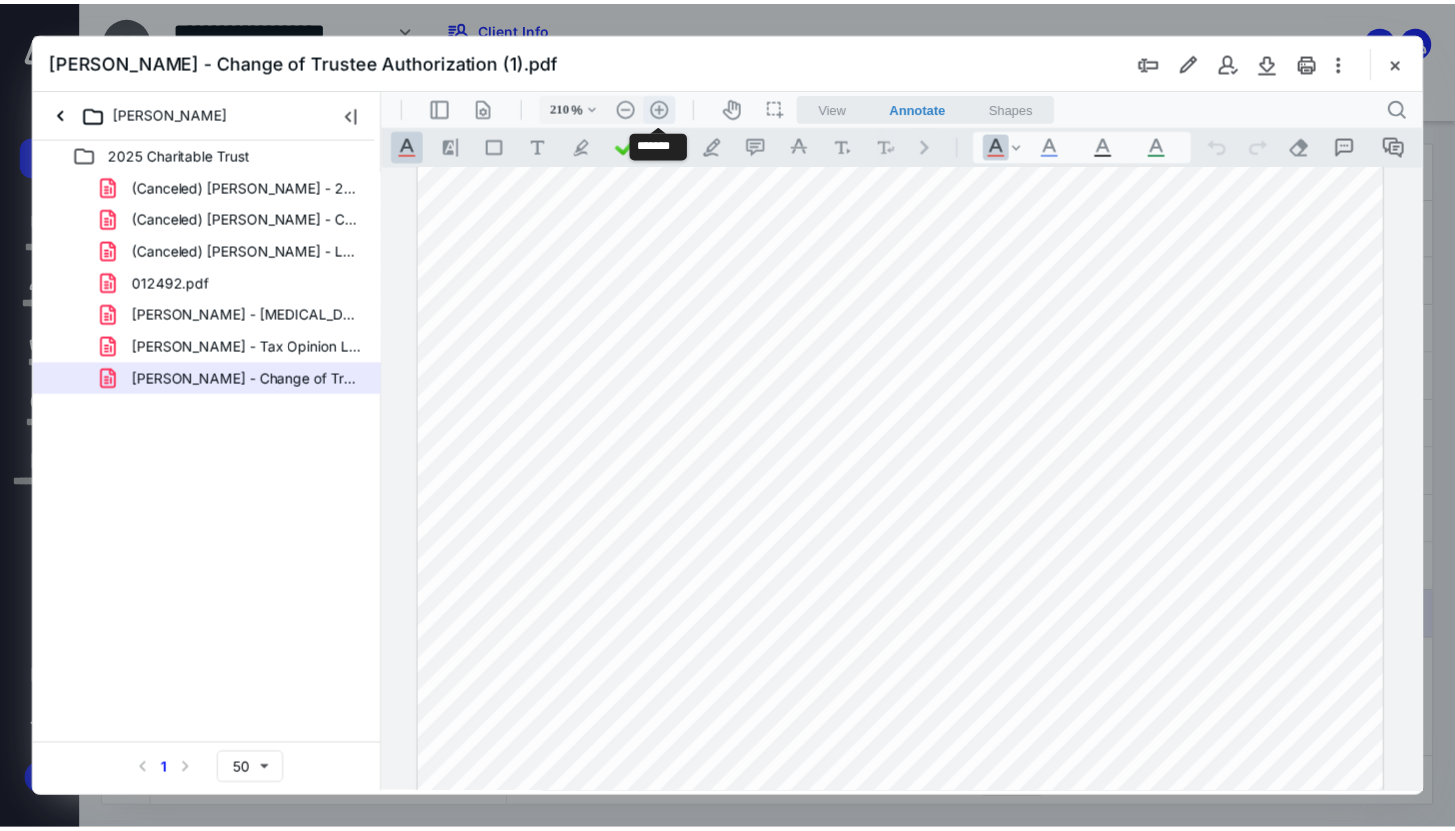 scroll, scrollTop: 657, scrollLeft: 129, axis: both 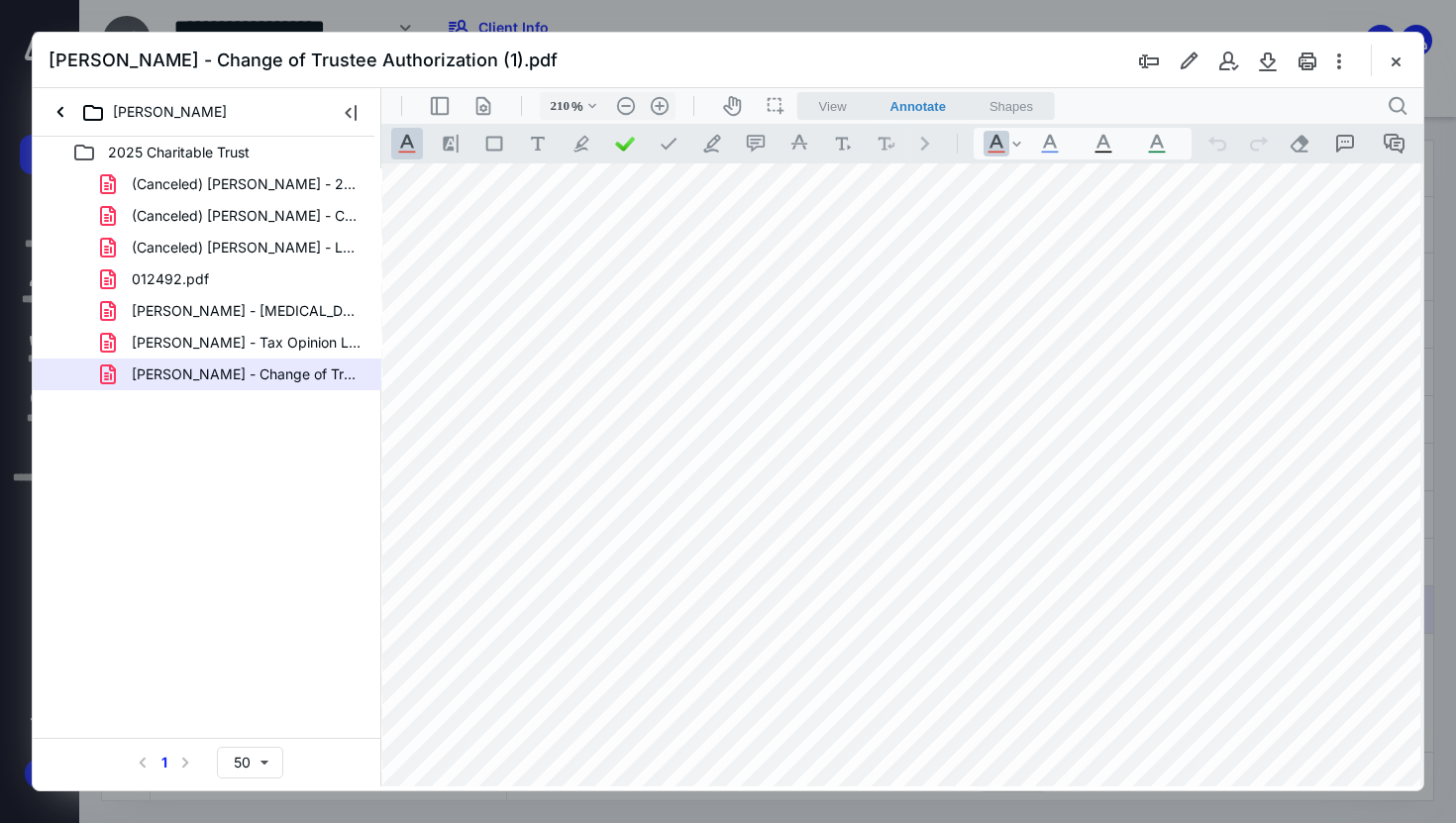 click at bounding box center (1371, 60) 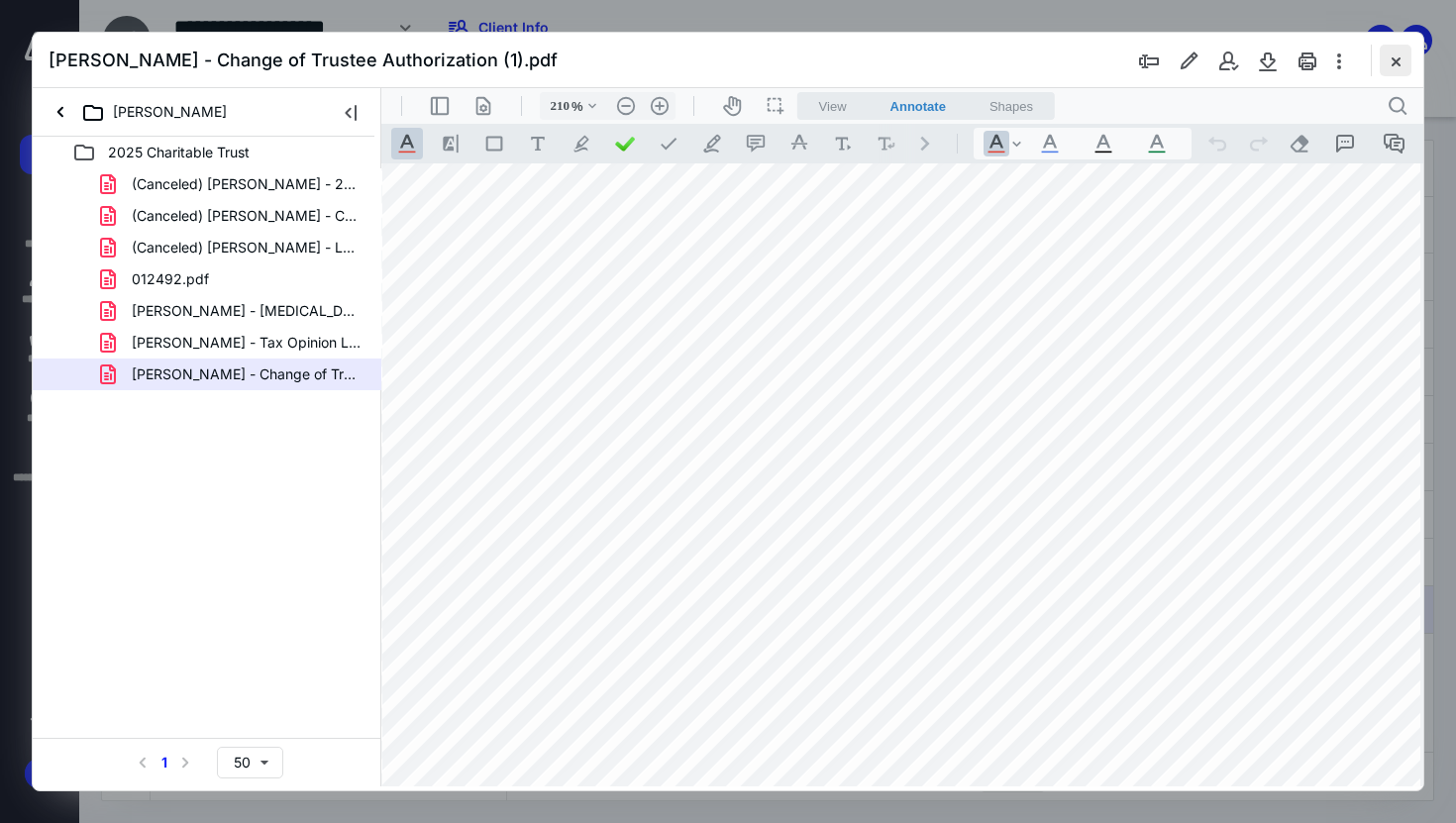 click at bounding box center [1396, 60] 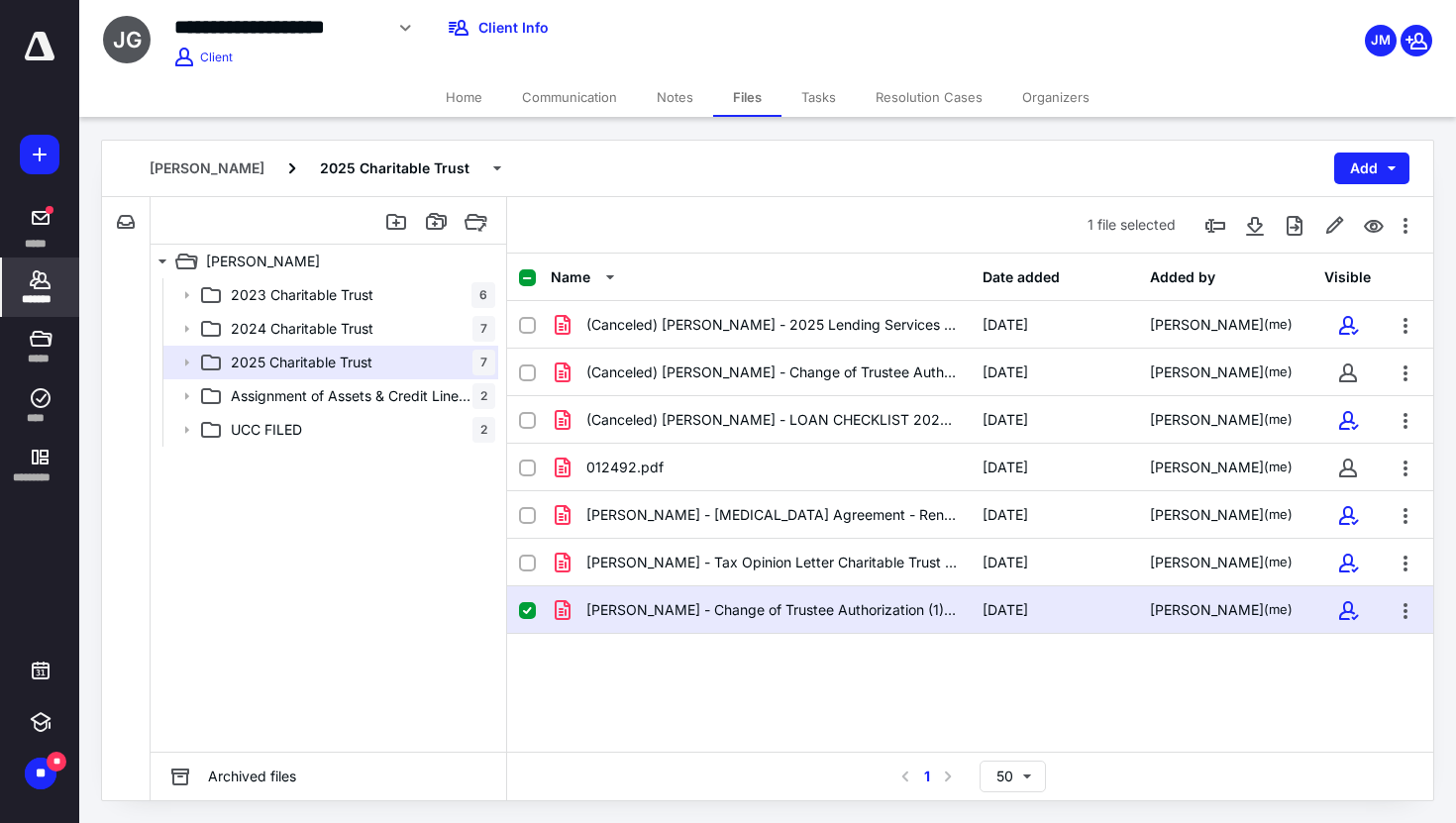 click on "*******" at bounding box center (41, 287) 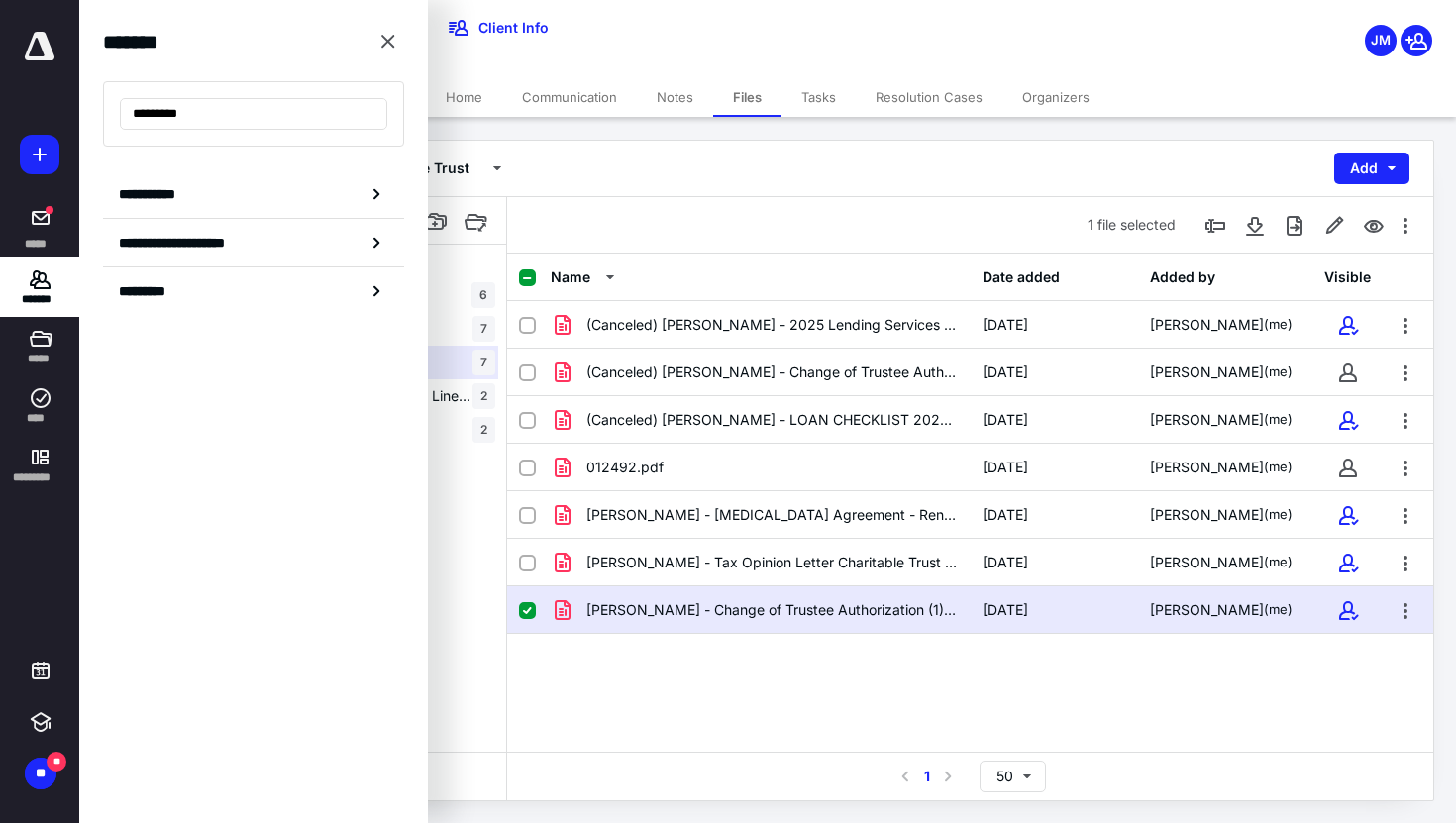 drag, startPoint x: 199, startPoint y: 122, endPoint x: 80, endPoint y: 122, distance: 119 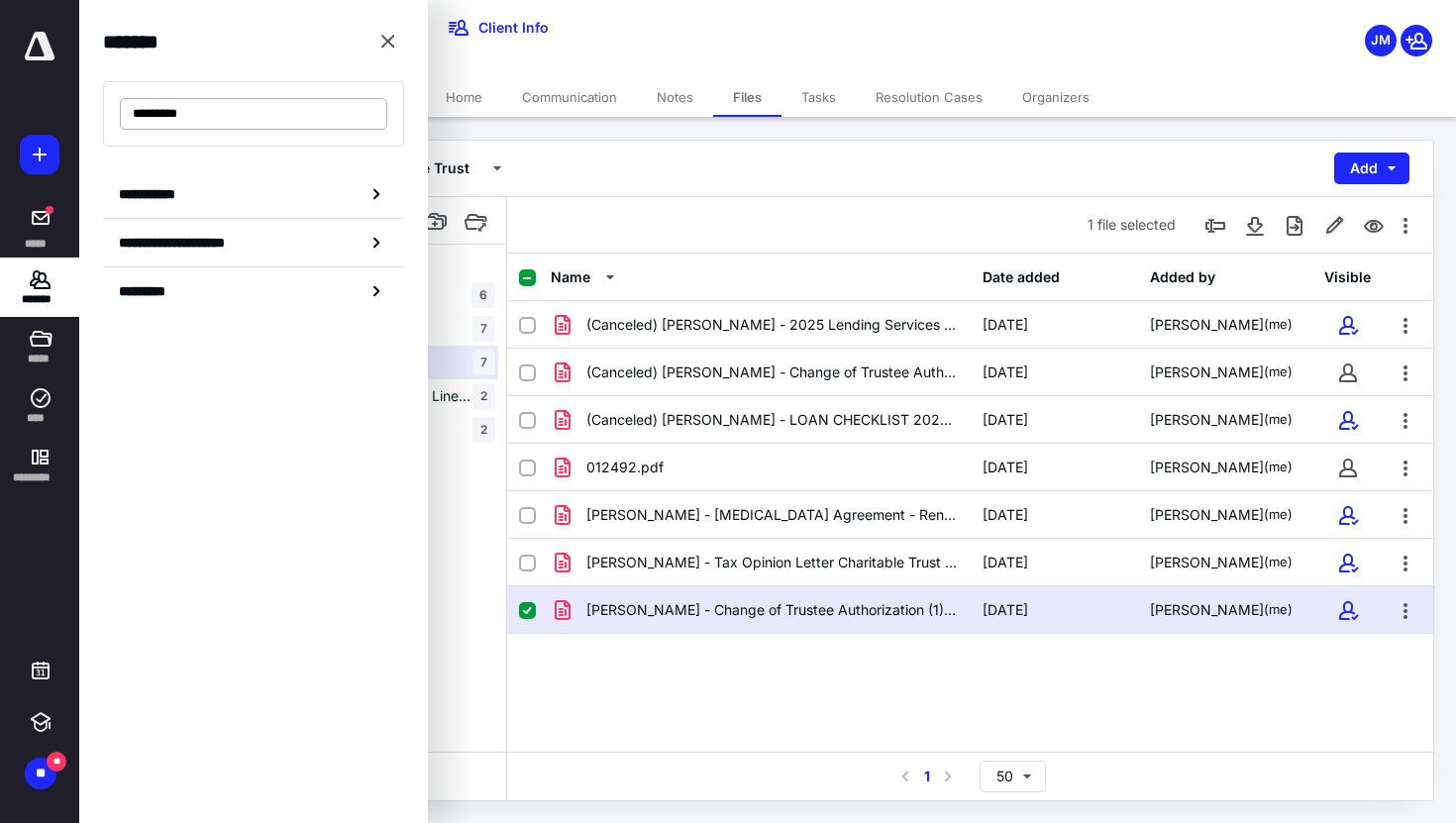 drag, startPoint x: 221, startPoint y: 101, endPoint x: 132, endPoint y: 126, distance: 92.44458 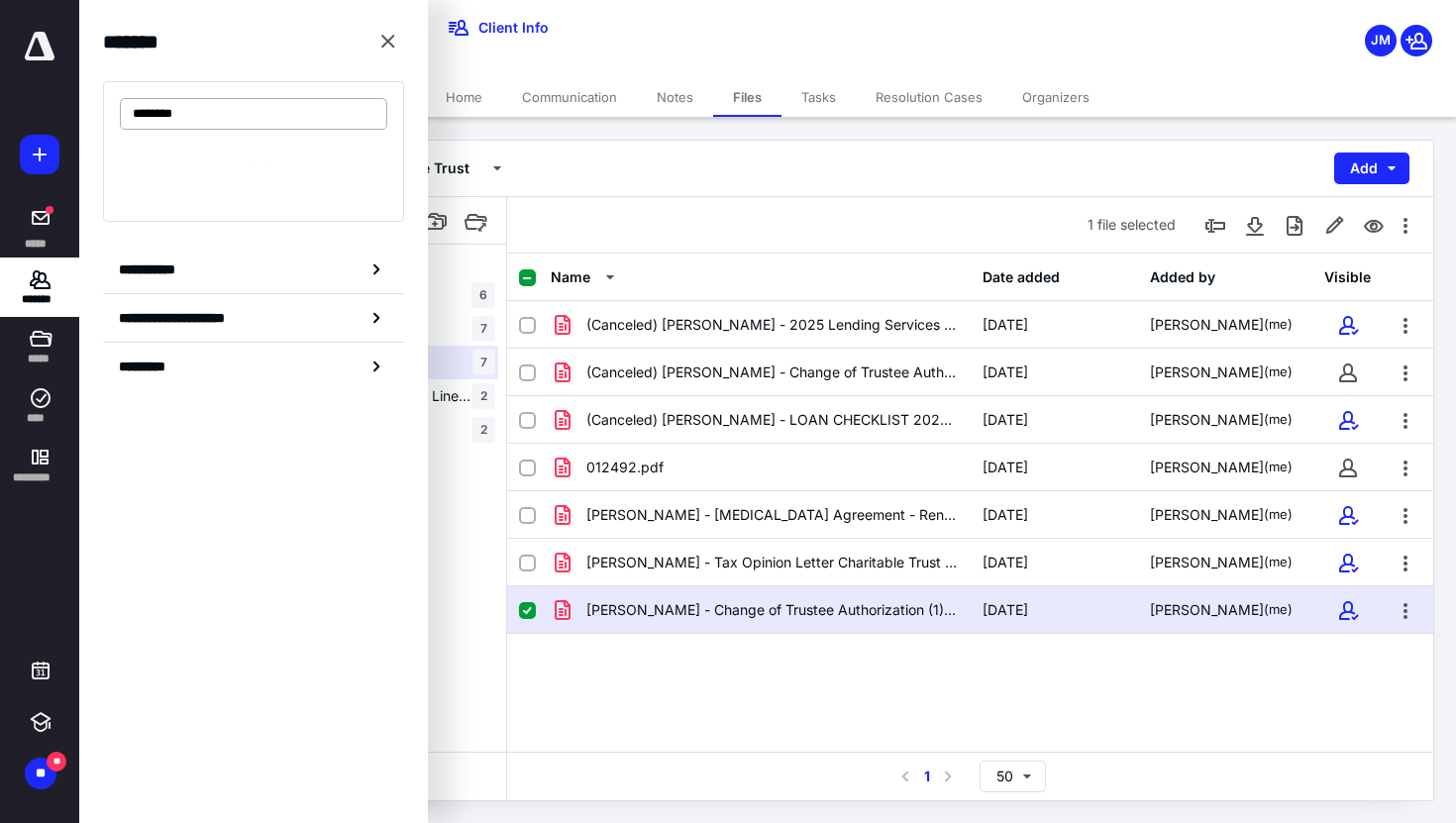 type on "********" 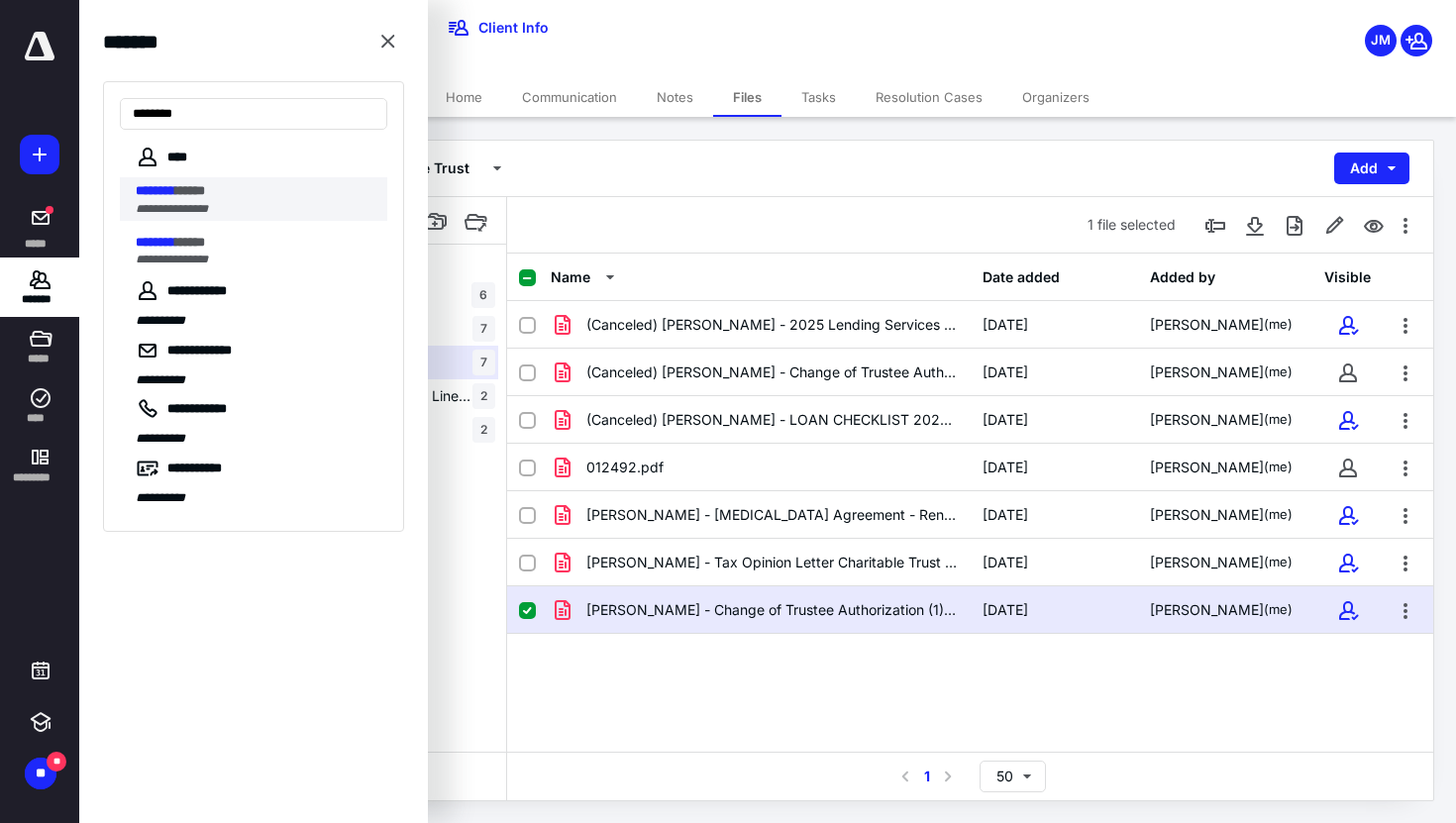 click on "**********" at bounding box center [171, 209] 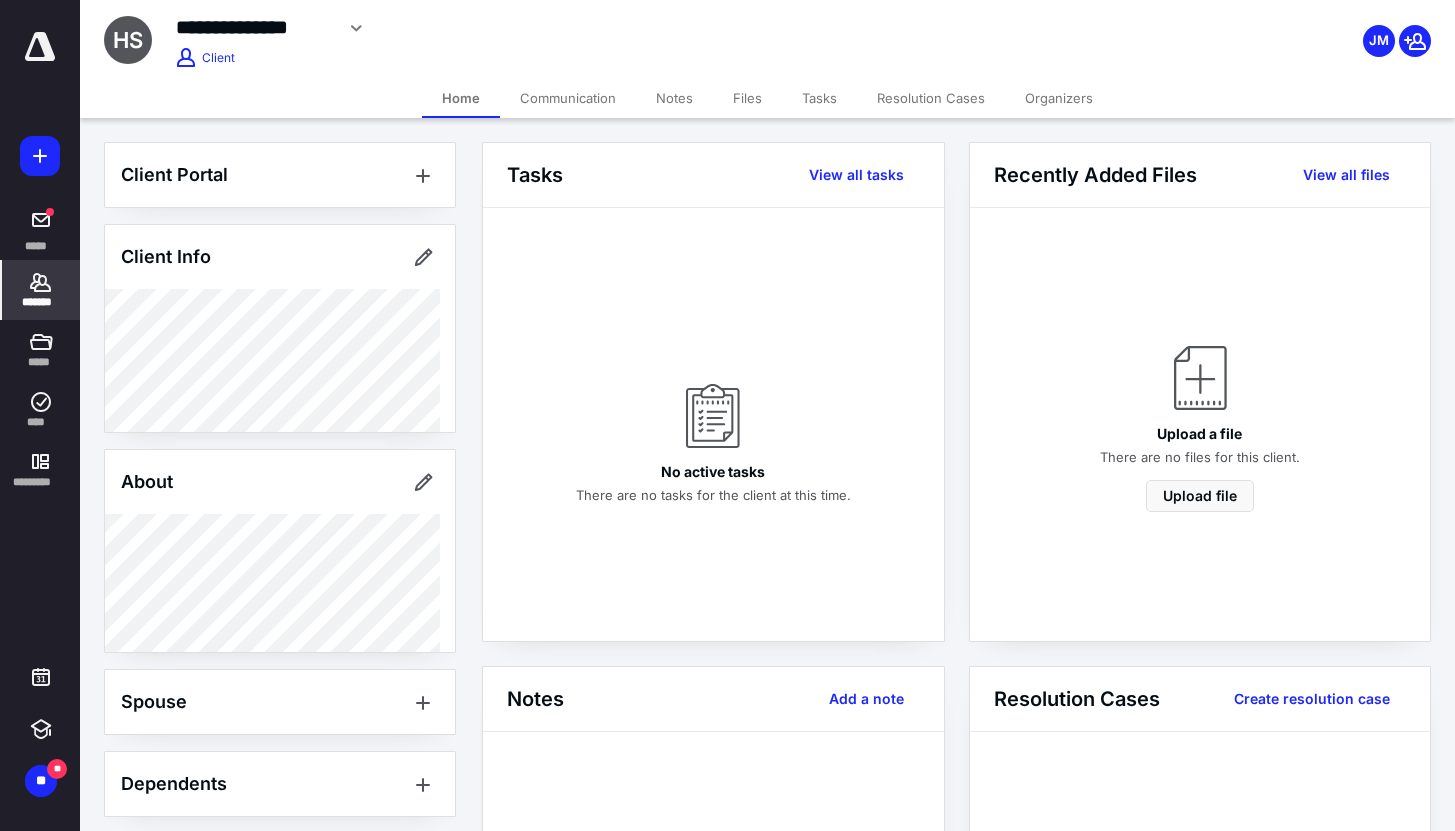 click on "Files" at bounding box center [747, 98] 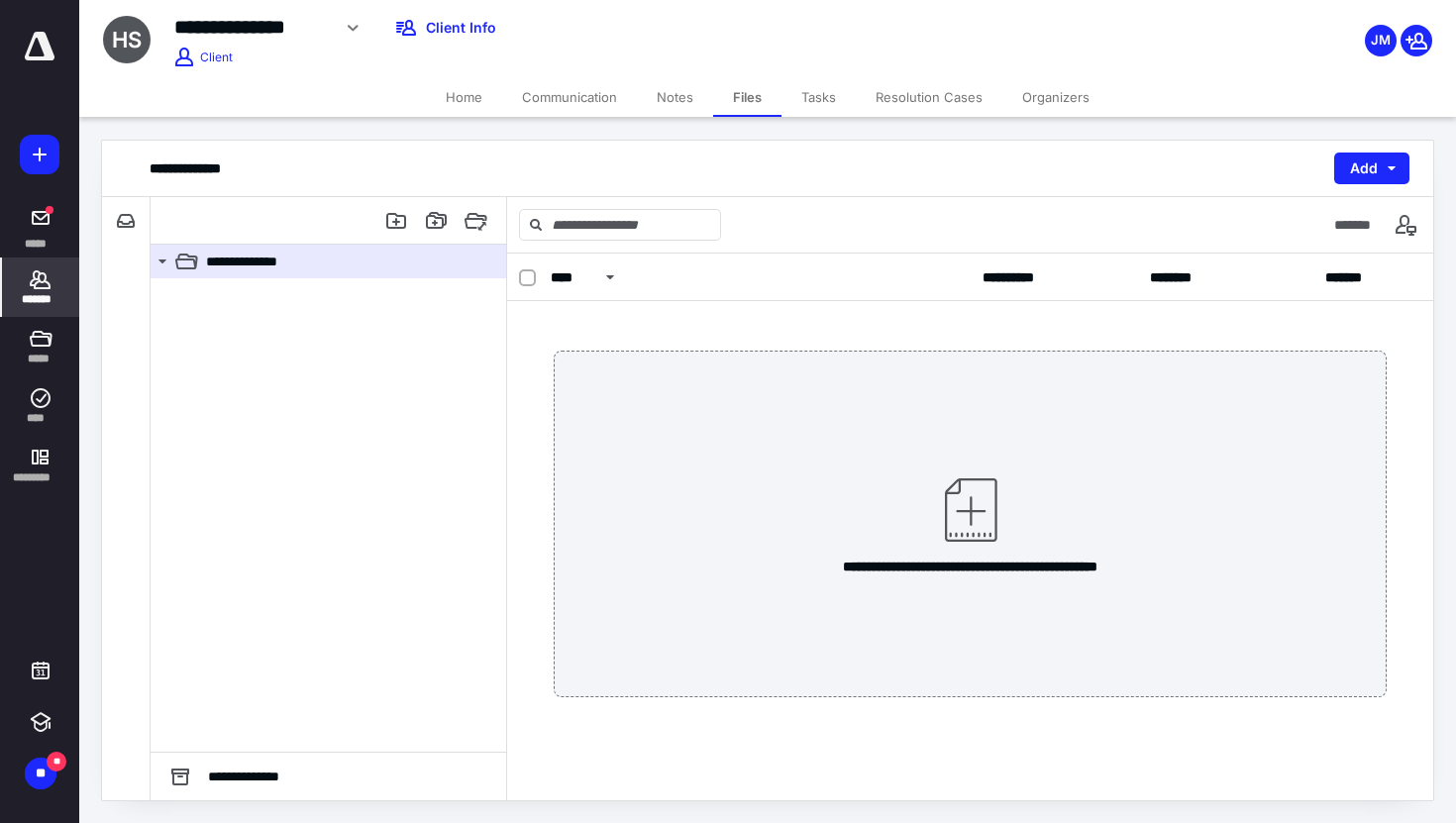 click 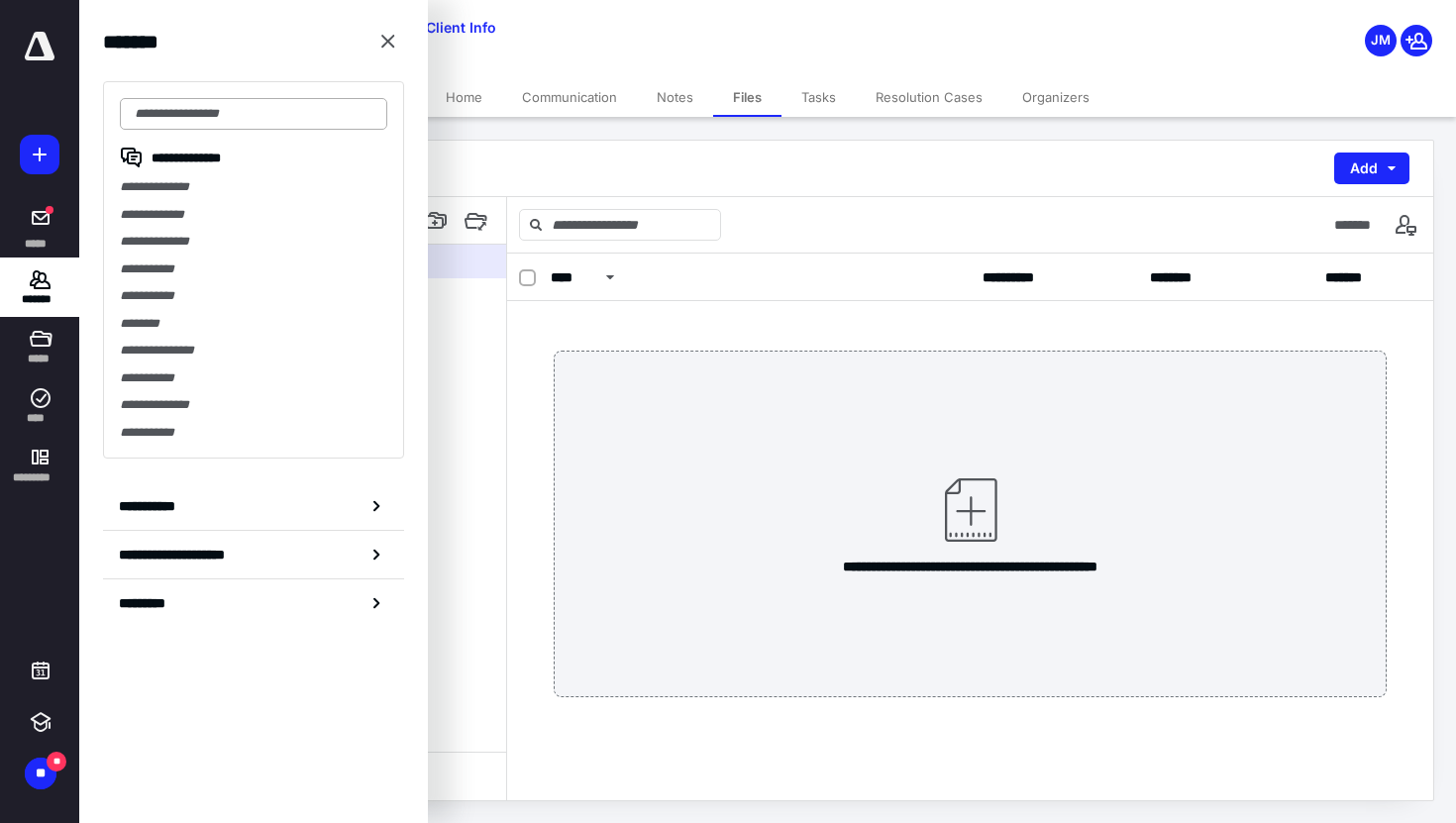 click at bounding box center (254, 114) 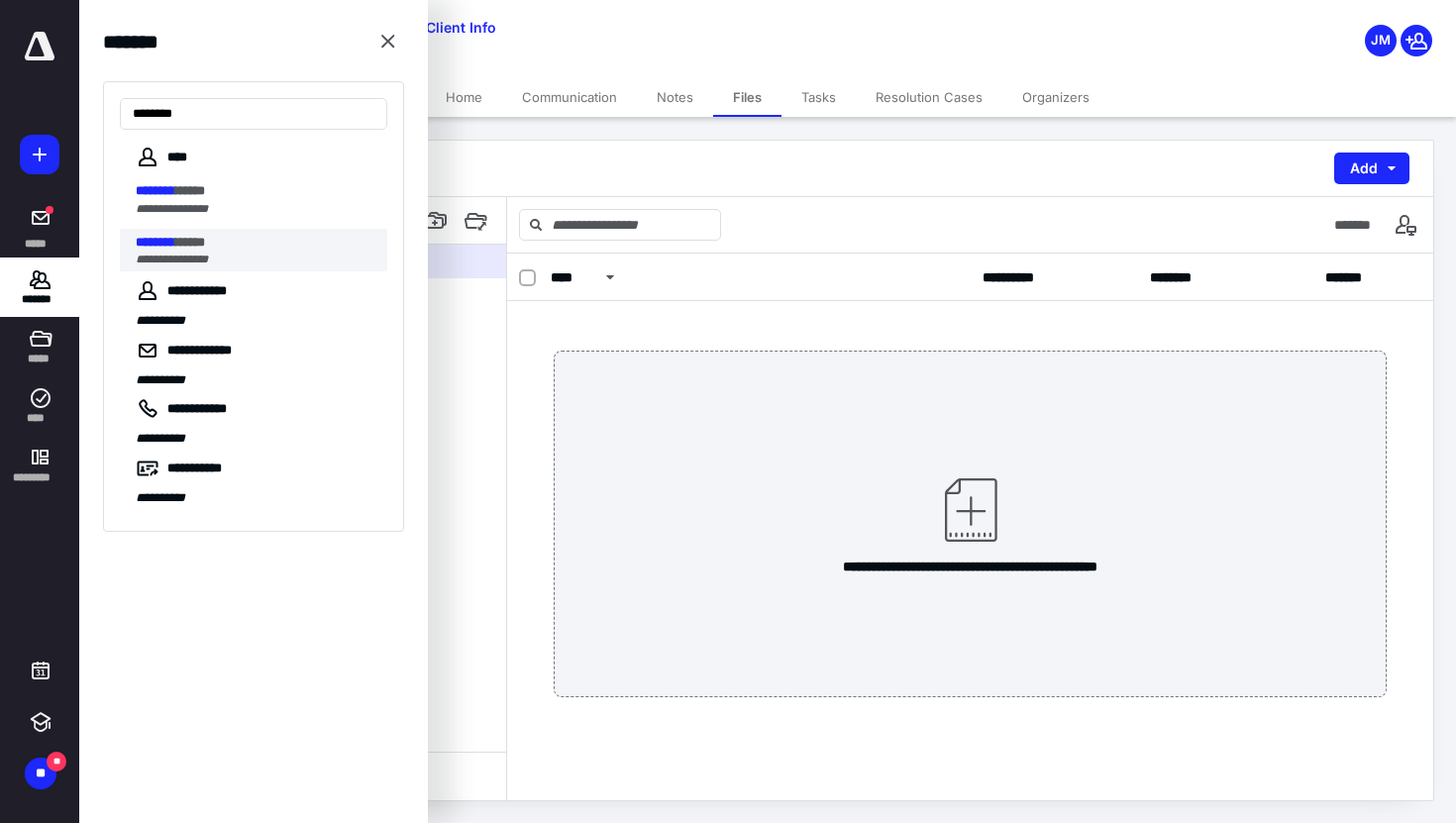 type on "********" 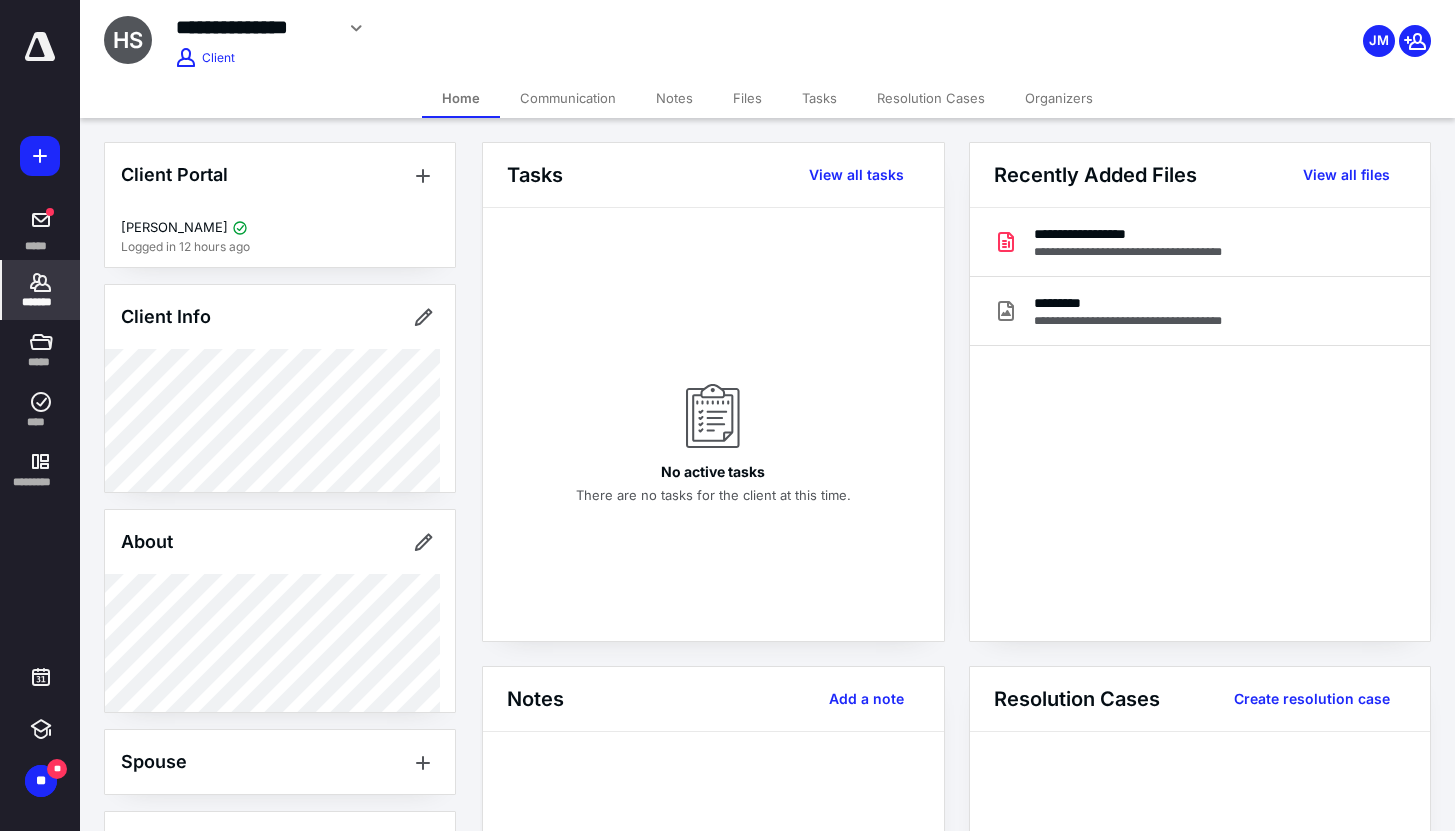 click on "Files" at bounding box center (747, 98) 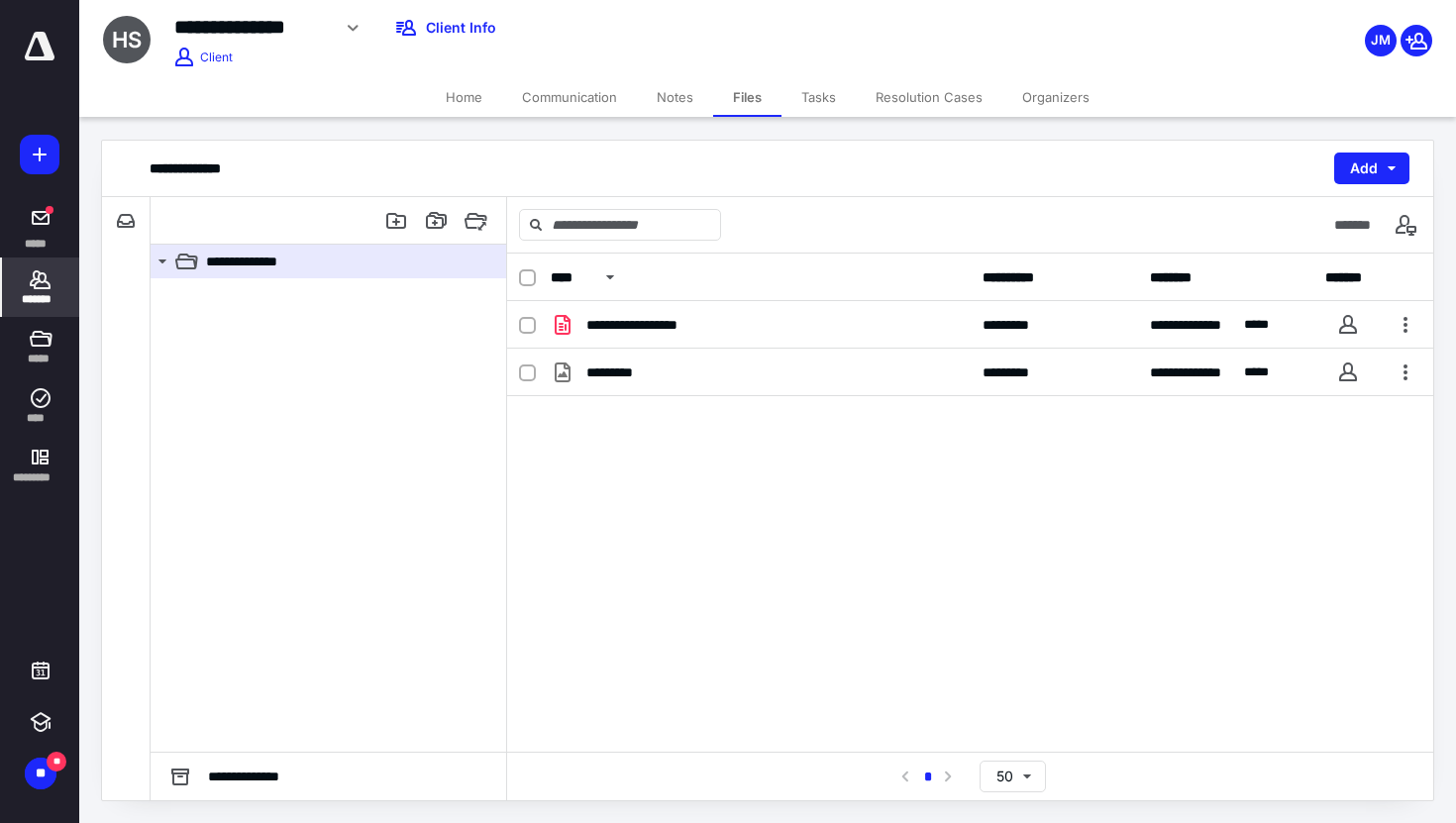 click 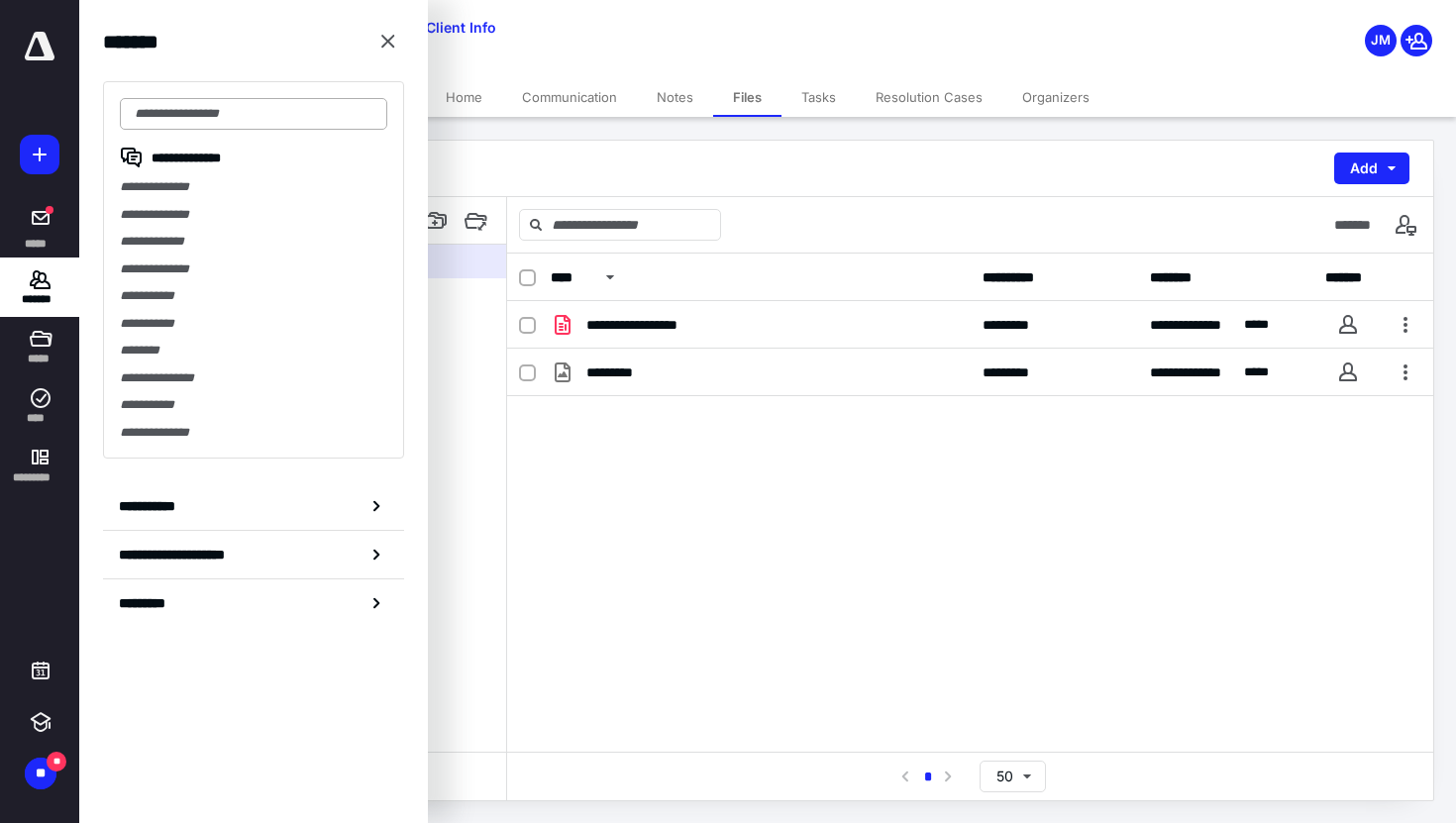 click at bounding box center (254, 114) 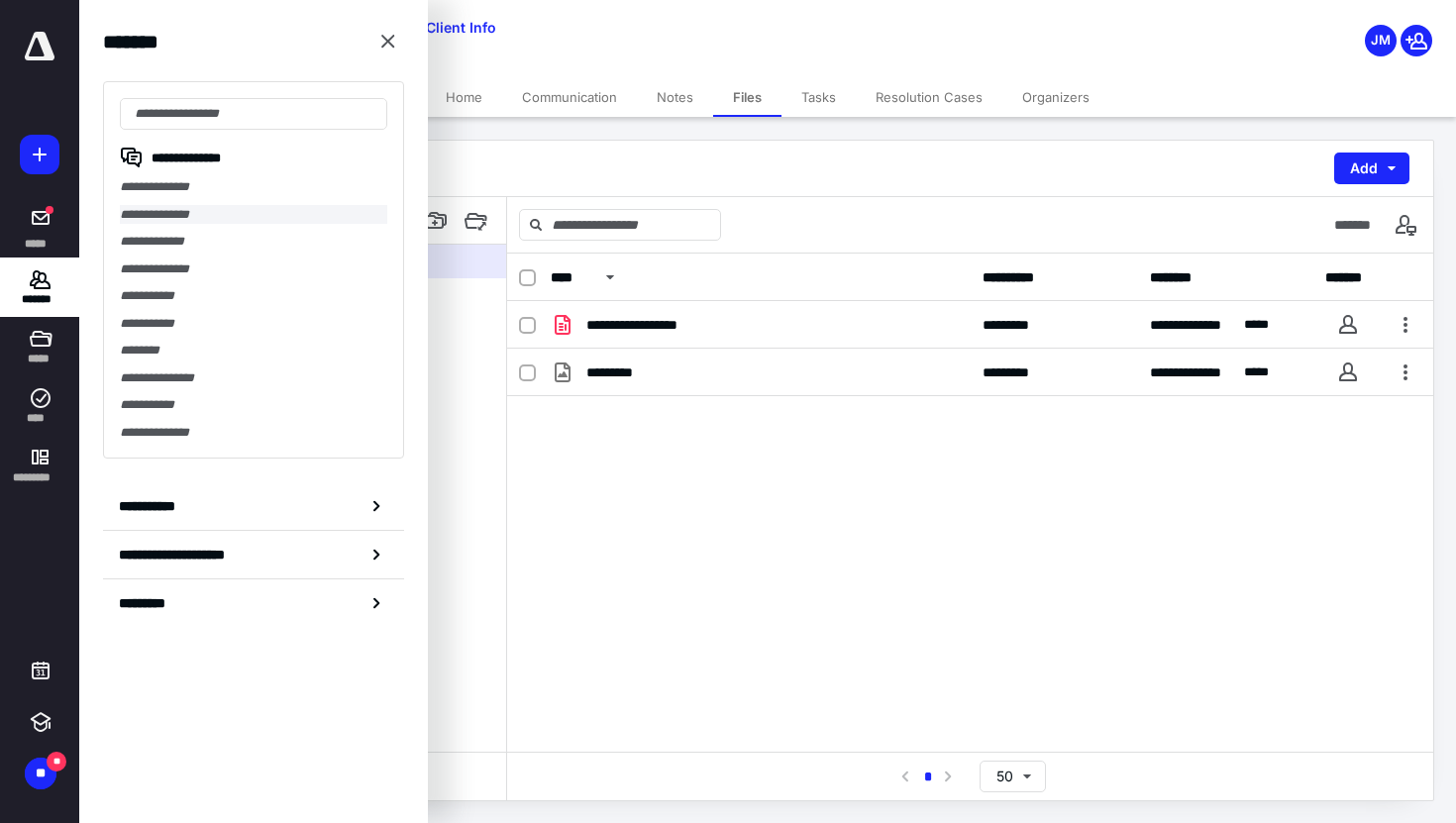 click on "**********" at bounding box center (254, 215) 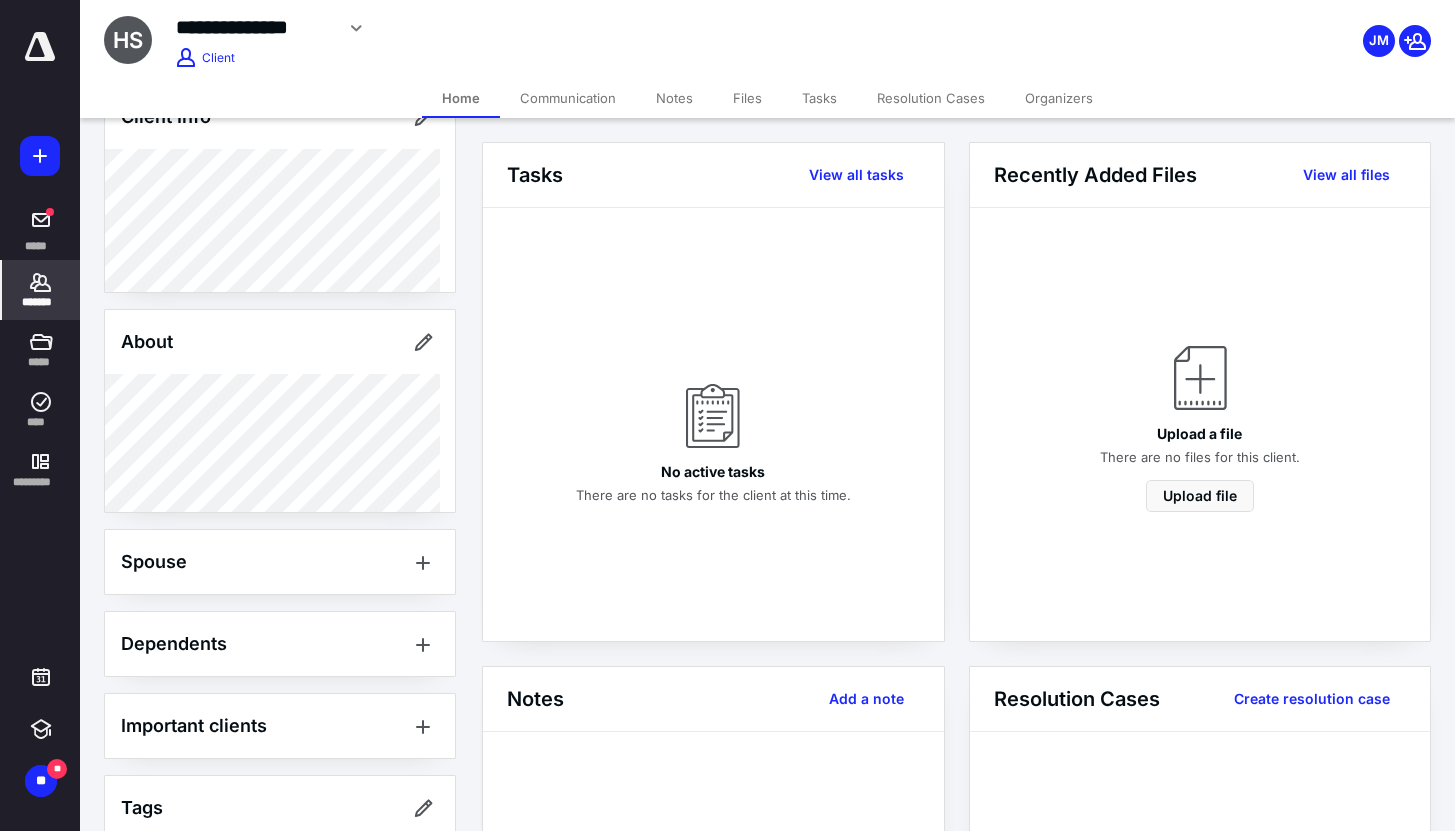 scroll, scrollTop: 173, scrollLeft: 0, axis: vertical 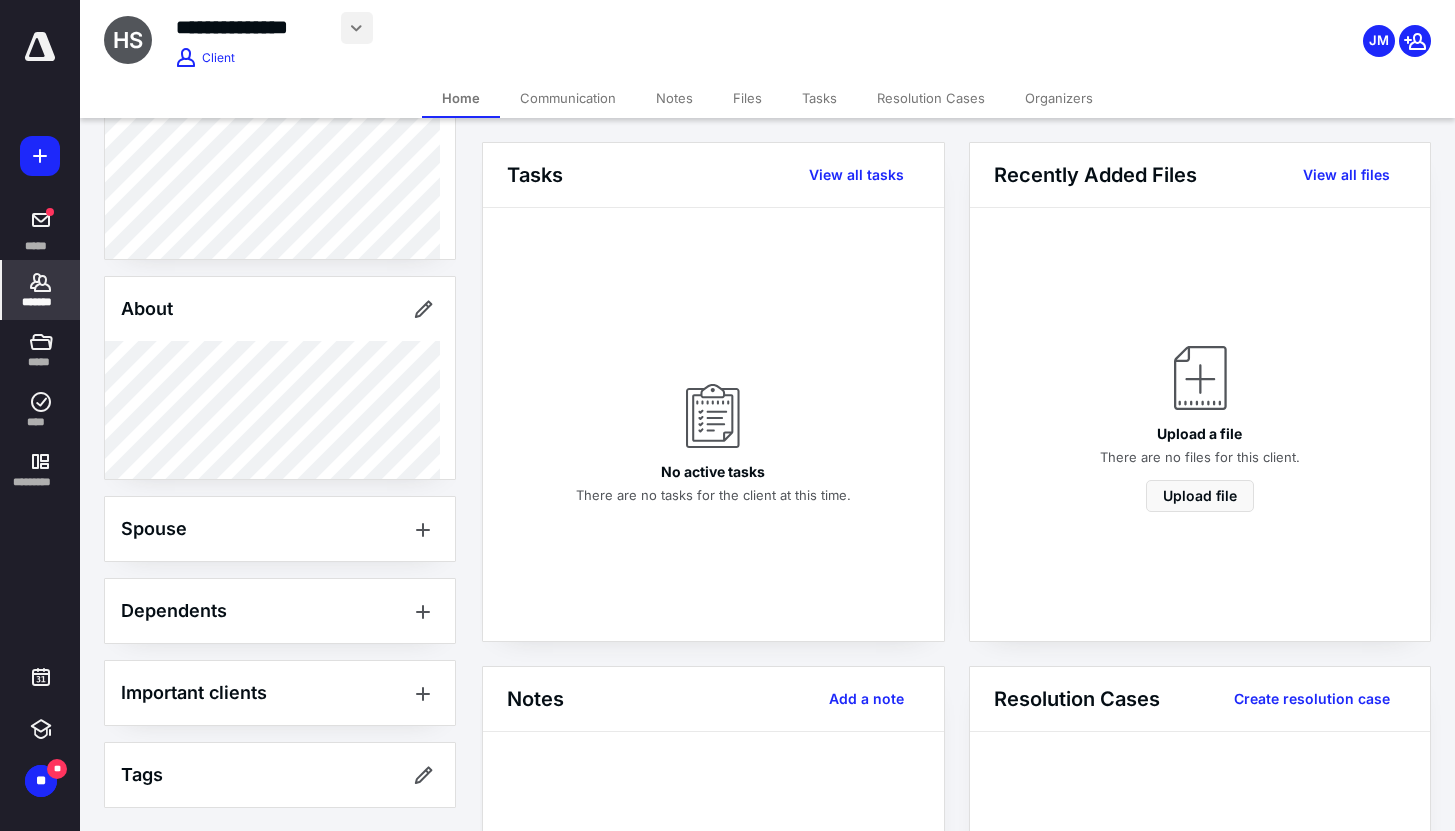click at bounding box center (357, 28) 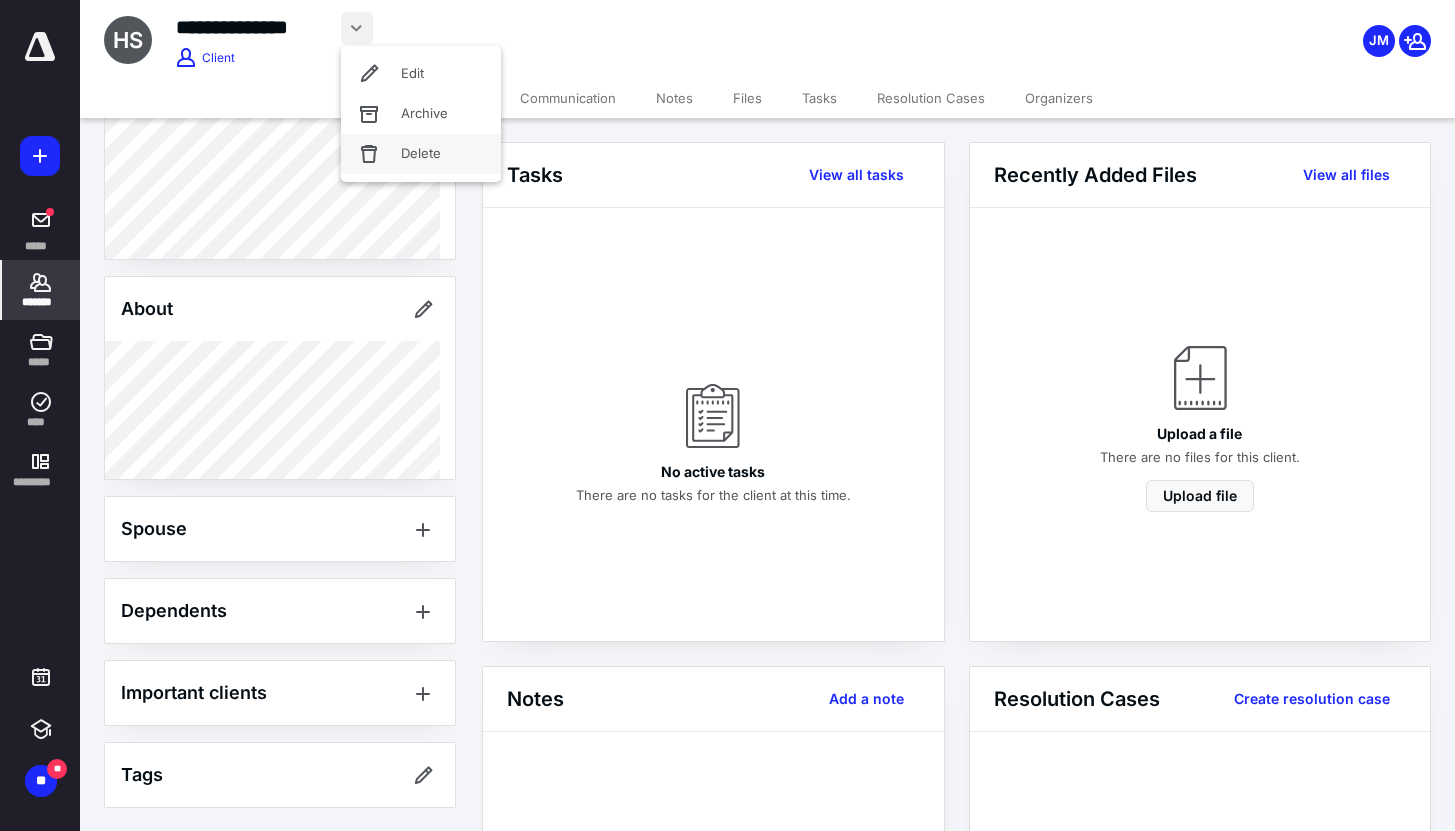 click on "Delete" at bounding box center [421, 154] 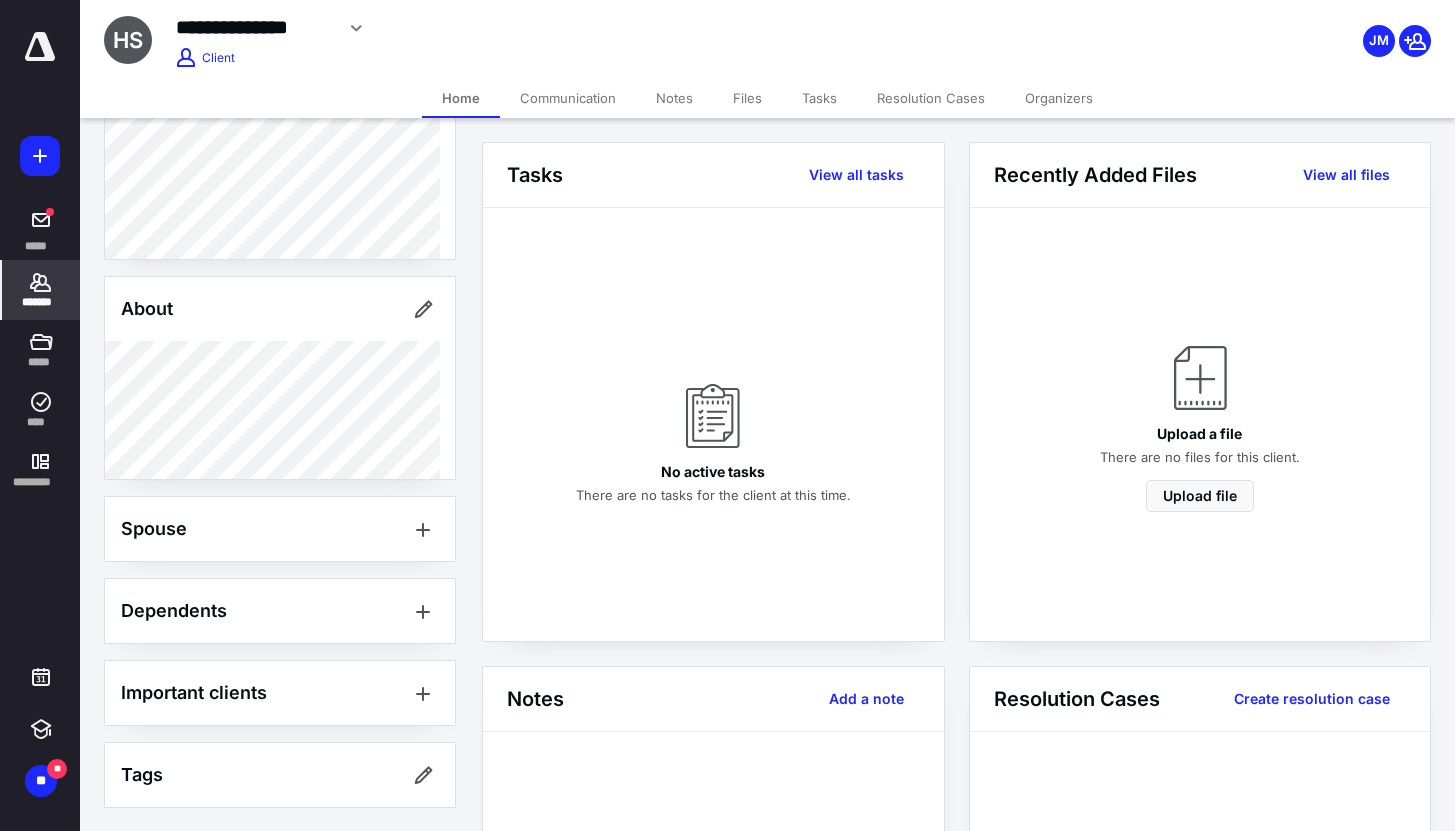 click on "**********" at bounding box center [579, 28] 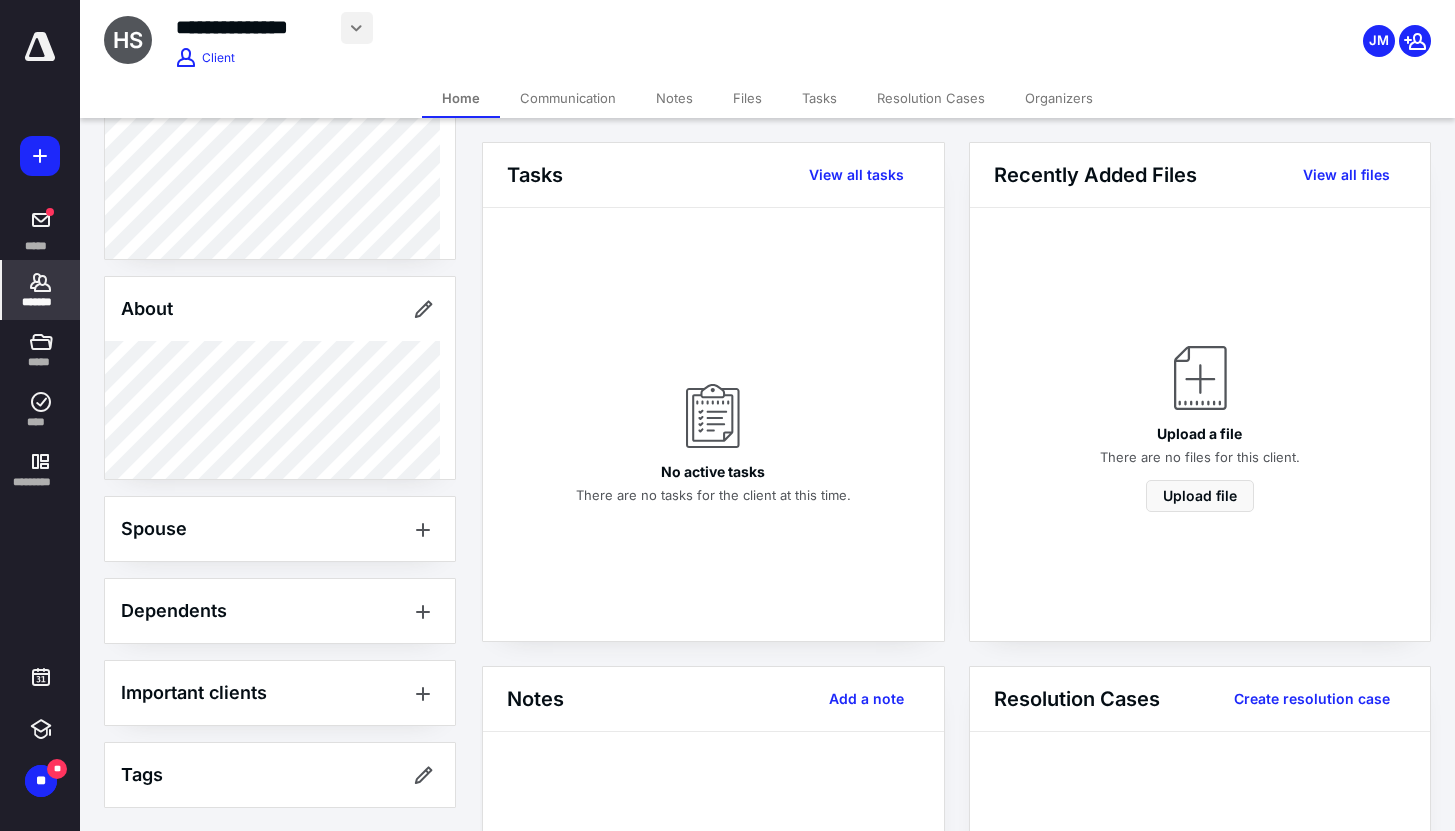 click at bounding box center [357, 28] 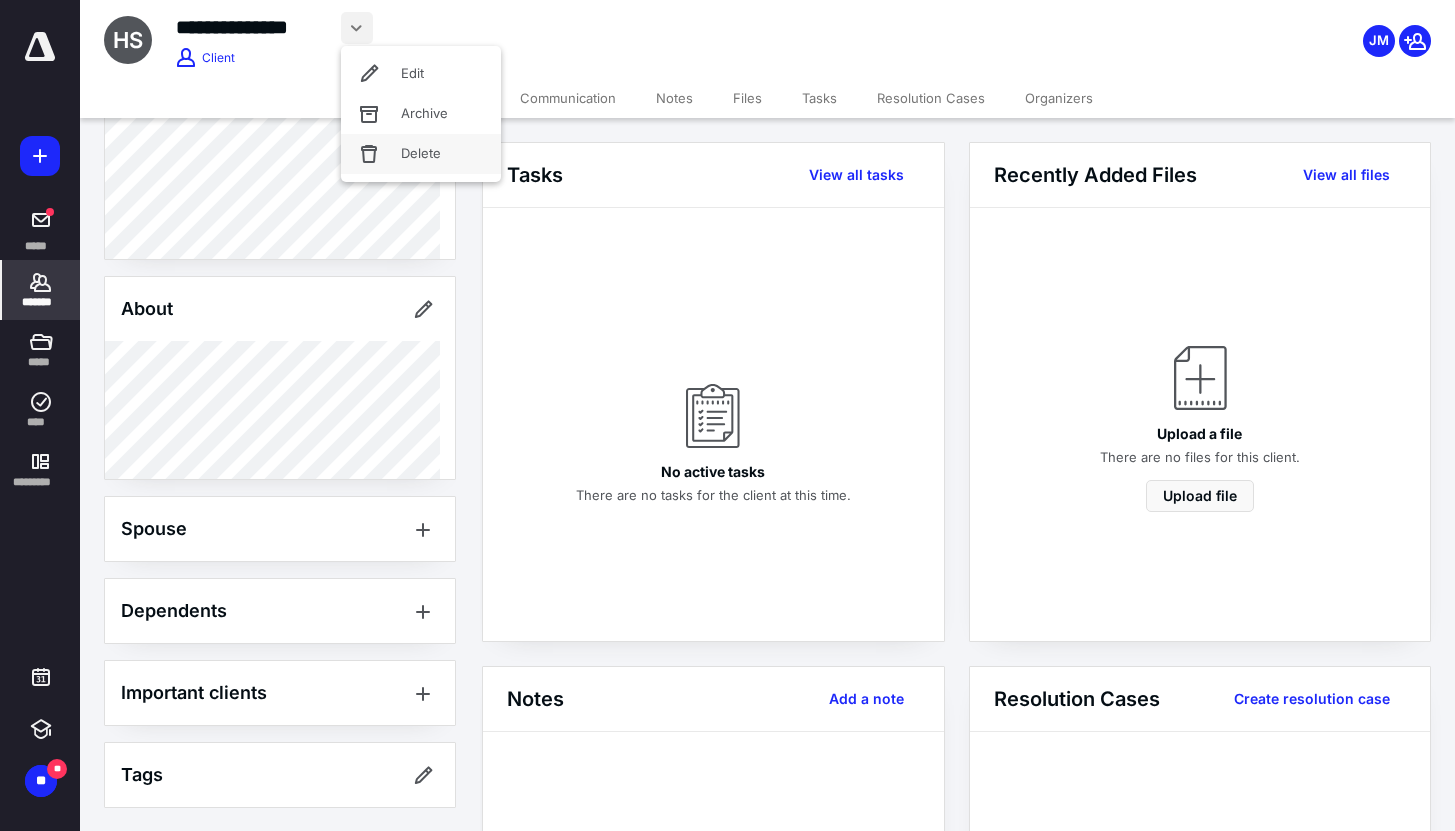 click on "Delete" at bounding box center [421, 154] 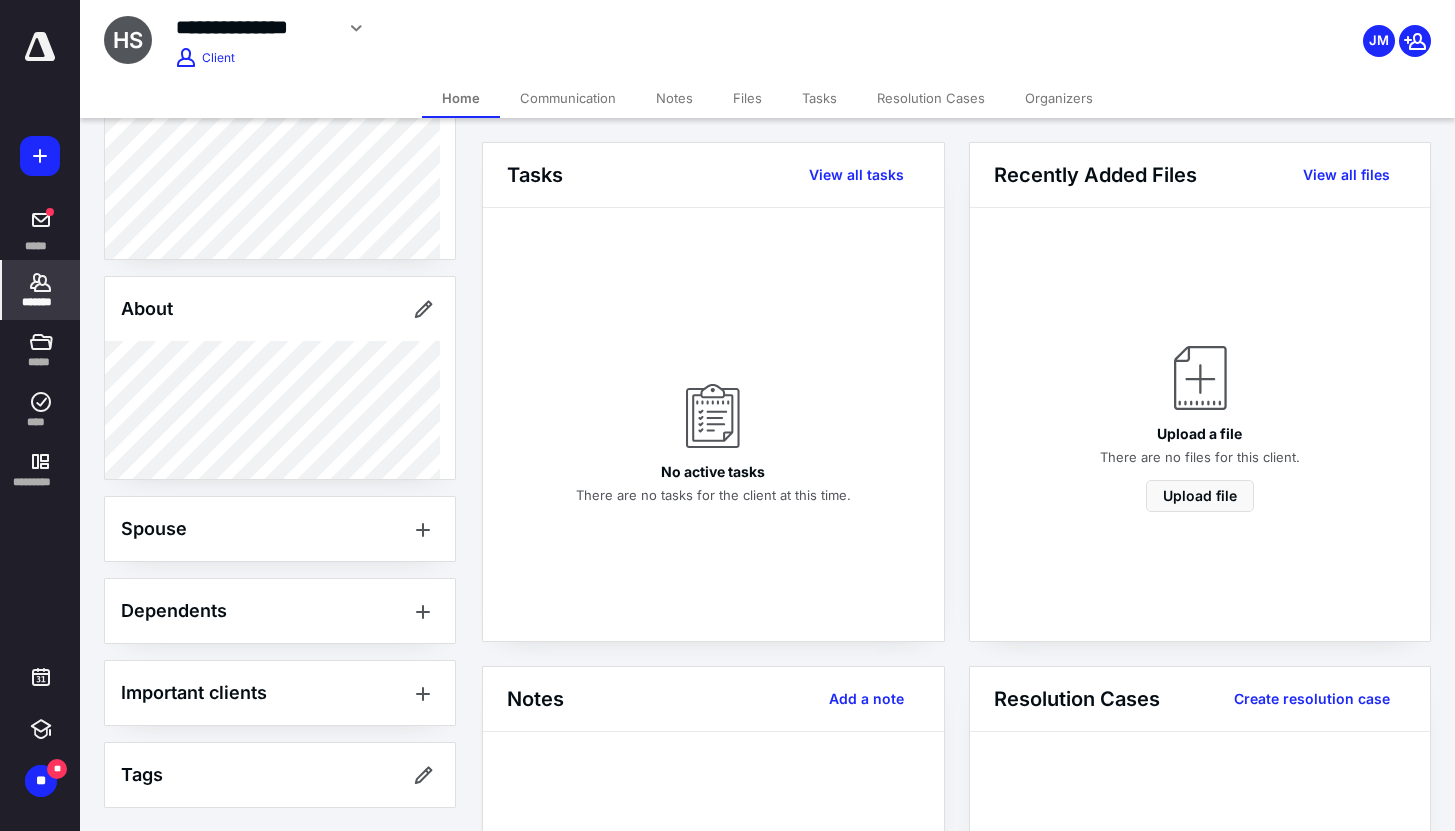 click 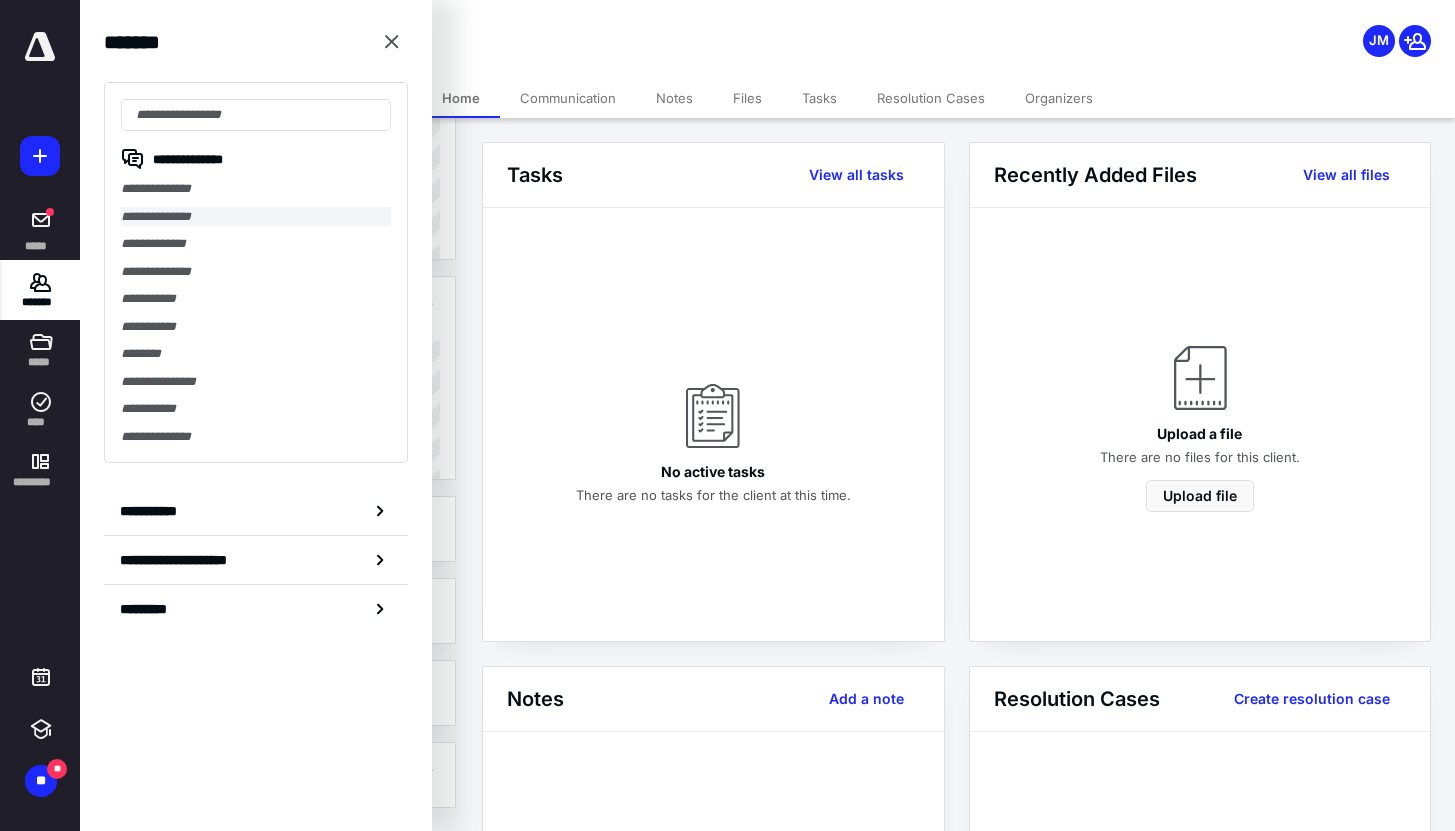 click on "**********" at bounding box center (256, 217) 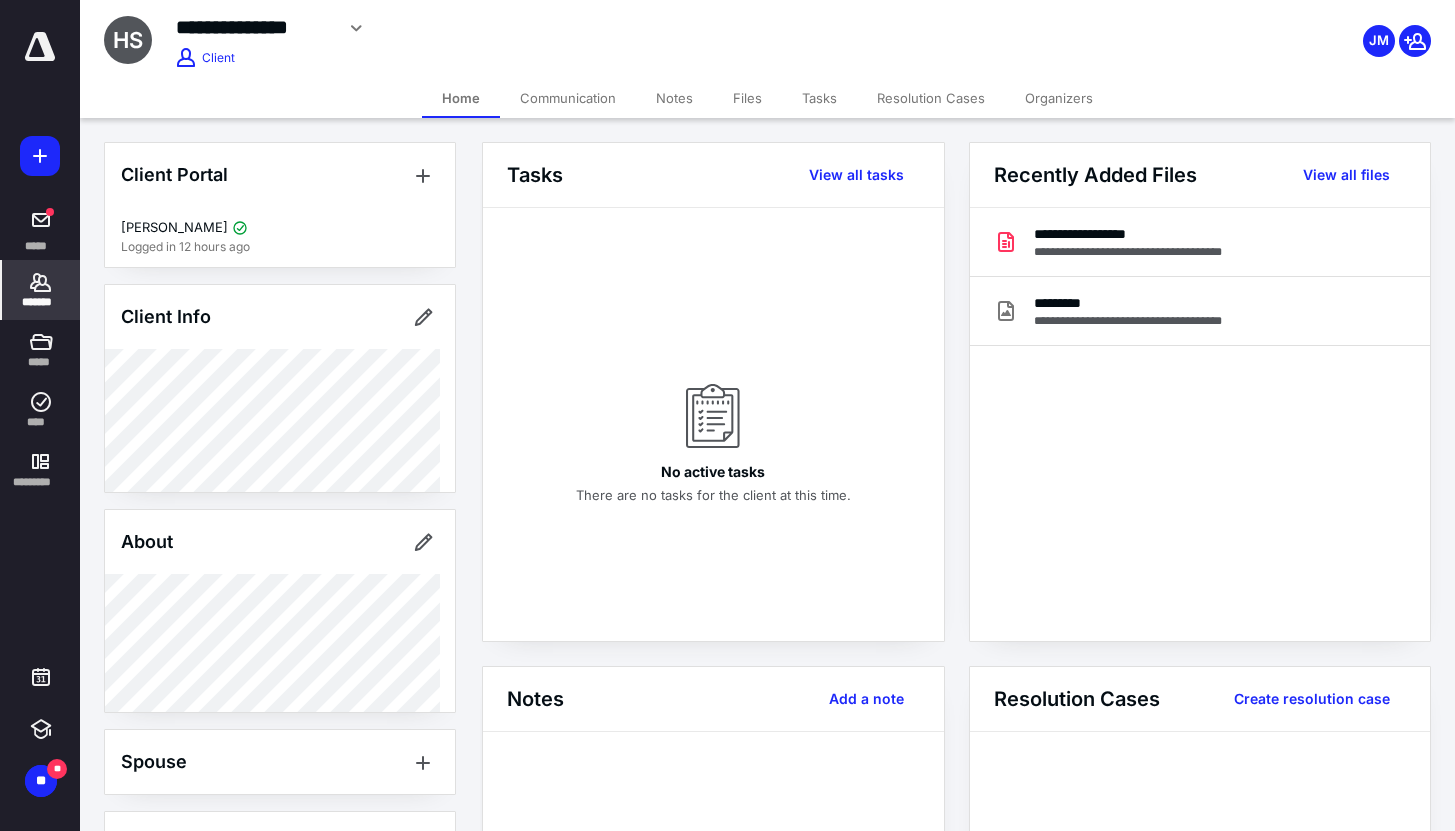 click 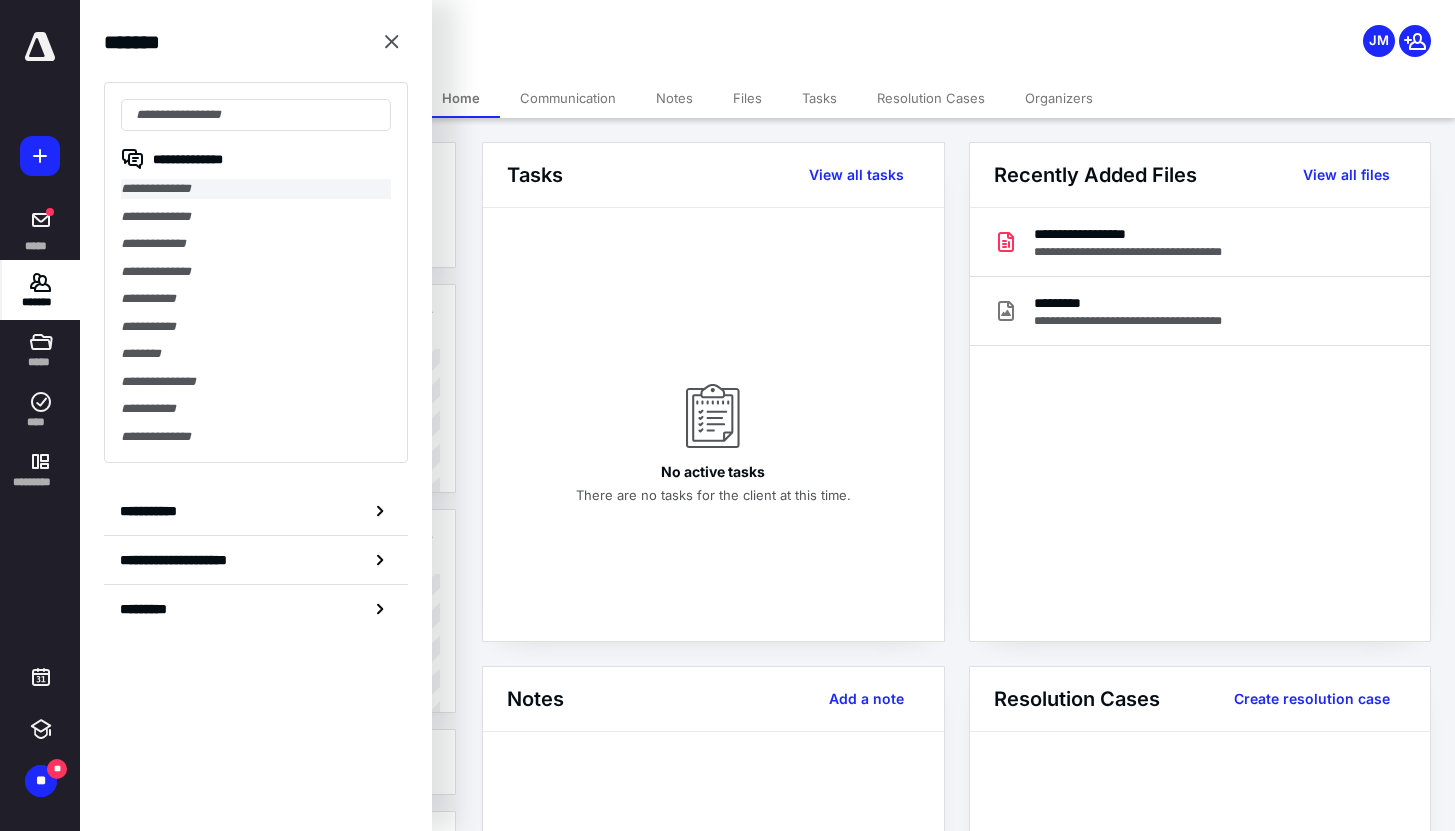 click on "**********" at bounding box center [256, 189] 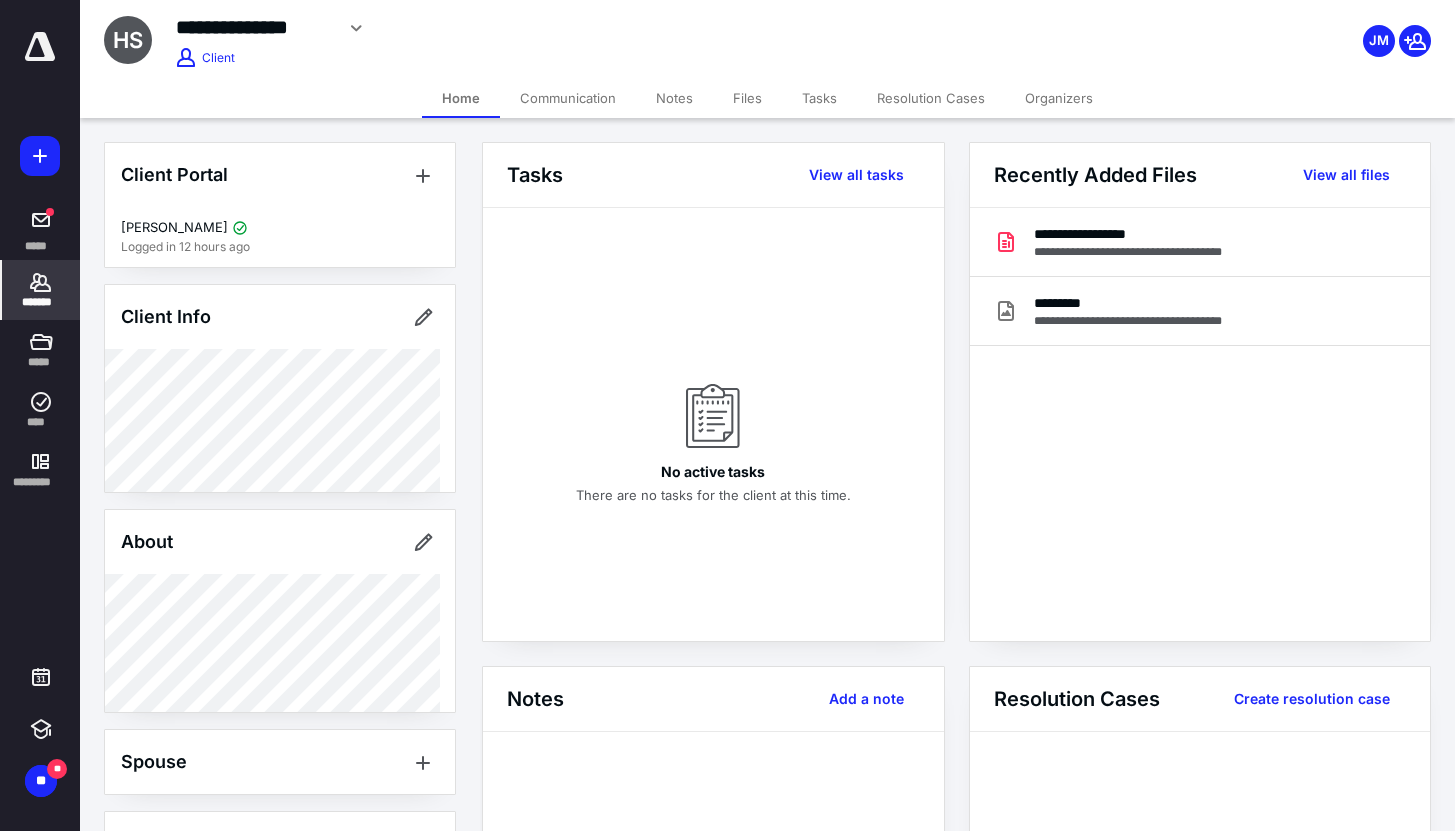 click on "*******" at bounding box center [41, 290] 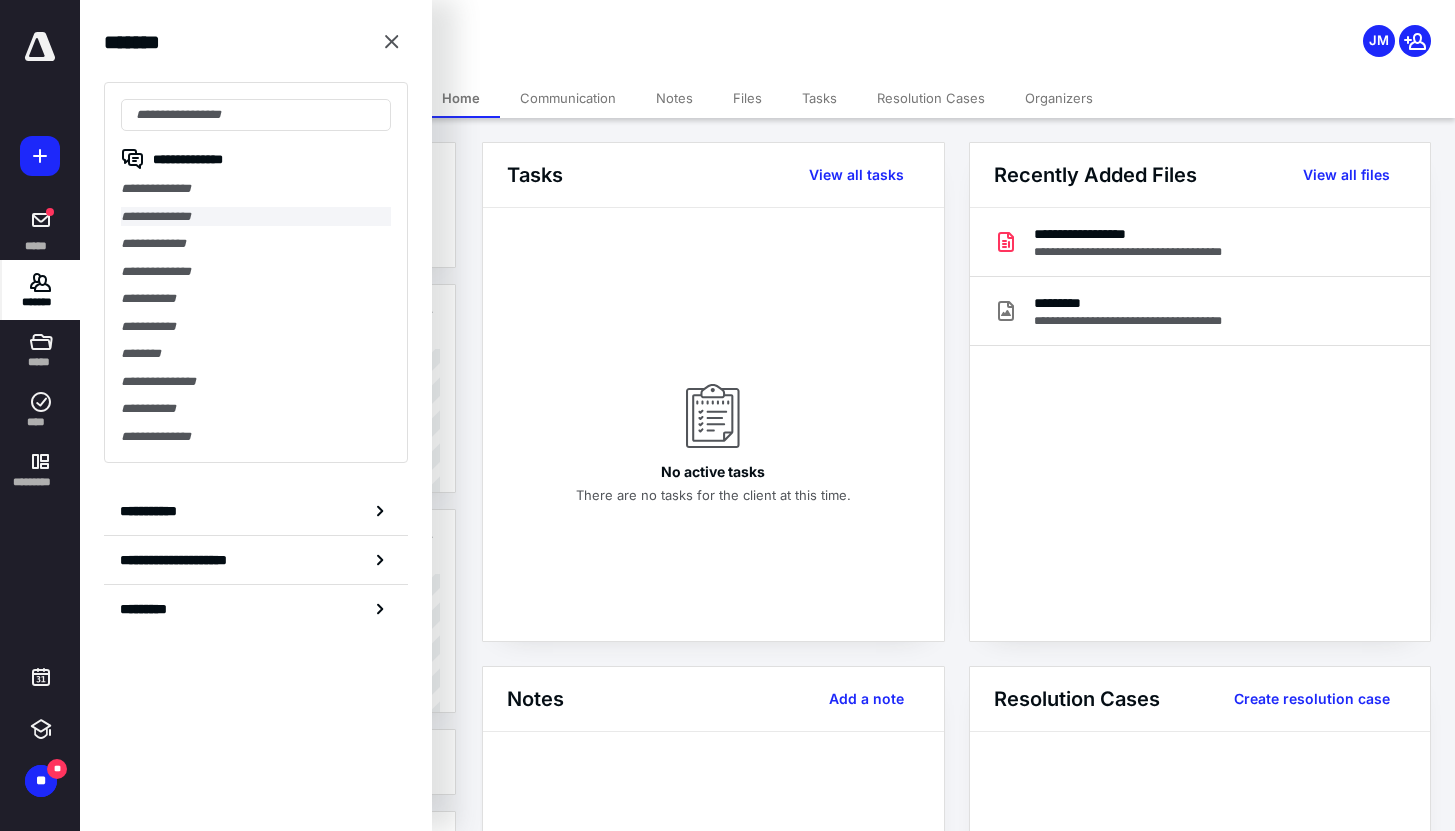 click on "**********" at bounding box center [256, 217] 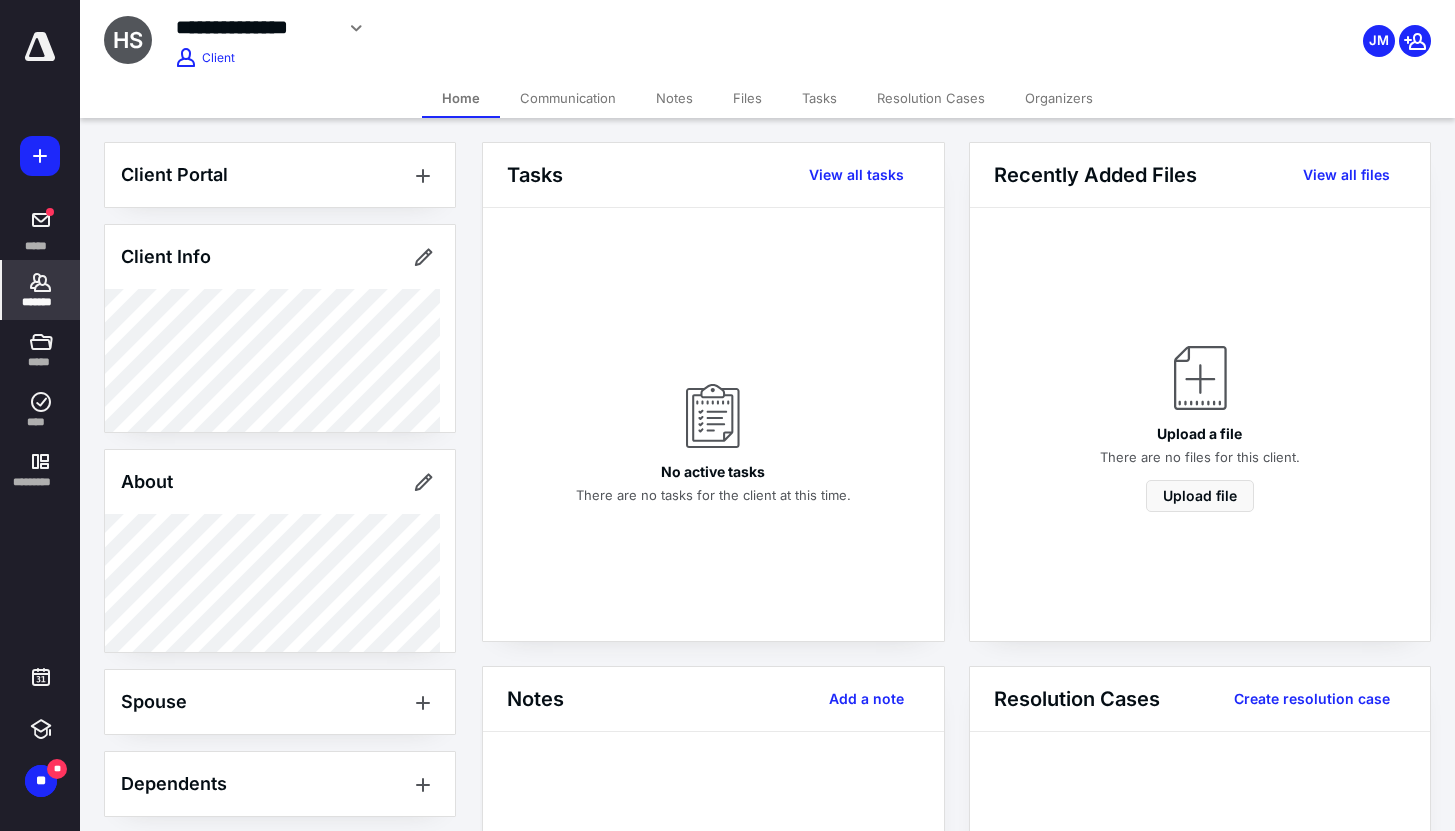click on "**********" at bounding box center [579, 28] 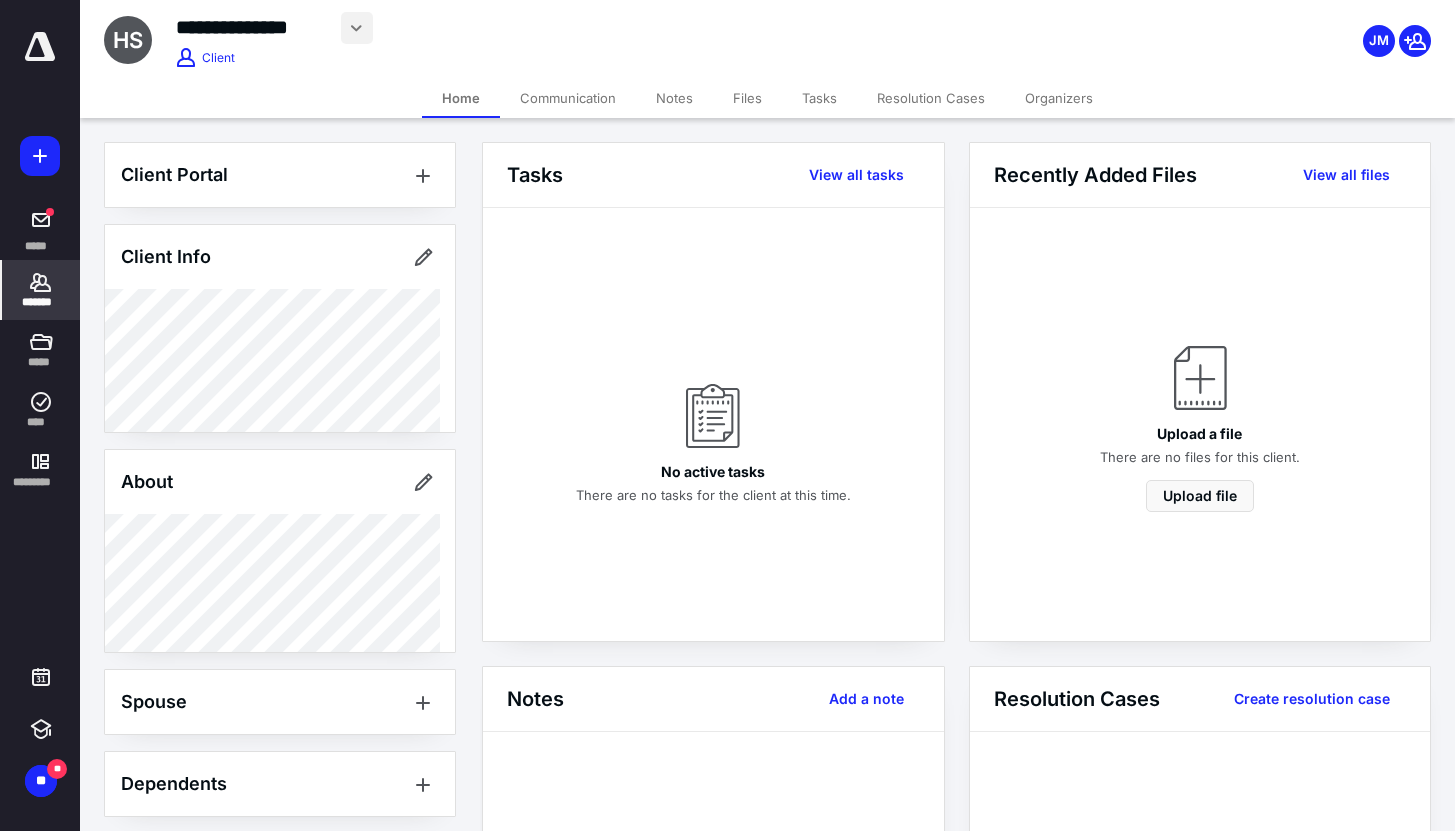 click at bounding box center [357, 28] 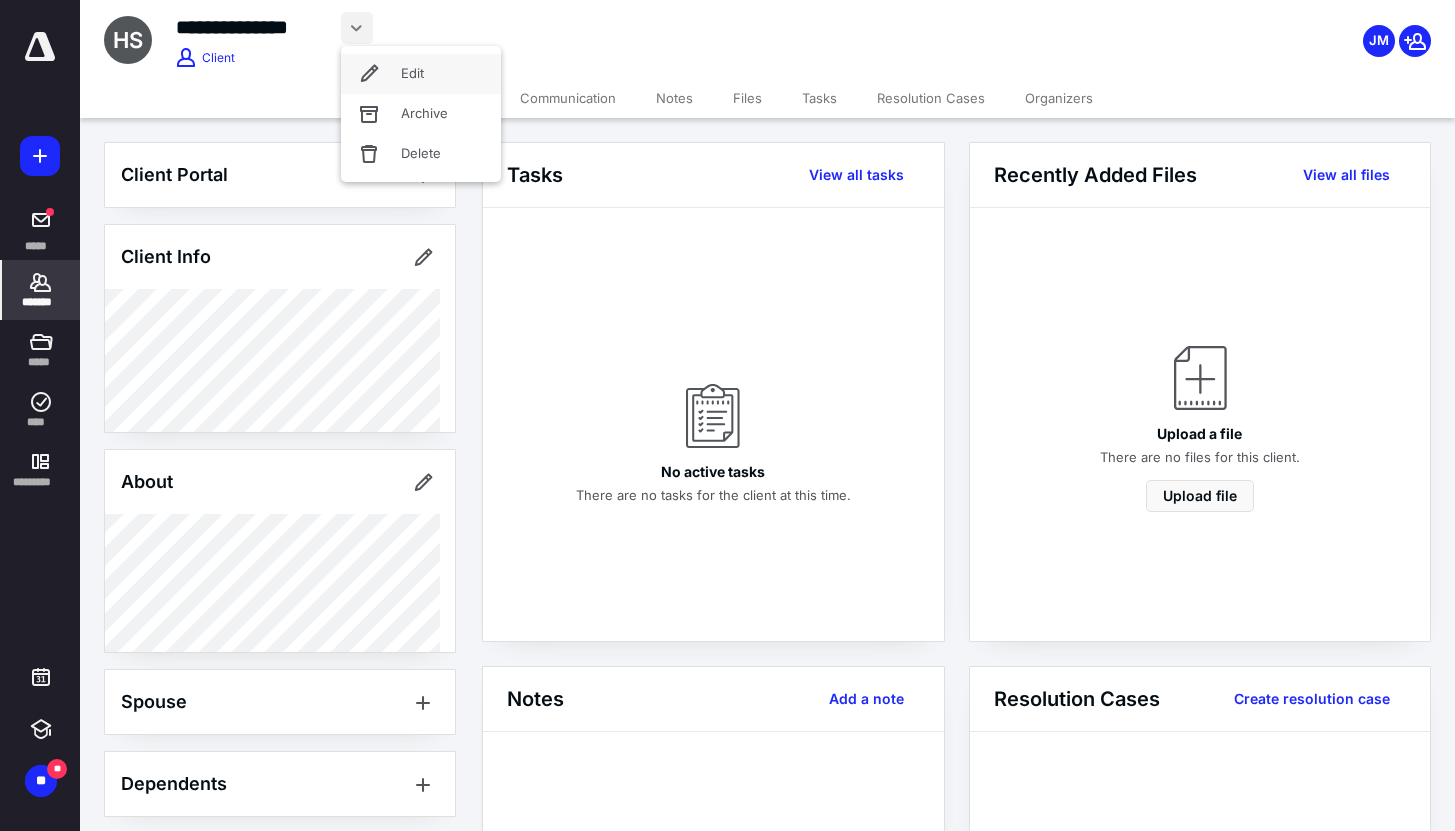 click on "Edit" at bounding box center (421, 74) 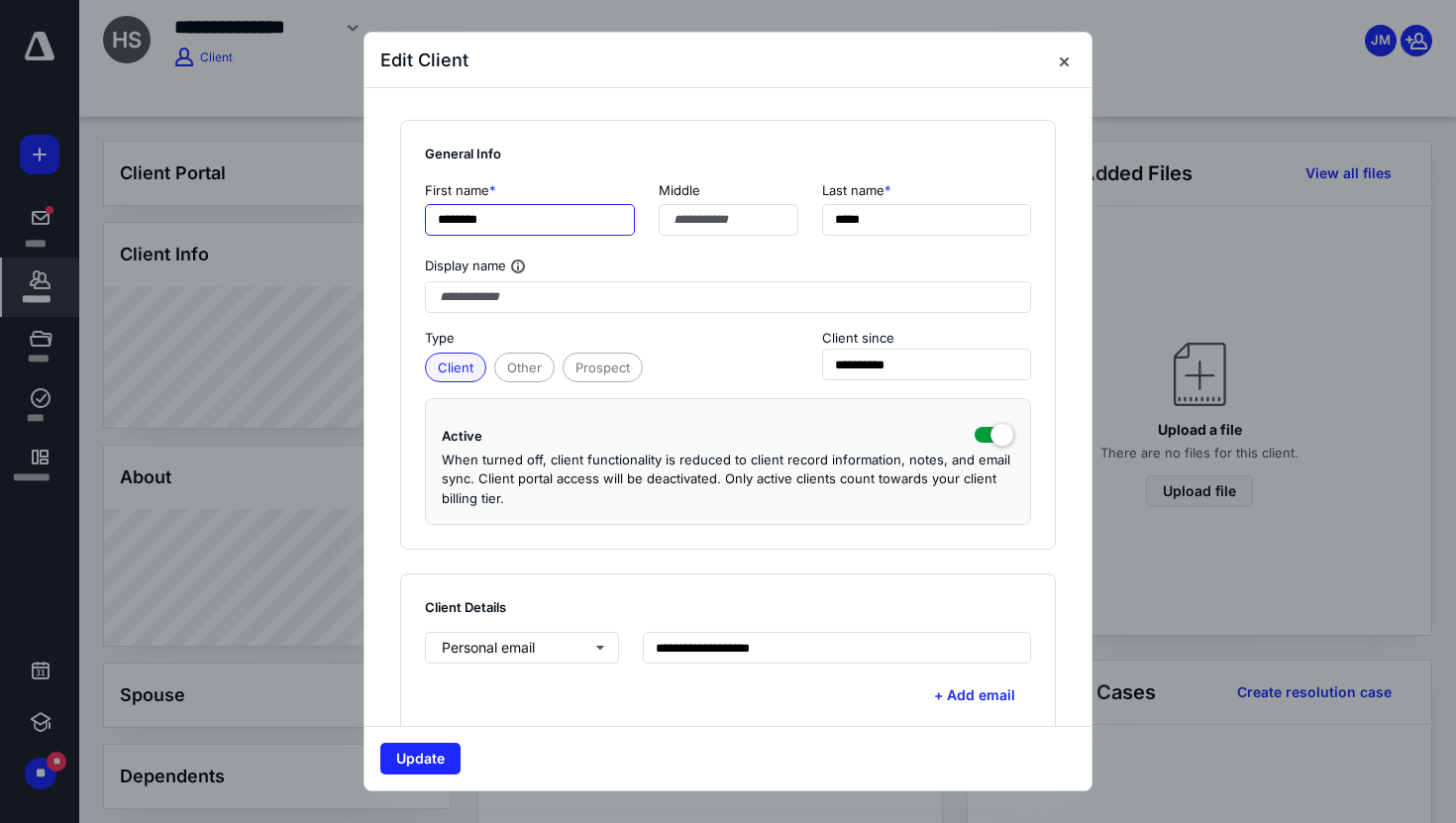 click on "********" at bounding box center (530, 220) 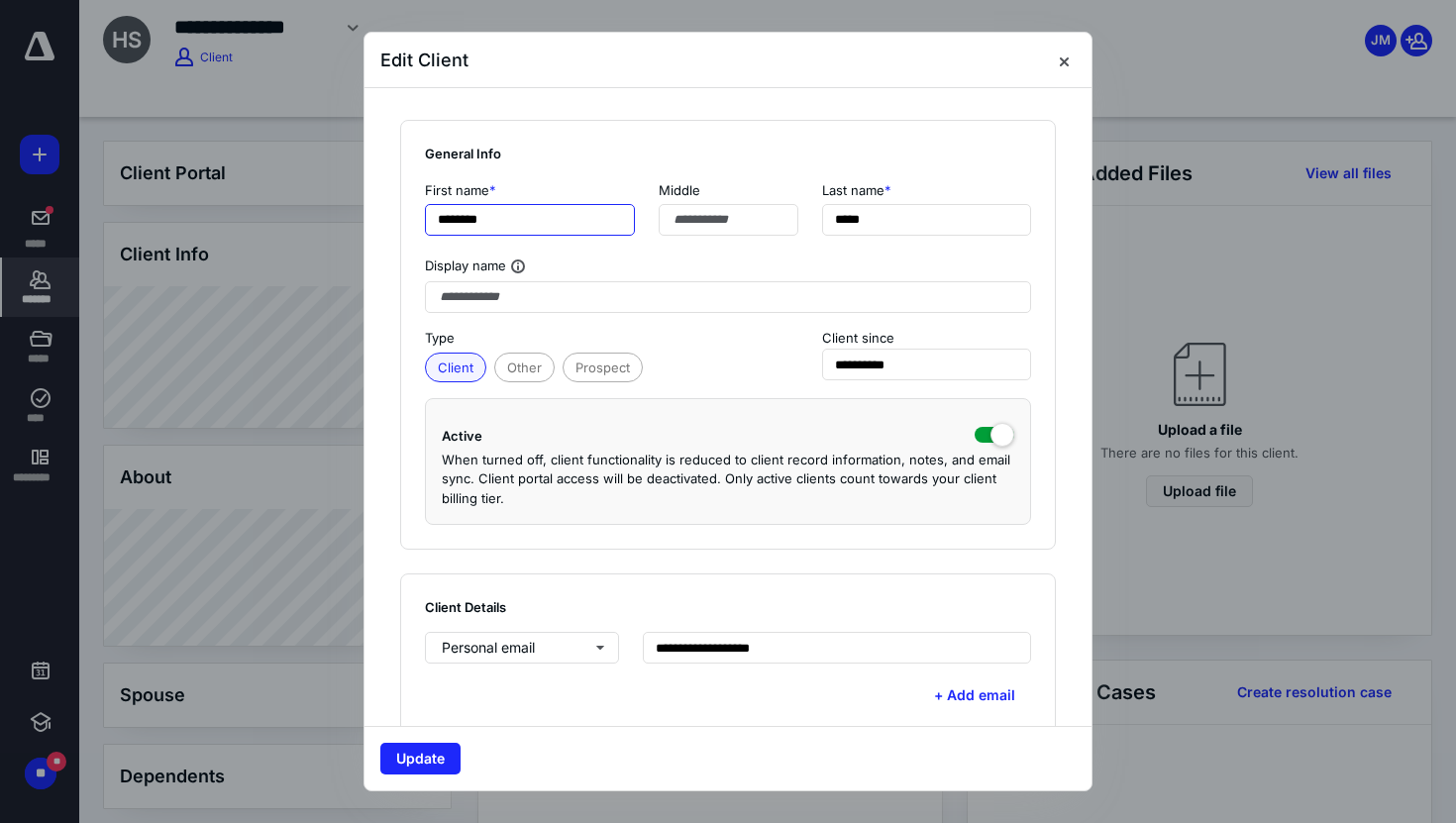 click on "********" at bounding box center [530, 220] 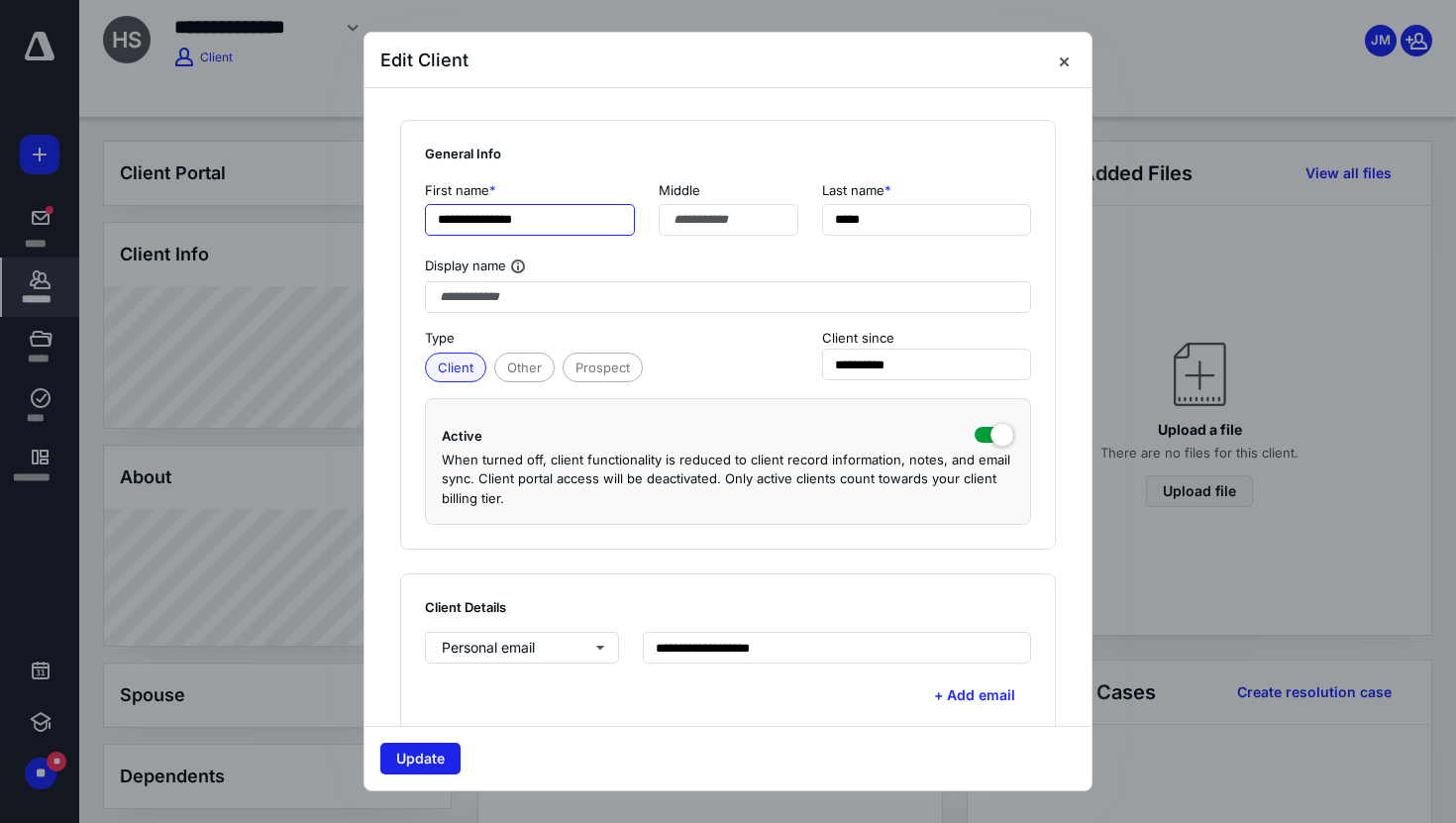 type on "**********" 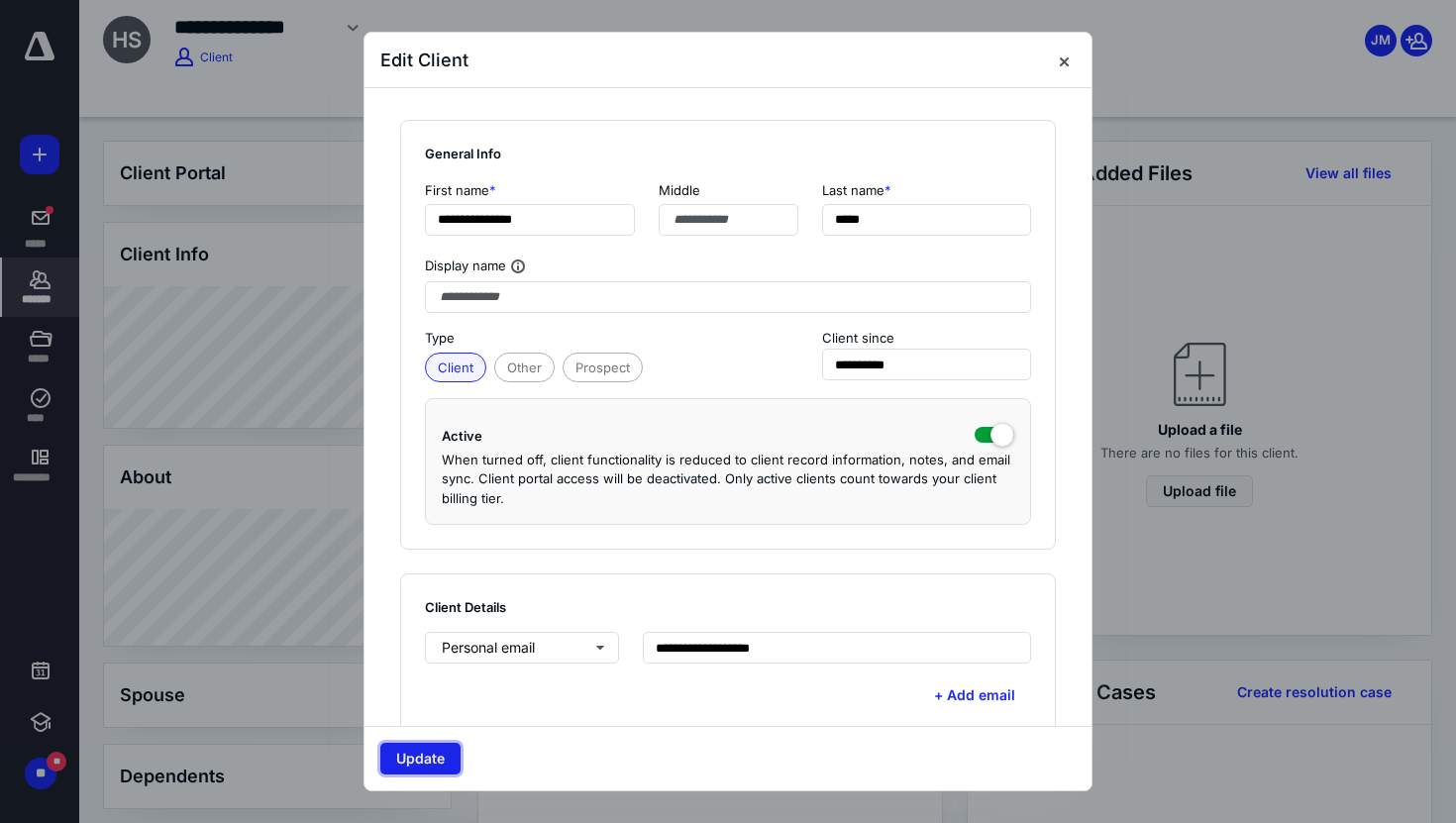 click on "Update" at bounding box center [420, 759] 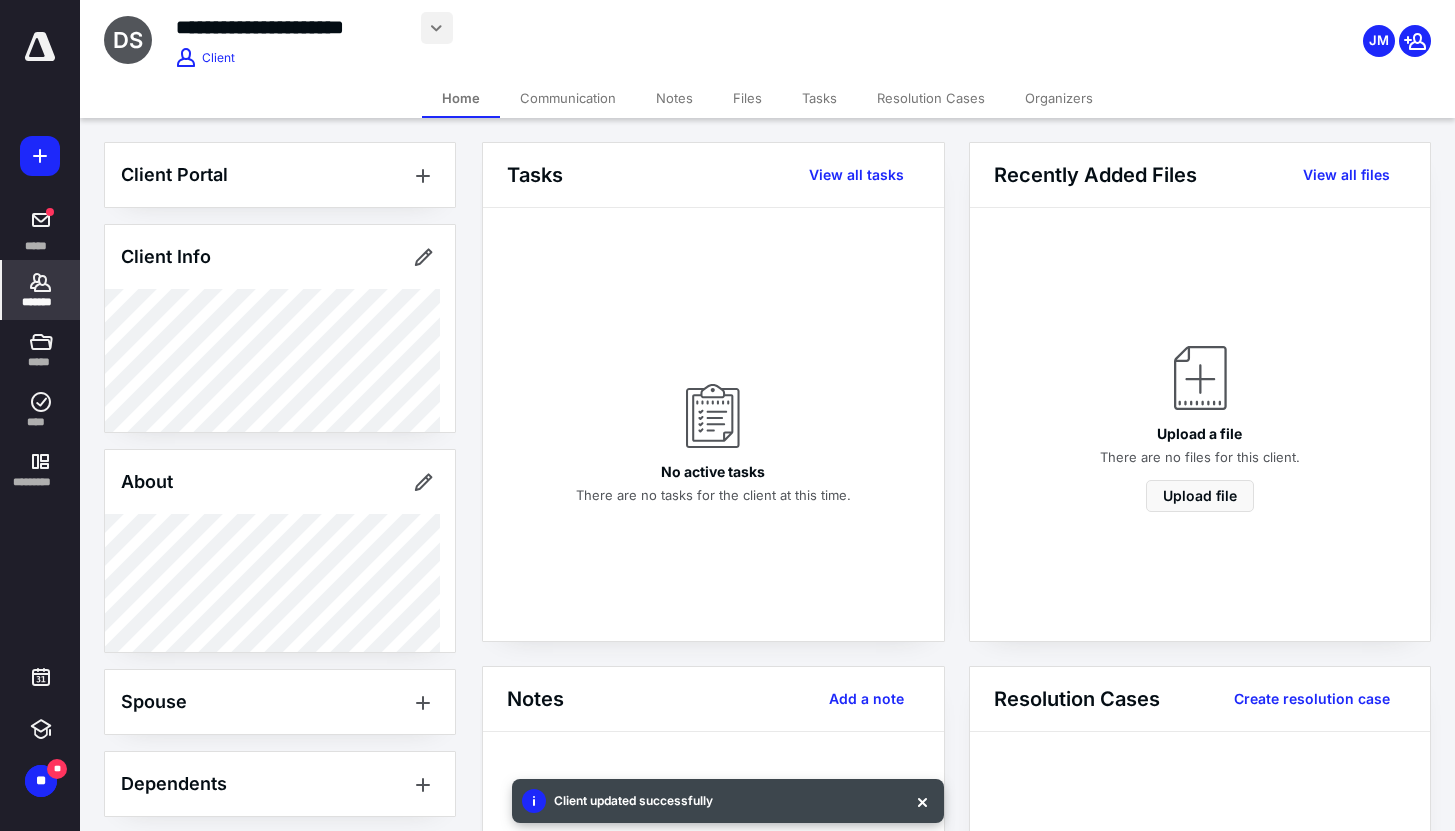 click at bounding box center [437, 28] 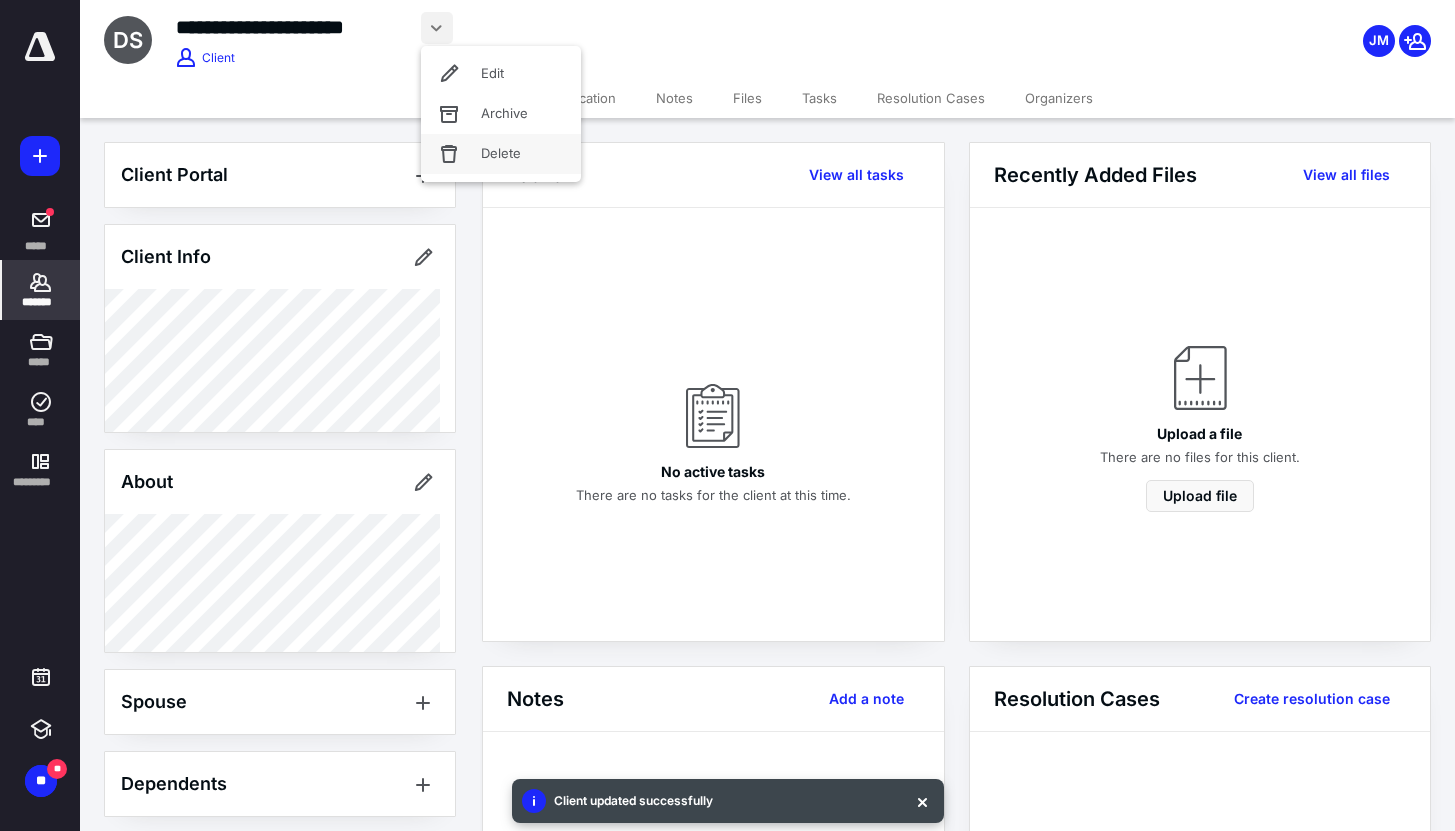 click on "Delete" at bounding box center (501, 154) 